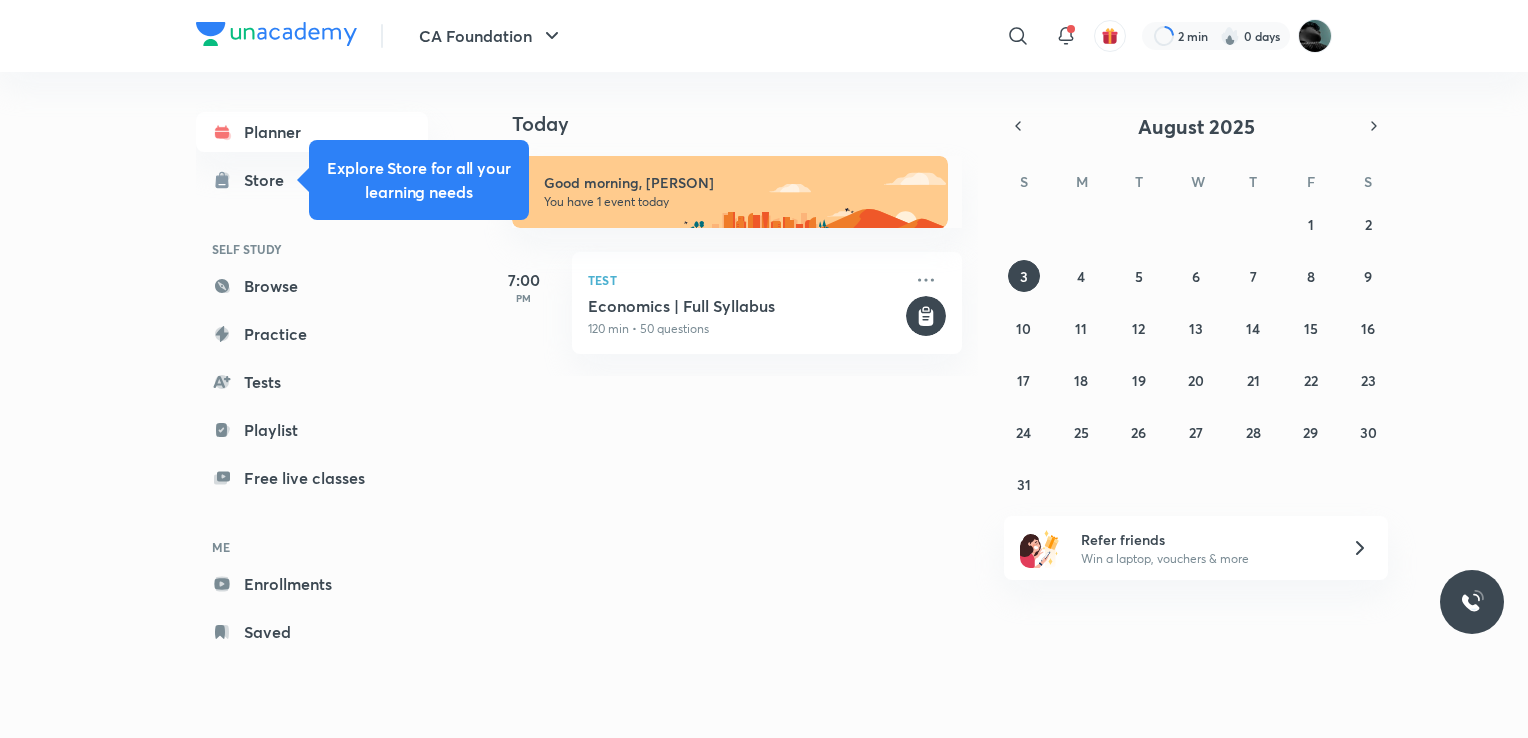scroll, scrollTop: 0, scrollLeft: 0, axis: both 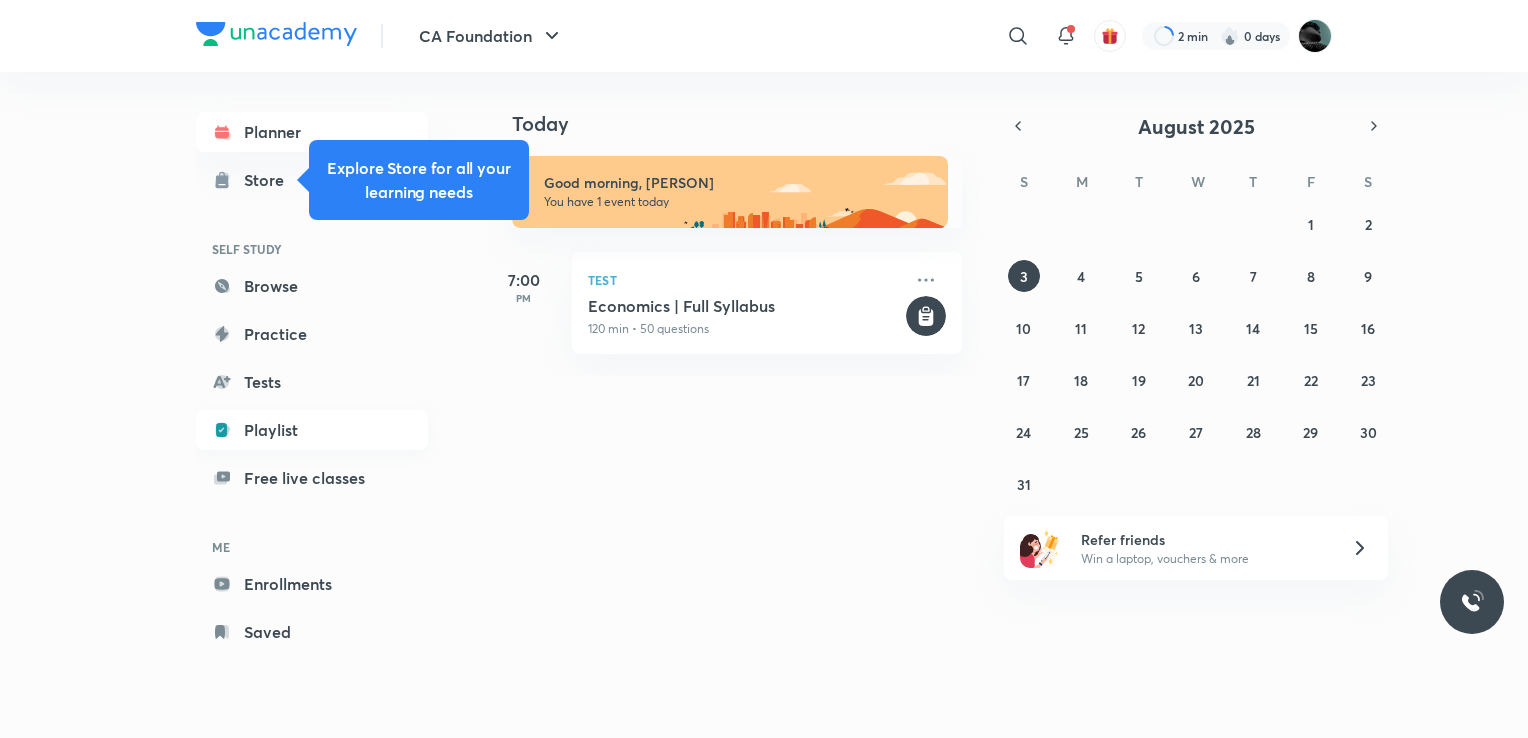 click on "Playlist" at bounding box center (312, 430) 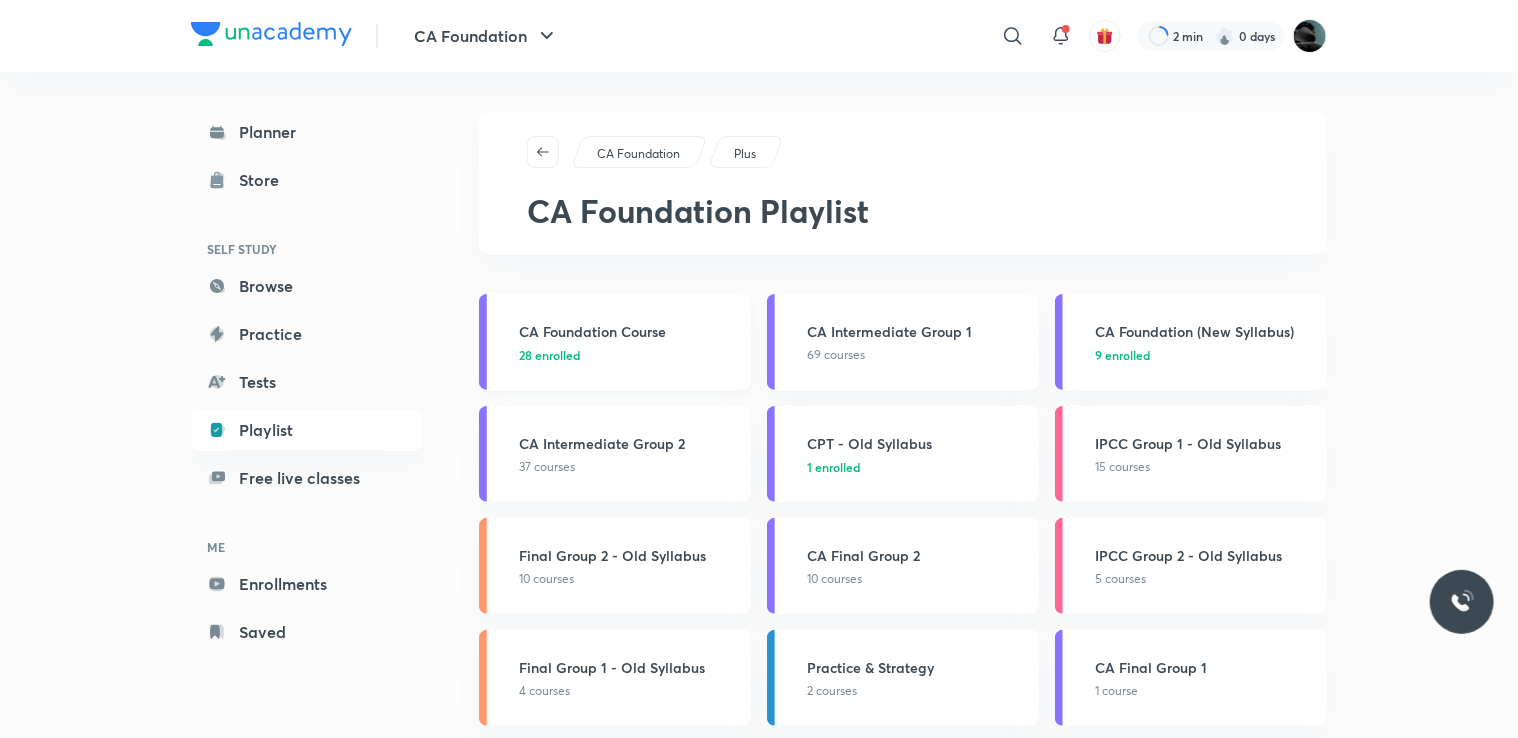 scroll, scrollTop: 32, scrollLeft: 0, axis: vertical 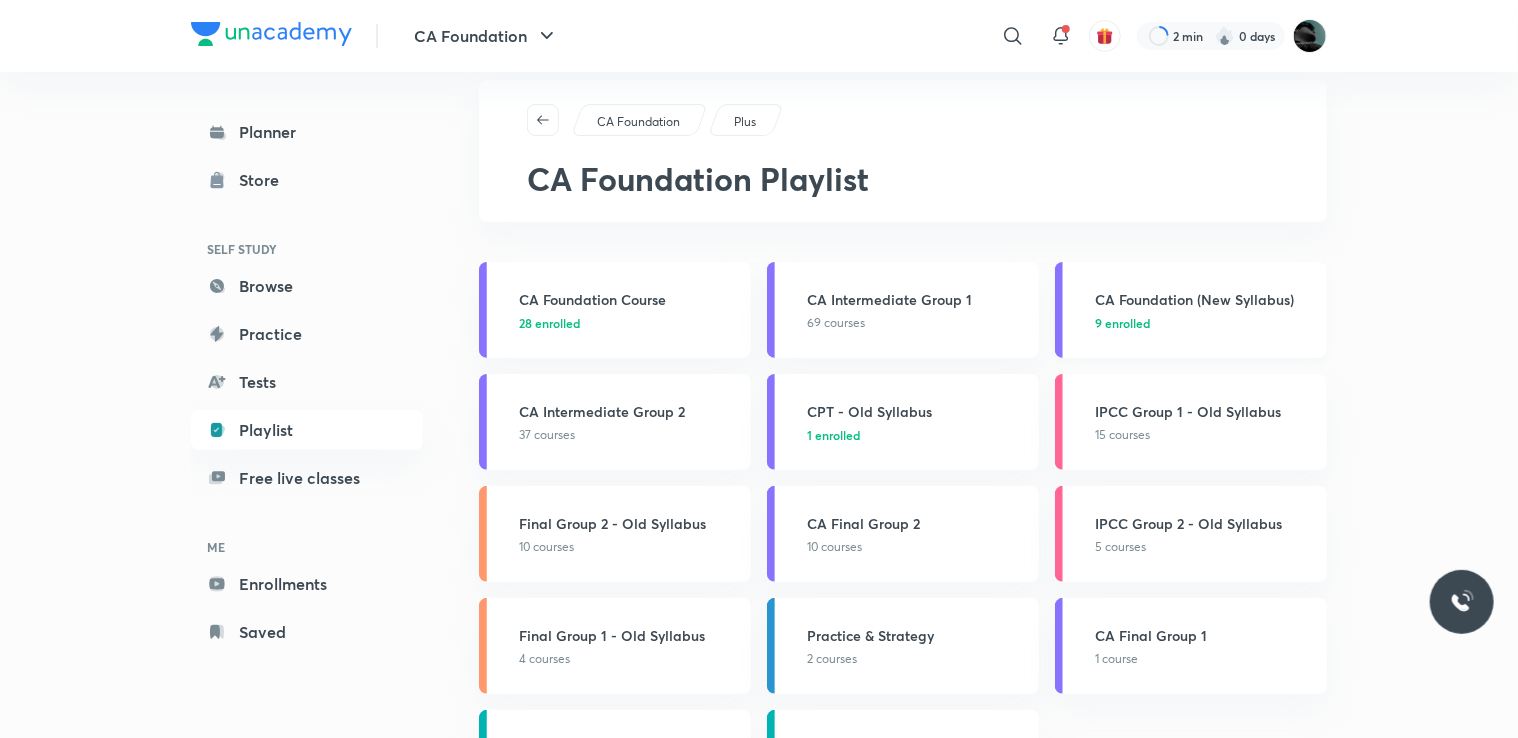 click on "CA Foundation (New Syllabus) 9 enrolled" at bounding box center [1205, 310] 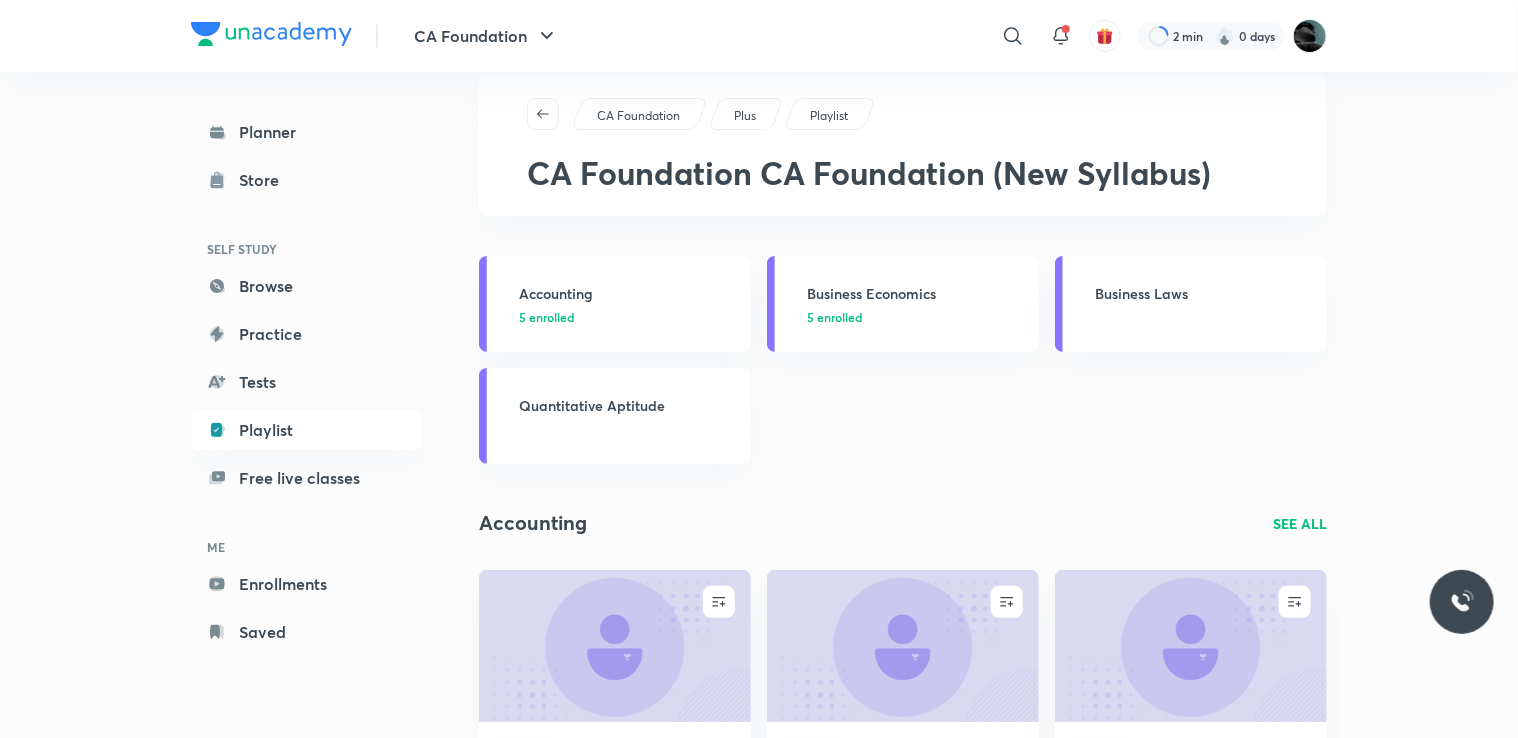 scroll, scrollTop: 40, scrollLeft: 0, axis: vertical 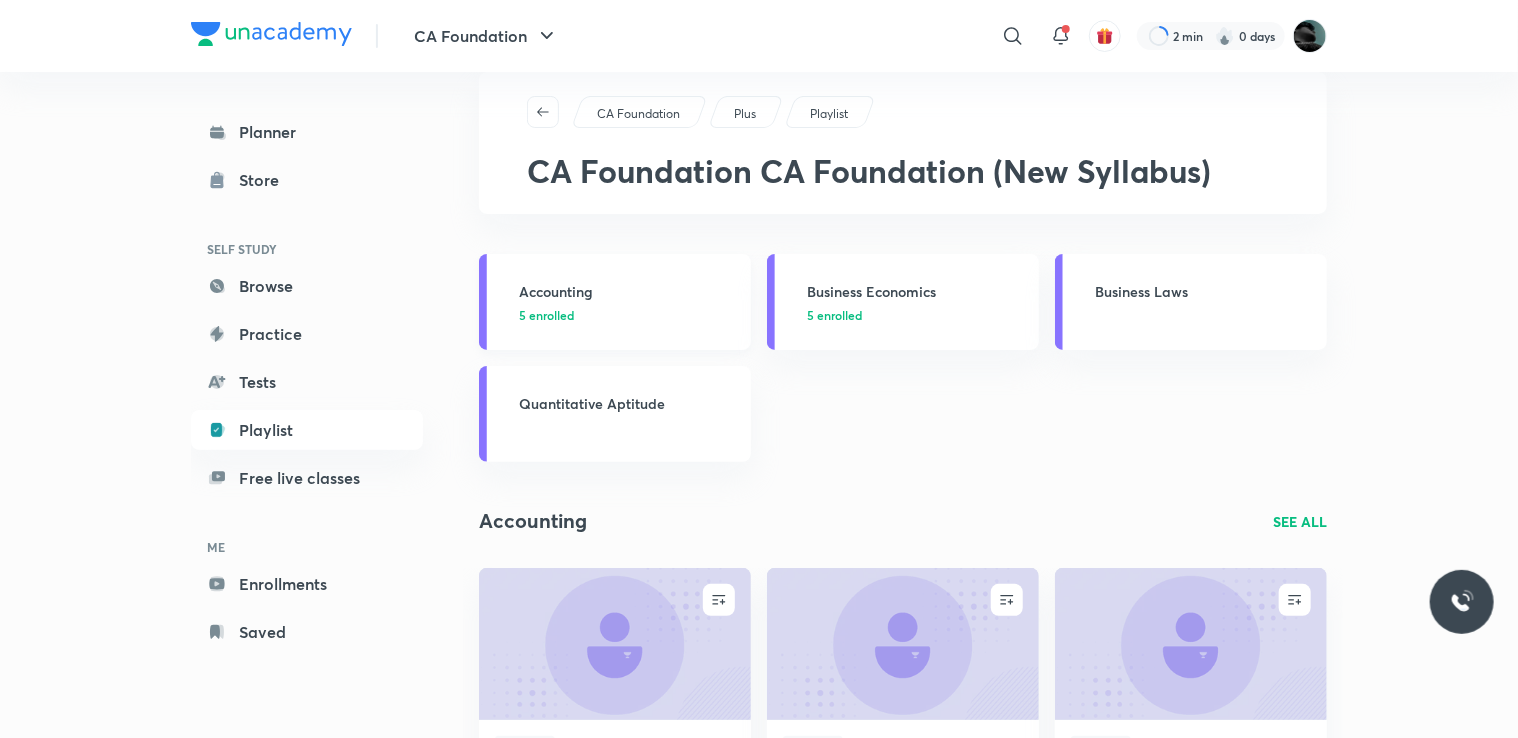click on "Accounting 5 enrolled" at bounding box center (629, 302) 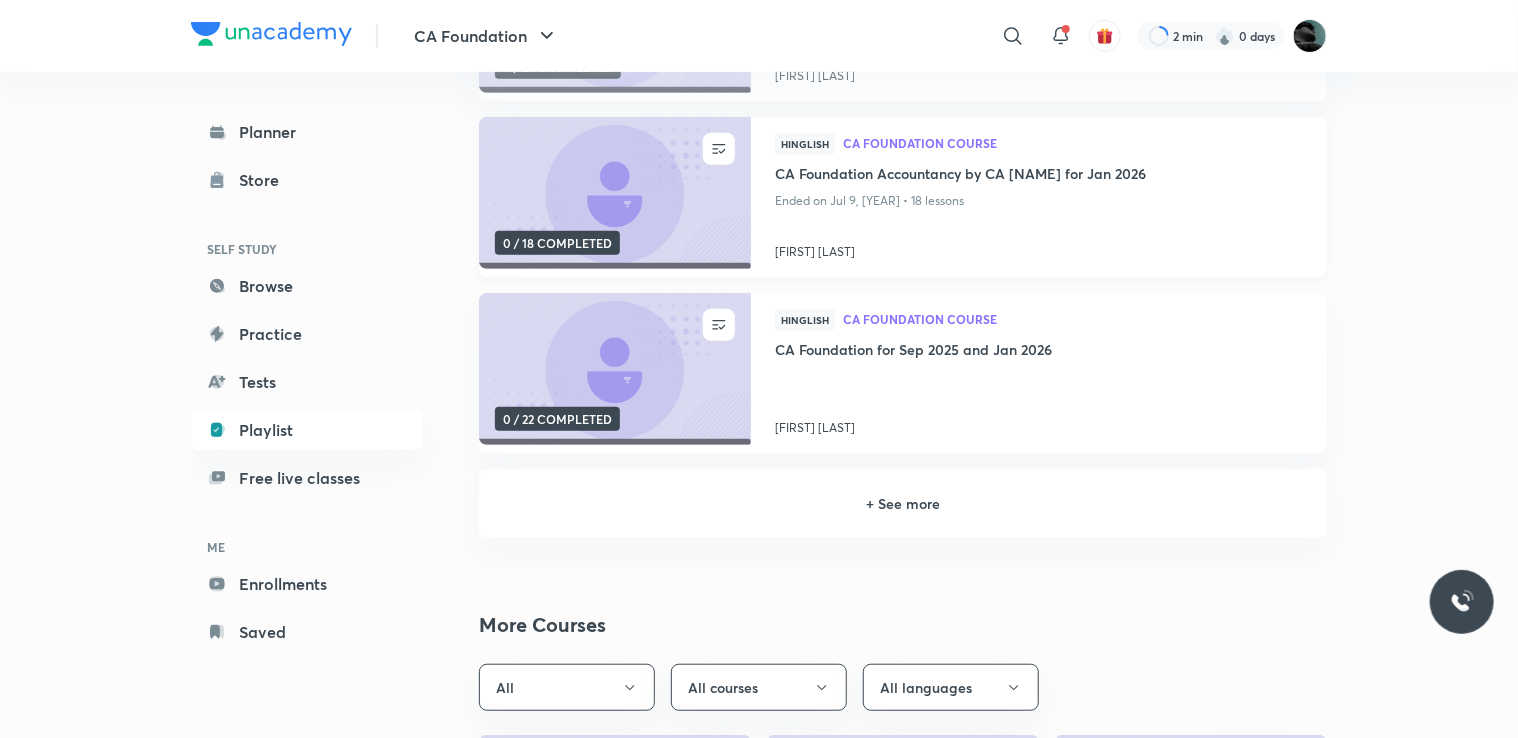 scroll, scrollTop: 0, scrollLeft: 0, axis: both 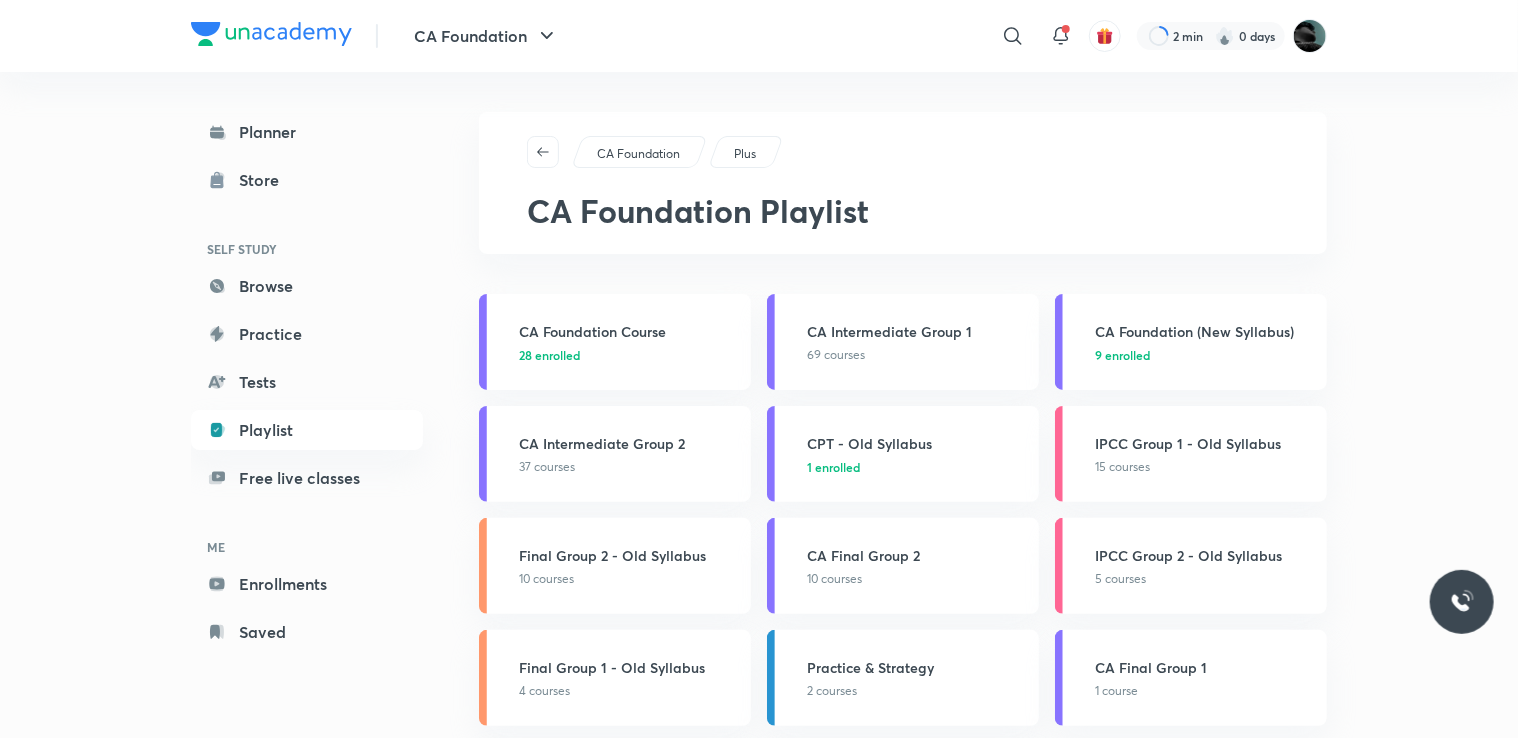 click on "Planner Store SELF STUDY Browse Practice Tests Playlist Free live classes ME Enrollments Saved" at bounding box center [307, 382] 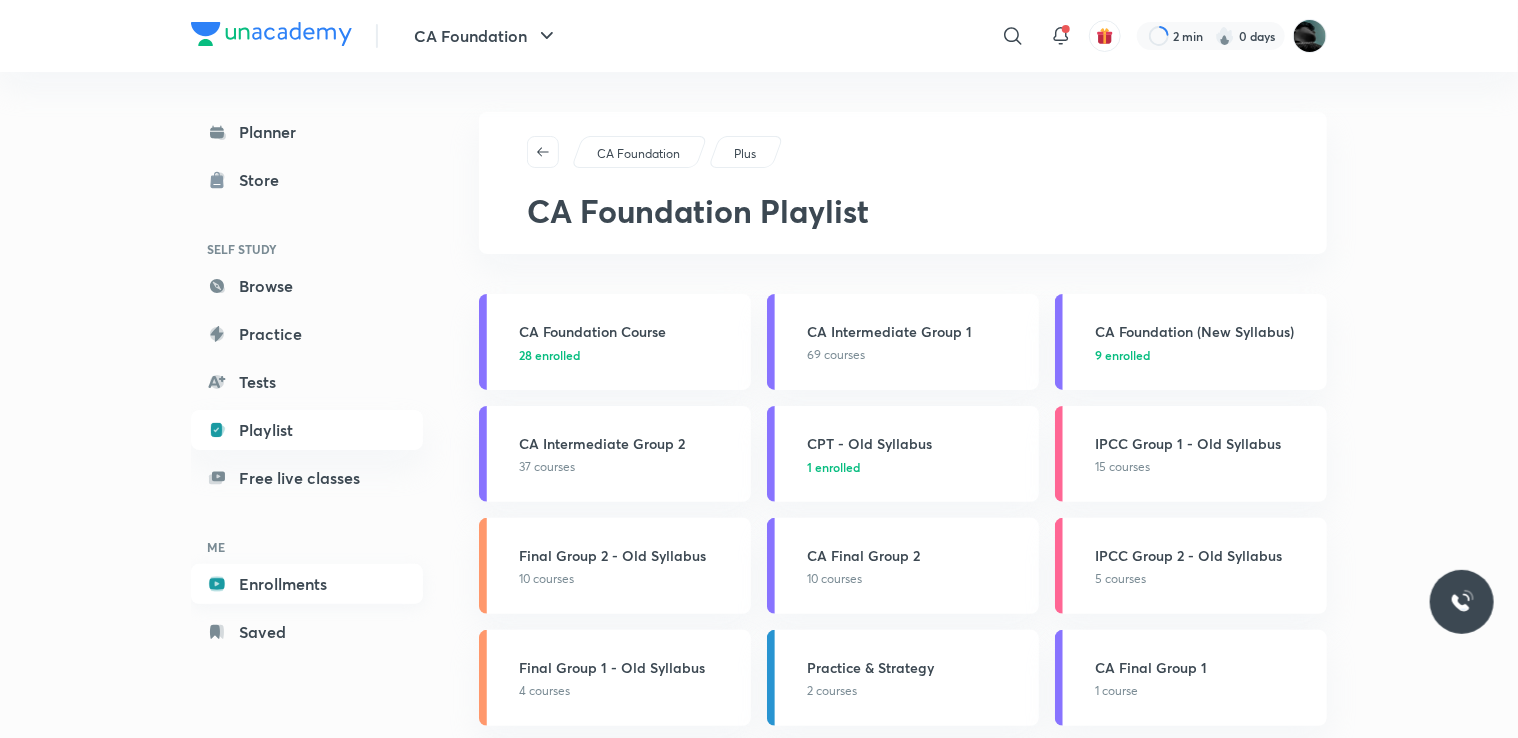 click on "Enrollments" at bounding box center (307, 584) 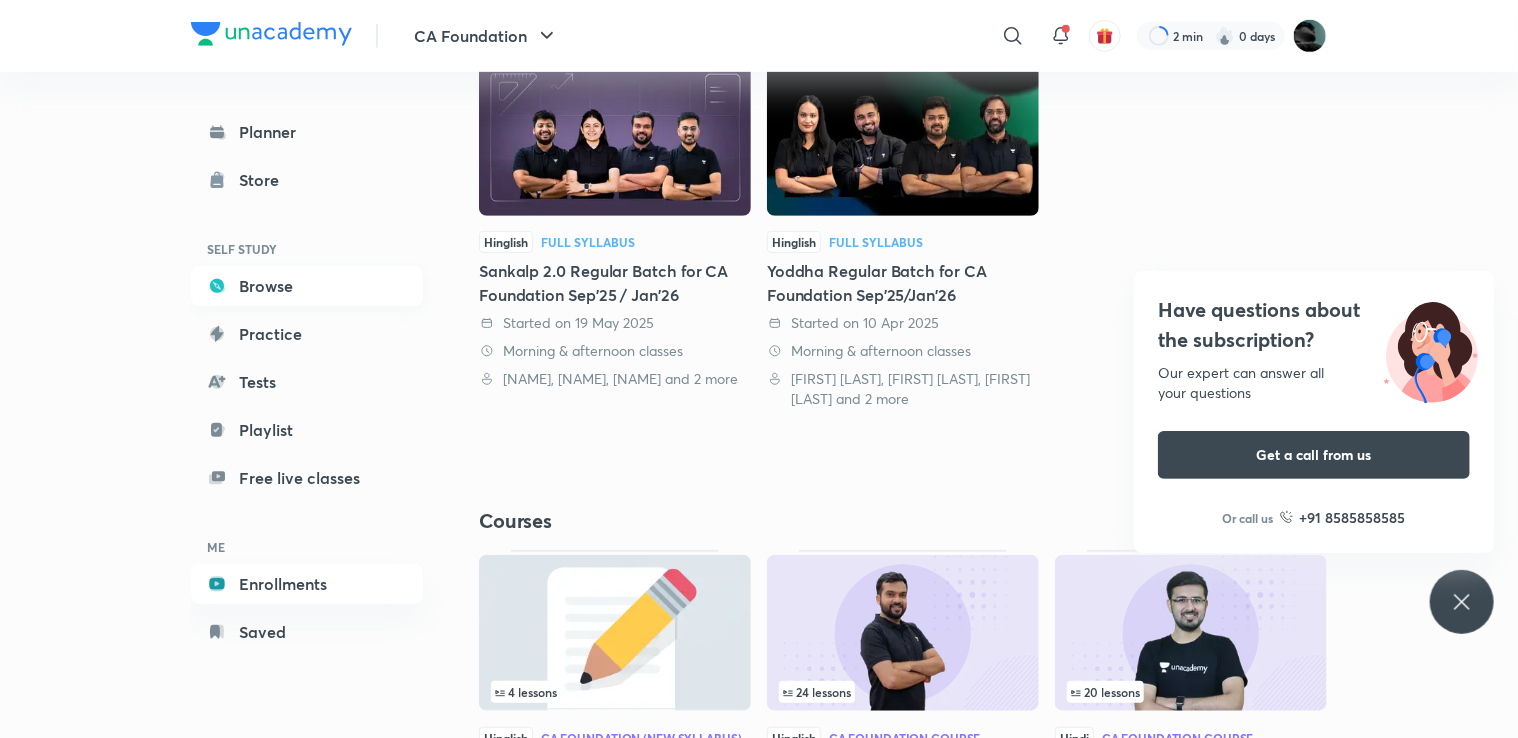 scroll, scrollTop: 482, scrollLeft: 0, axis: vertical 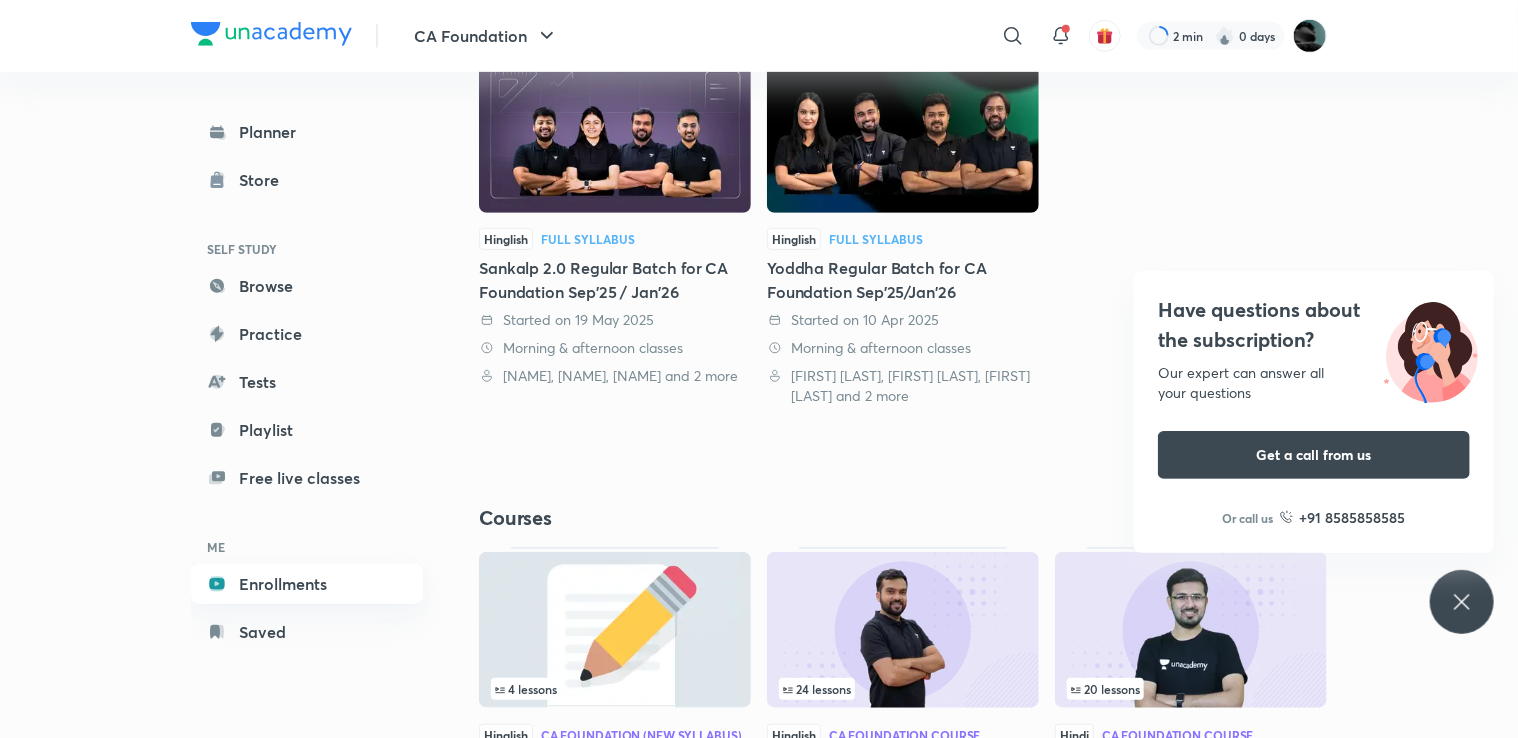 click on "Enrollments" at bounding box center [307, 584] 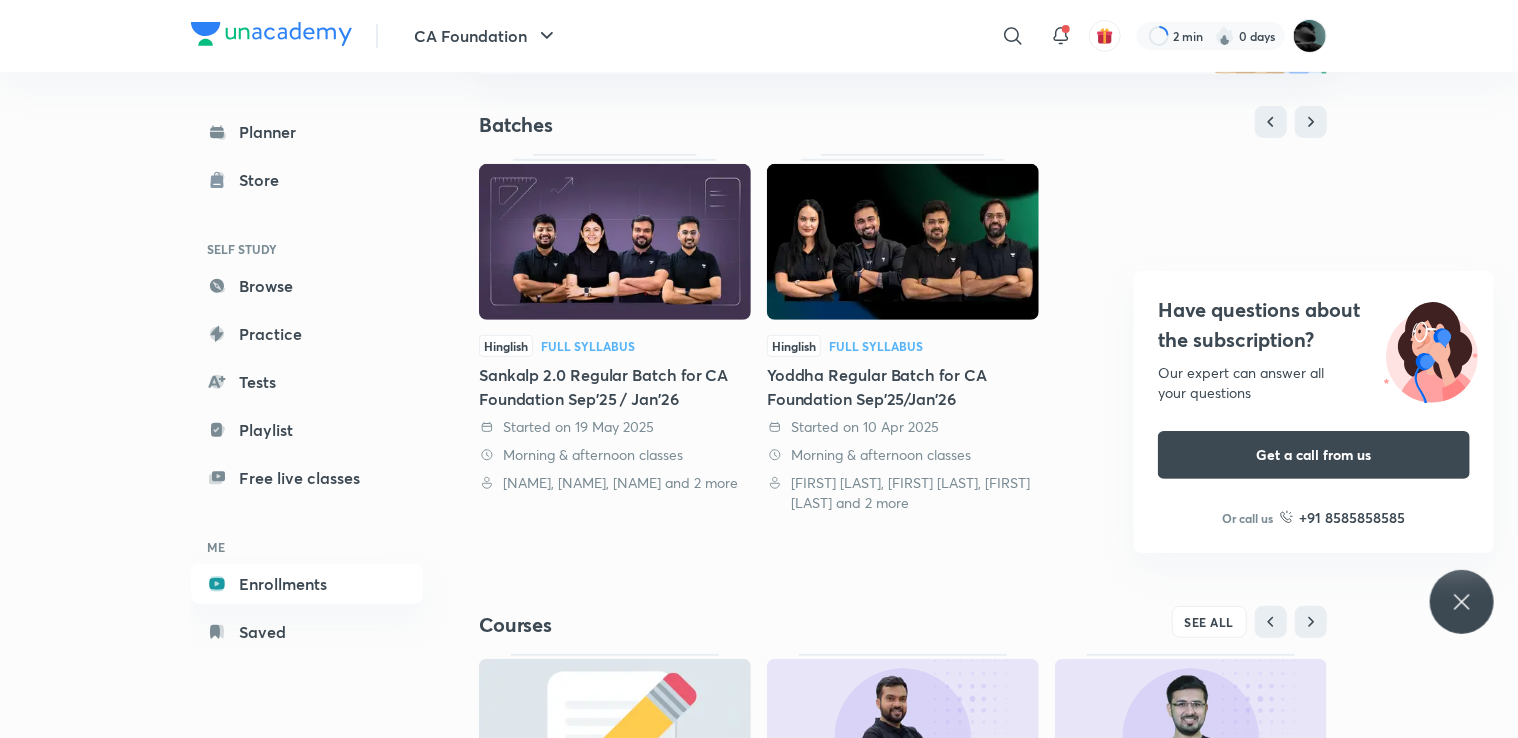 scroll, scrollTop: 373, scrollLeft: 0, axis: vertical 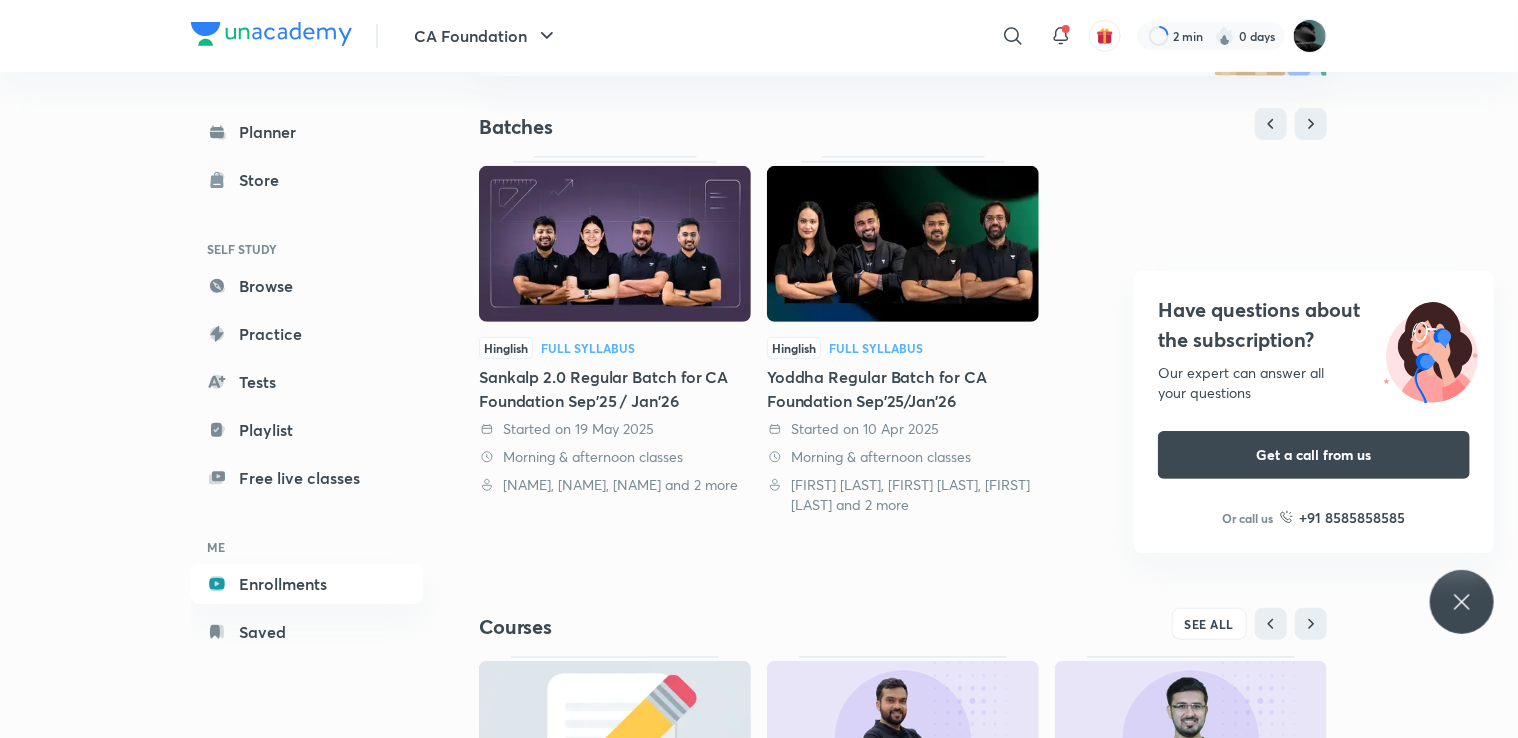 click at bounding box center [903, 244] 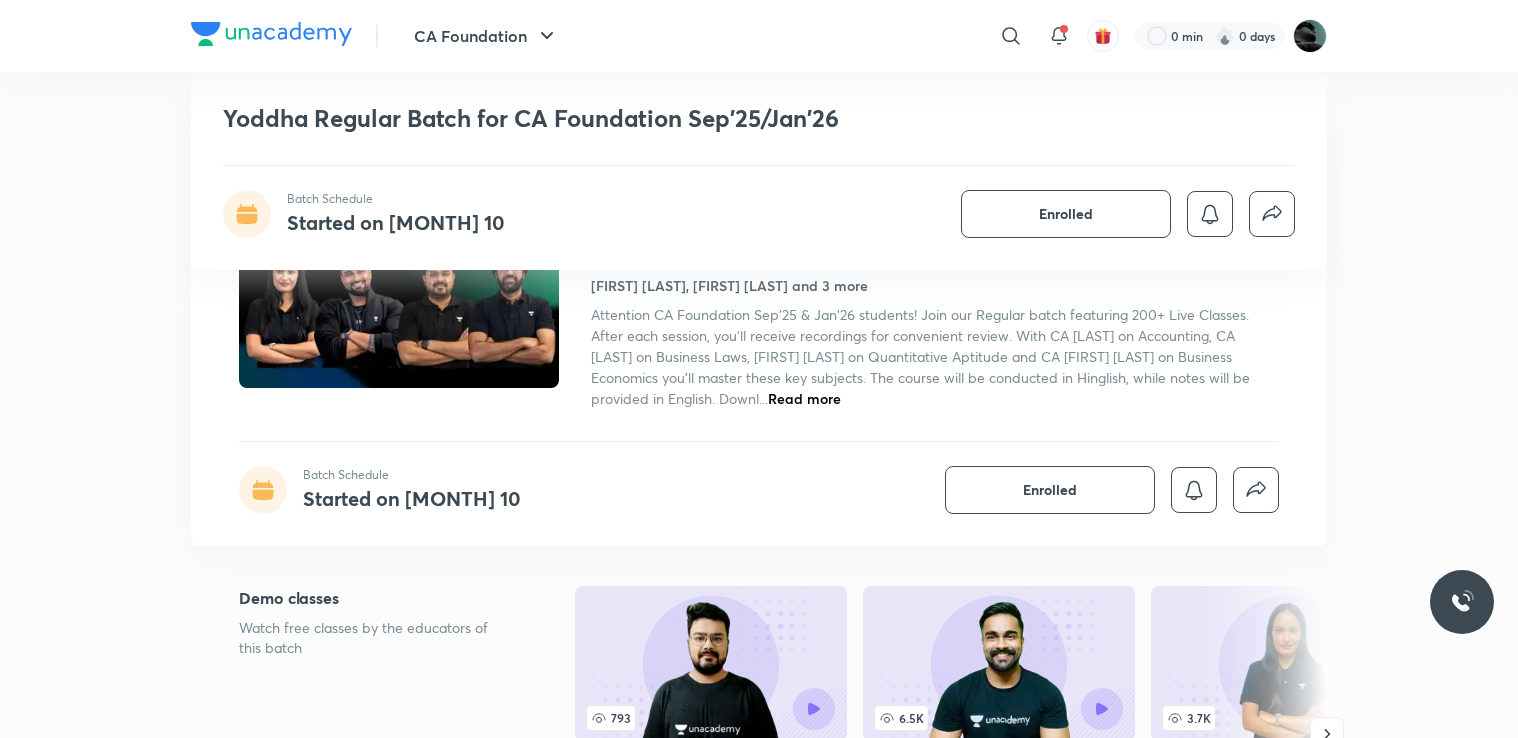 scroll, scrollTop: 336, scrollLeft: 0, axis: vertical 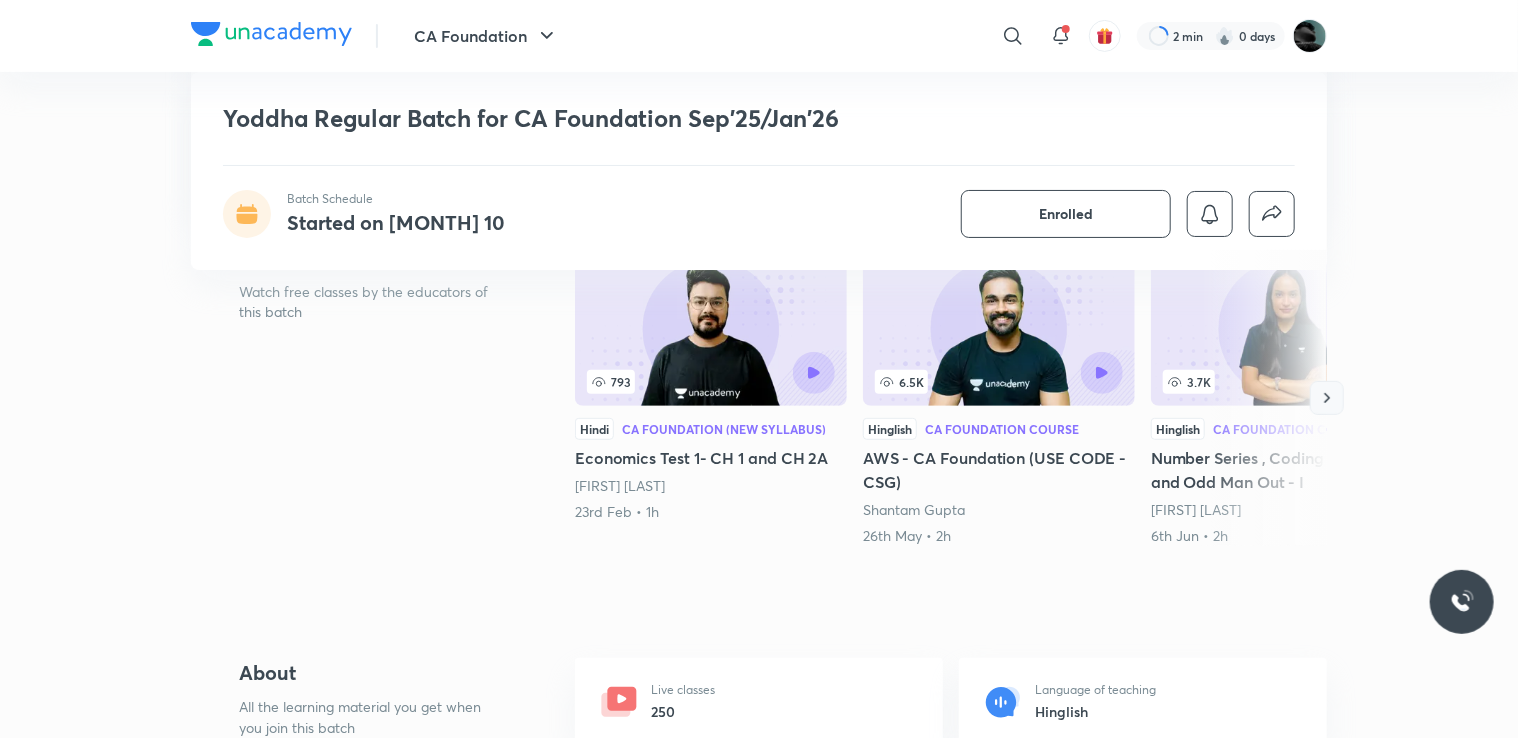click at bounding box center [1327, 398] 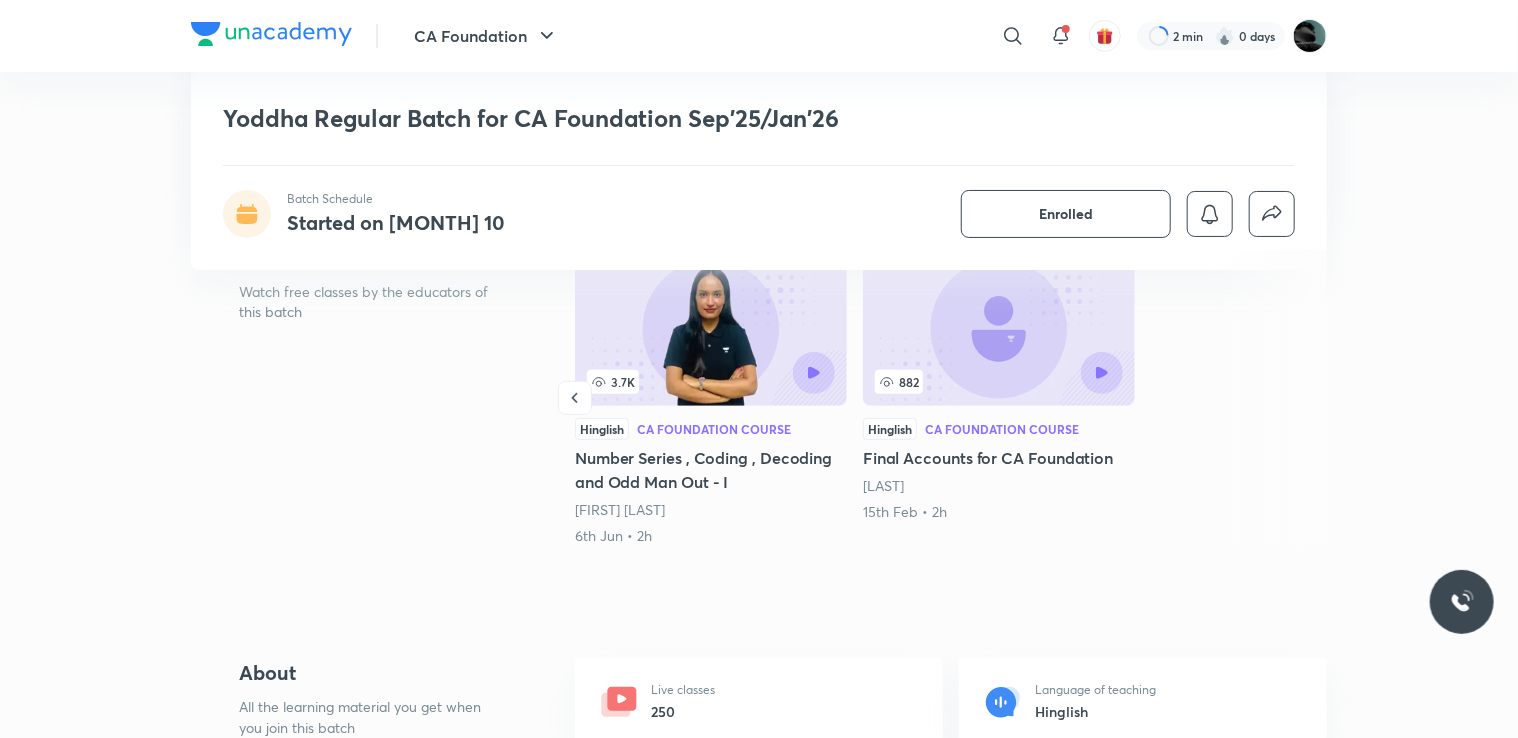 click on "Final Accounts for CA Foundation" at bounding box center [999, 458] 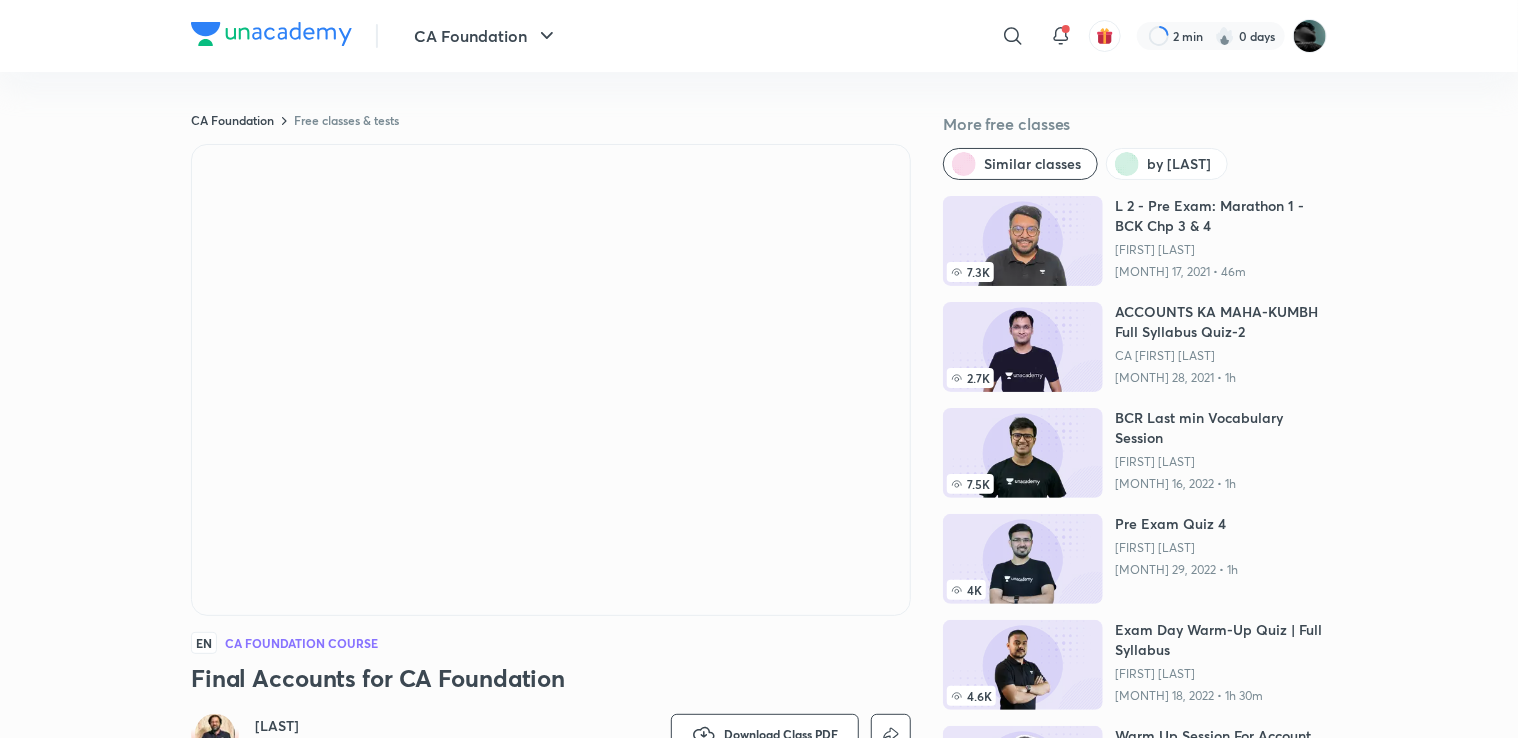 scroll, scrollTop: 307, scrollLeft: 0, axis: vertical 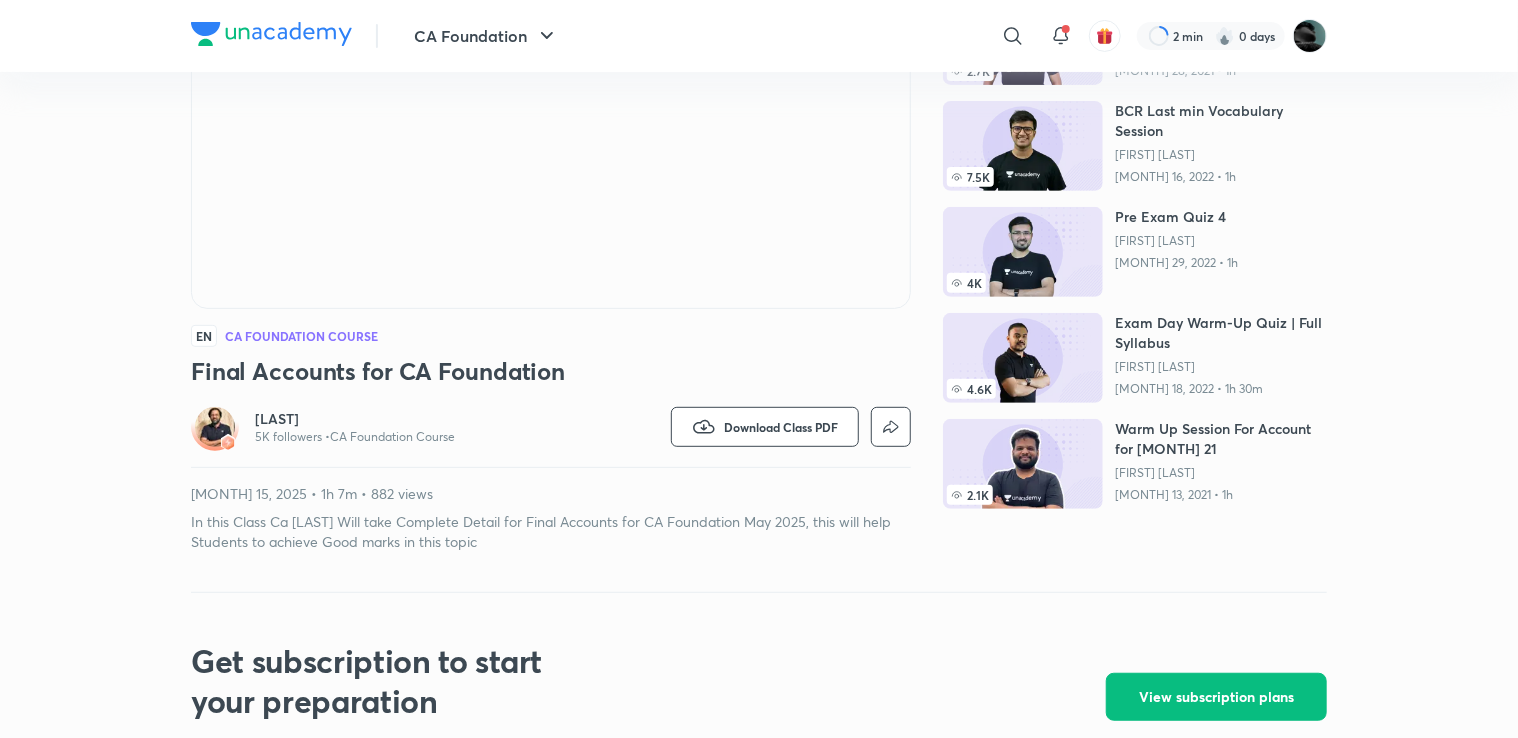 click at bounding box center (215, 427) 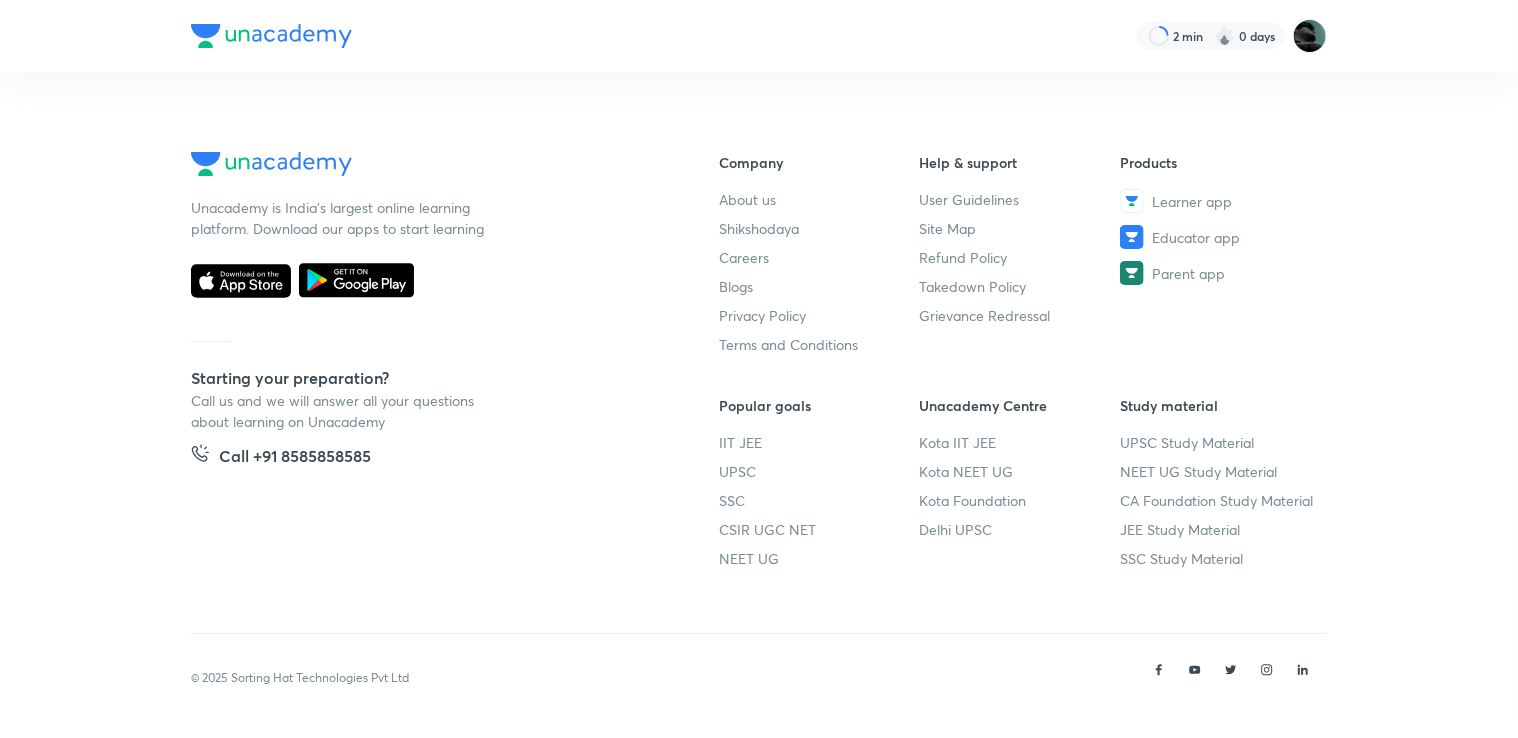 scroll, scrollTop: 0, scrollLeft: 0, axis: both 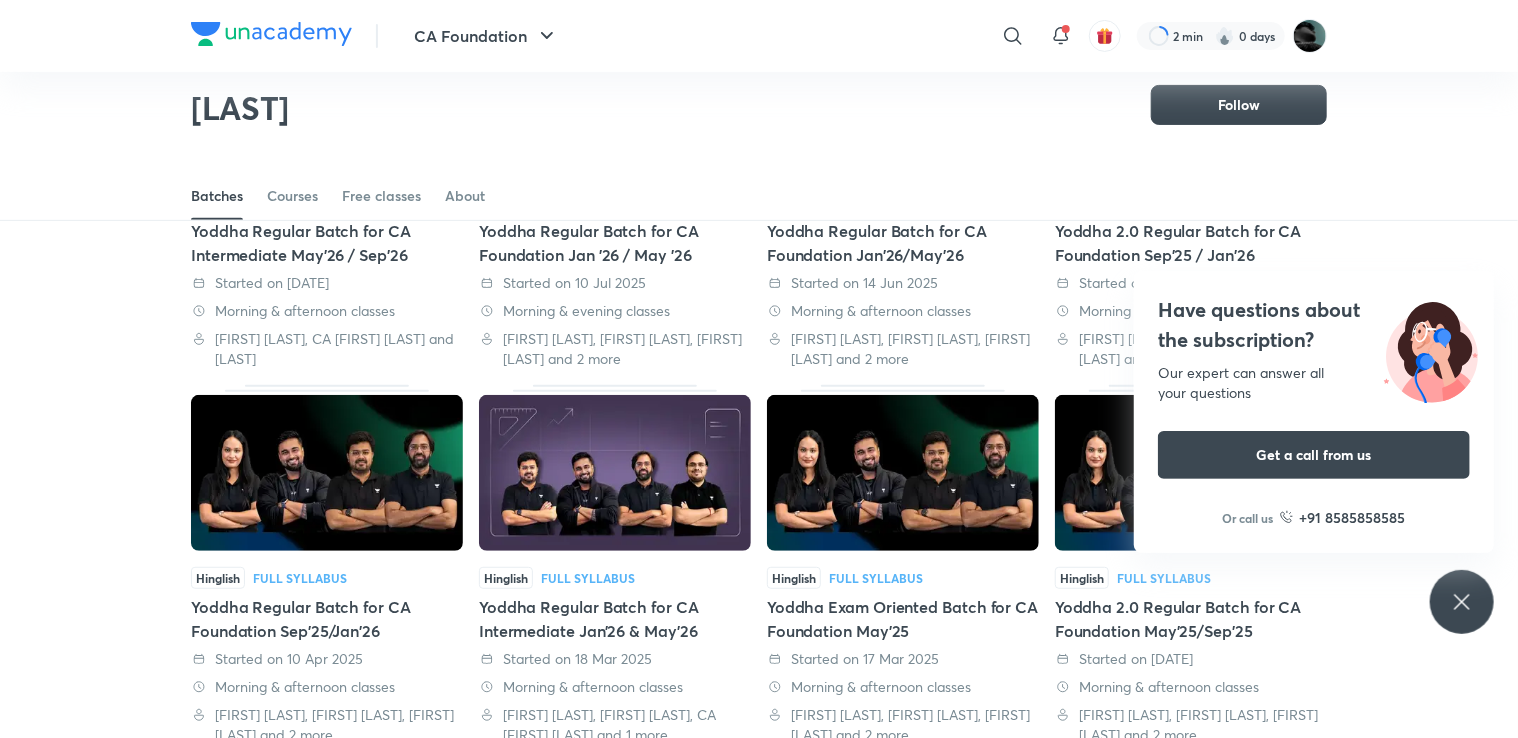 click on "Yoddha 2.0 Regular Batch for CA Foundation Sep'25 / Jan'26" at bounding box center (1191, 243) 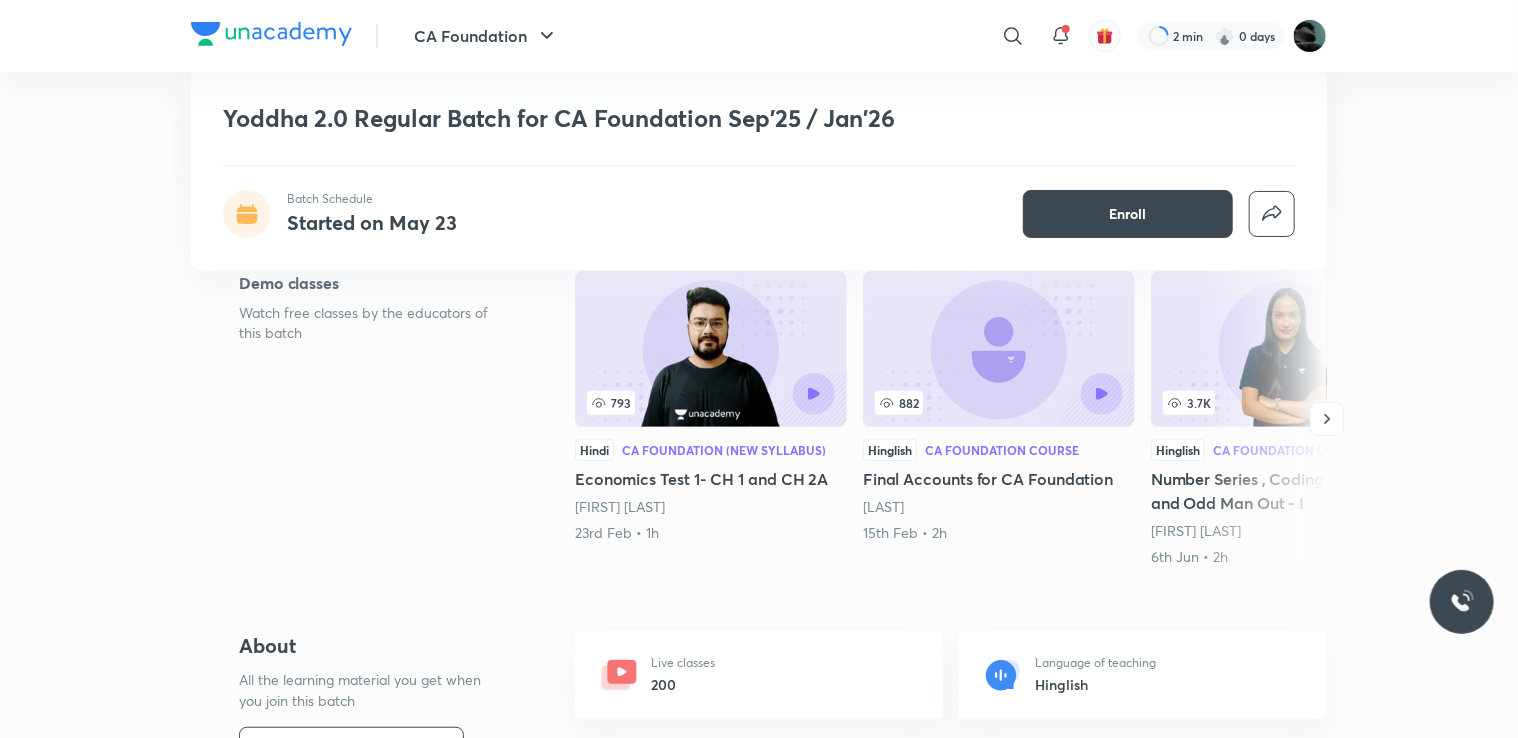 scroll, scrollTop: 375, scrollLeft: 0, axis: vertical 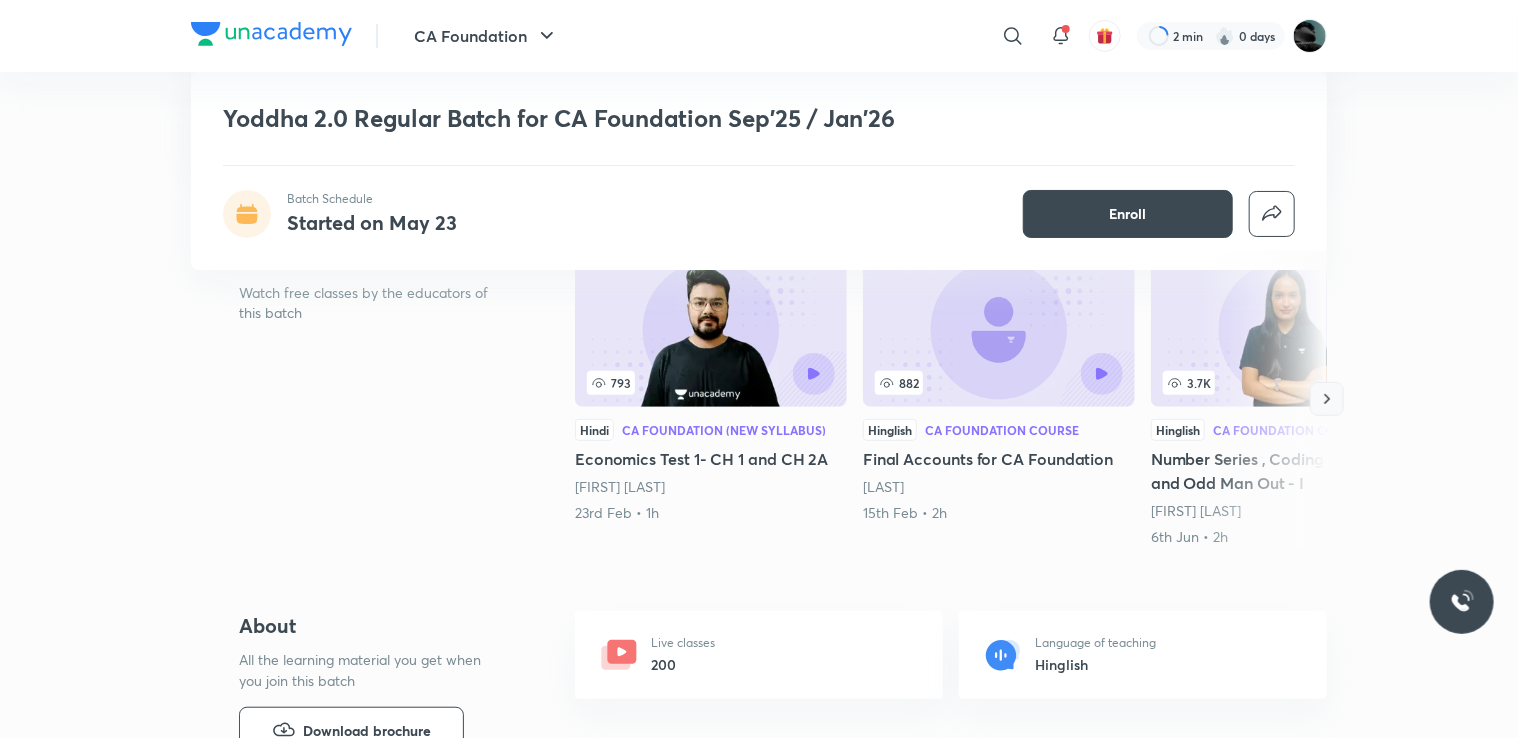 click 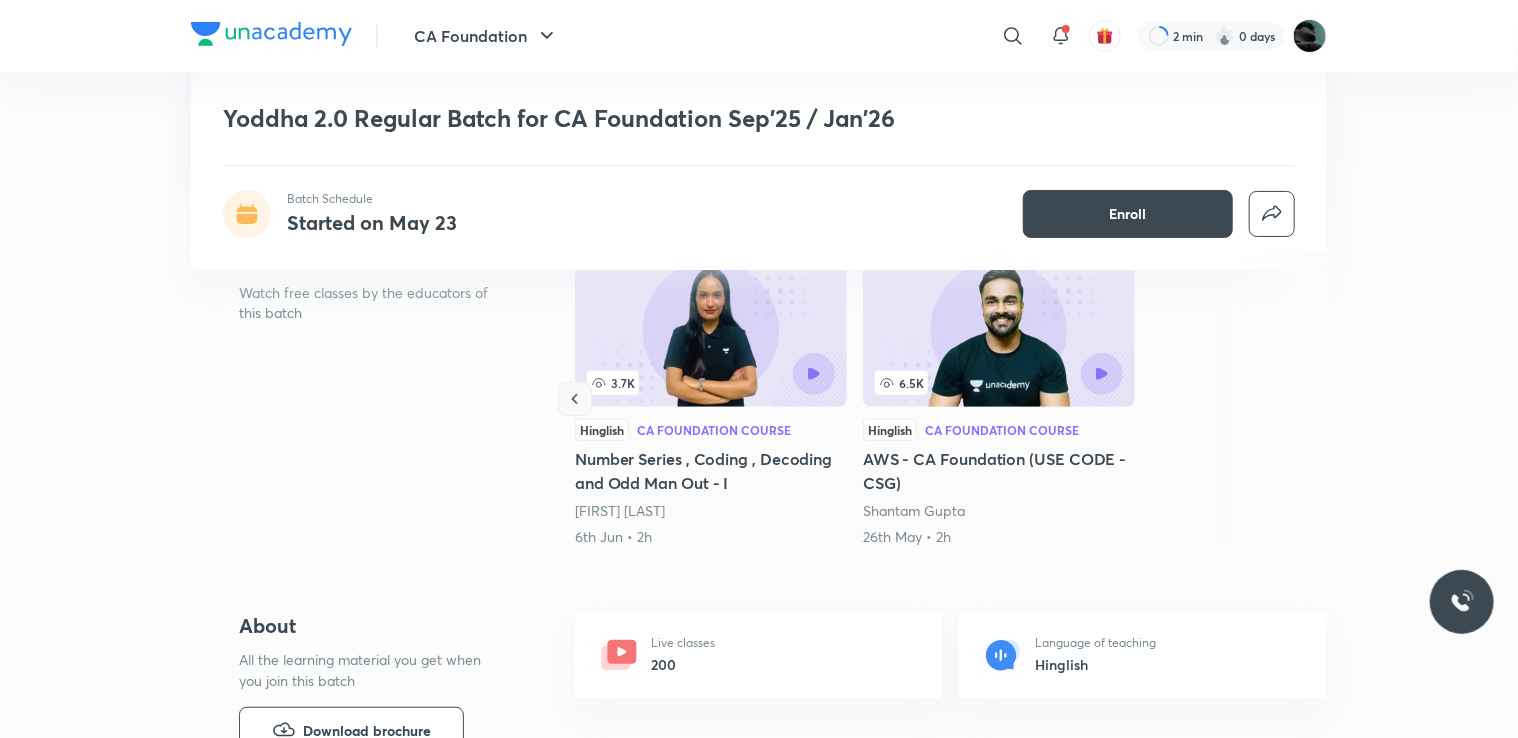 click 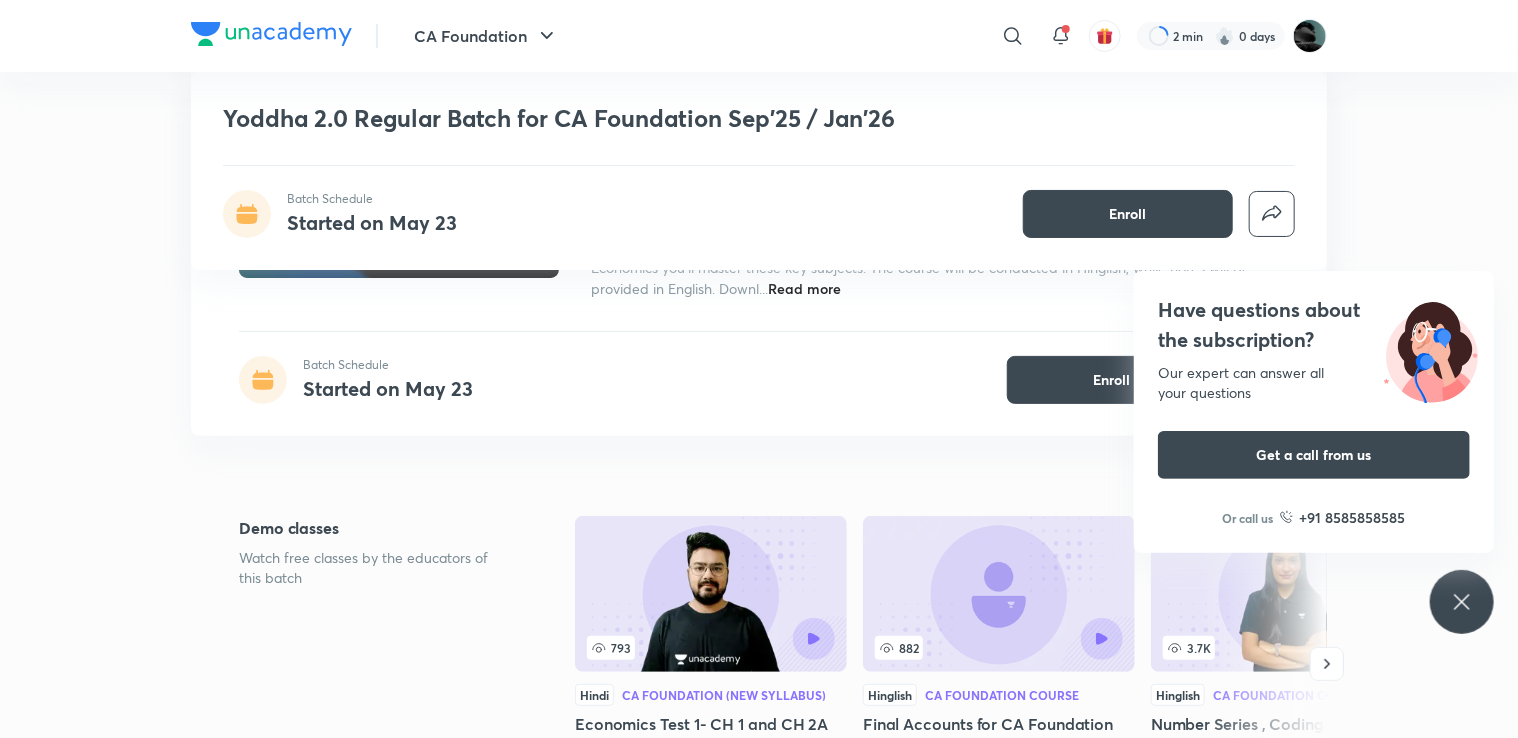 scroll, scrollTop: 475, scrollLeft: 0, axis: vertical 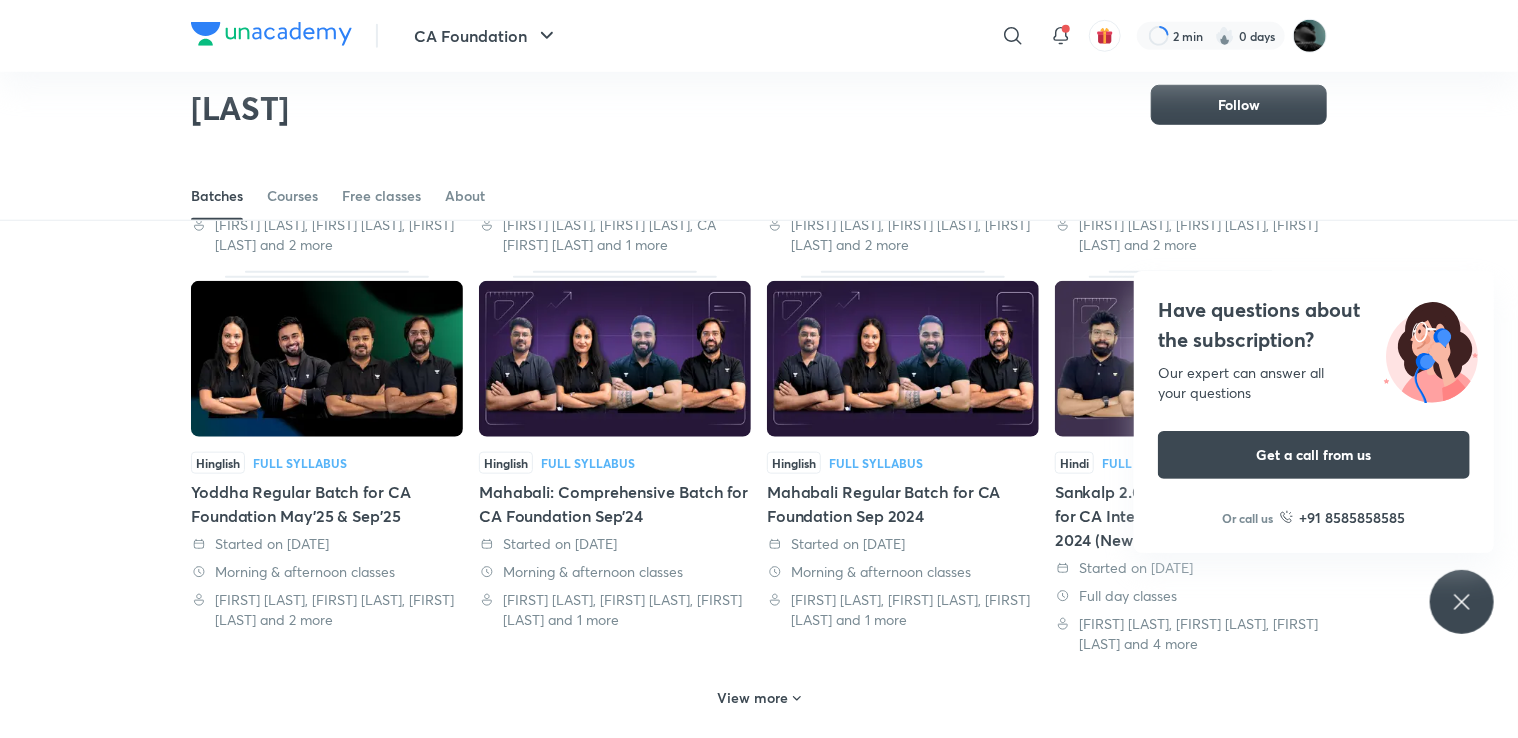 click on "Mahabali Regular Batch for CA Foundation Sep 2024" at bounding box center (903, 504) 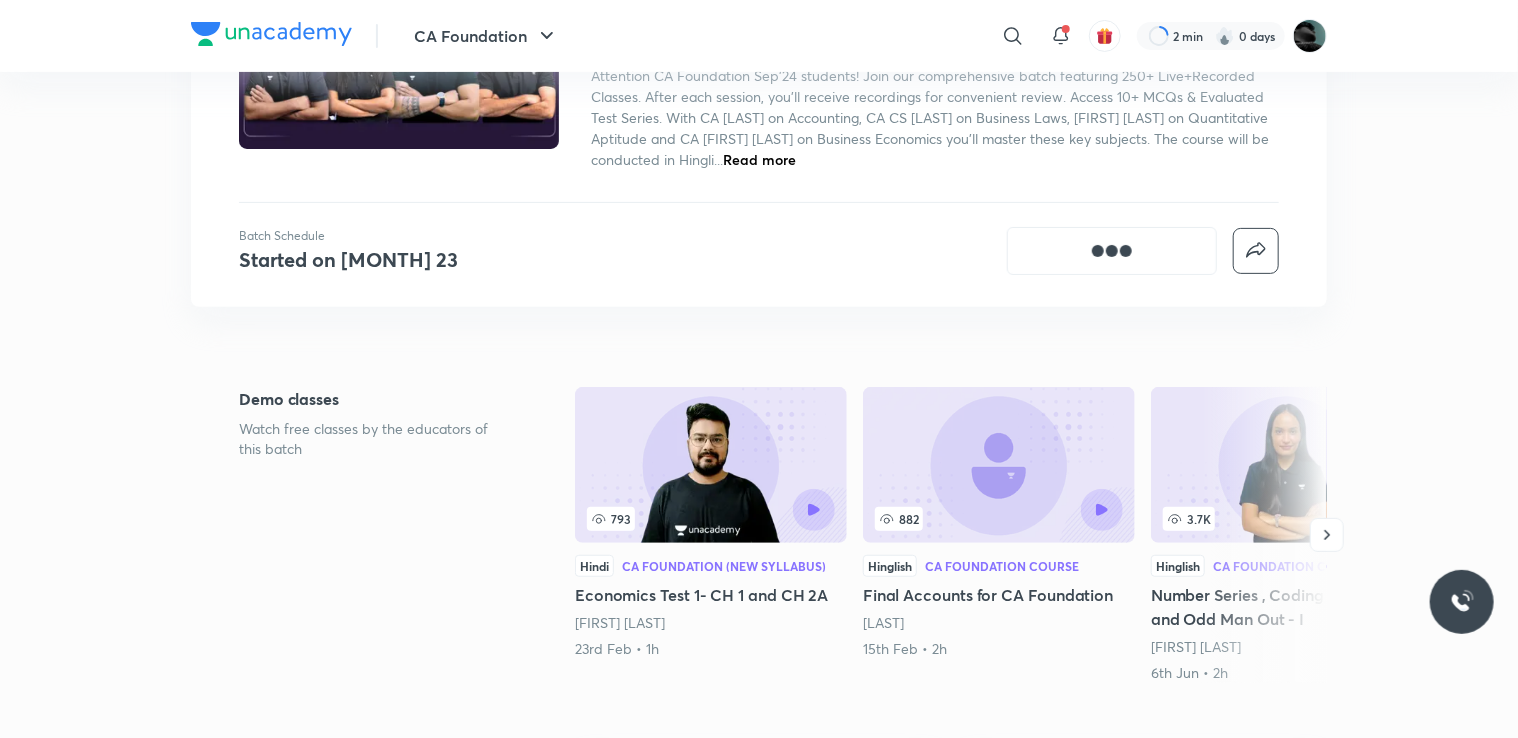 scroll, scrollTop: 240, scrollLeft: 0, axis: vertical 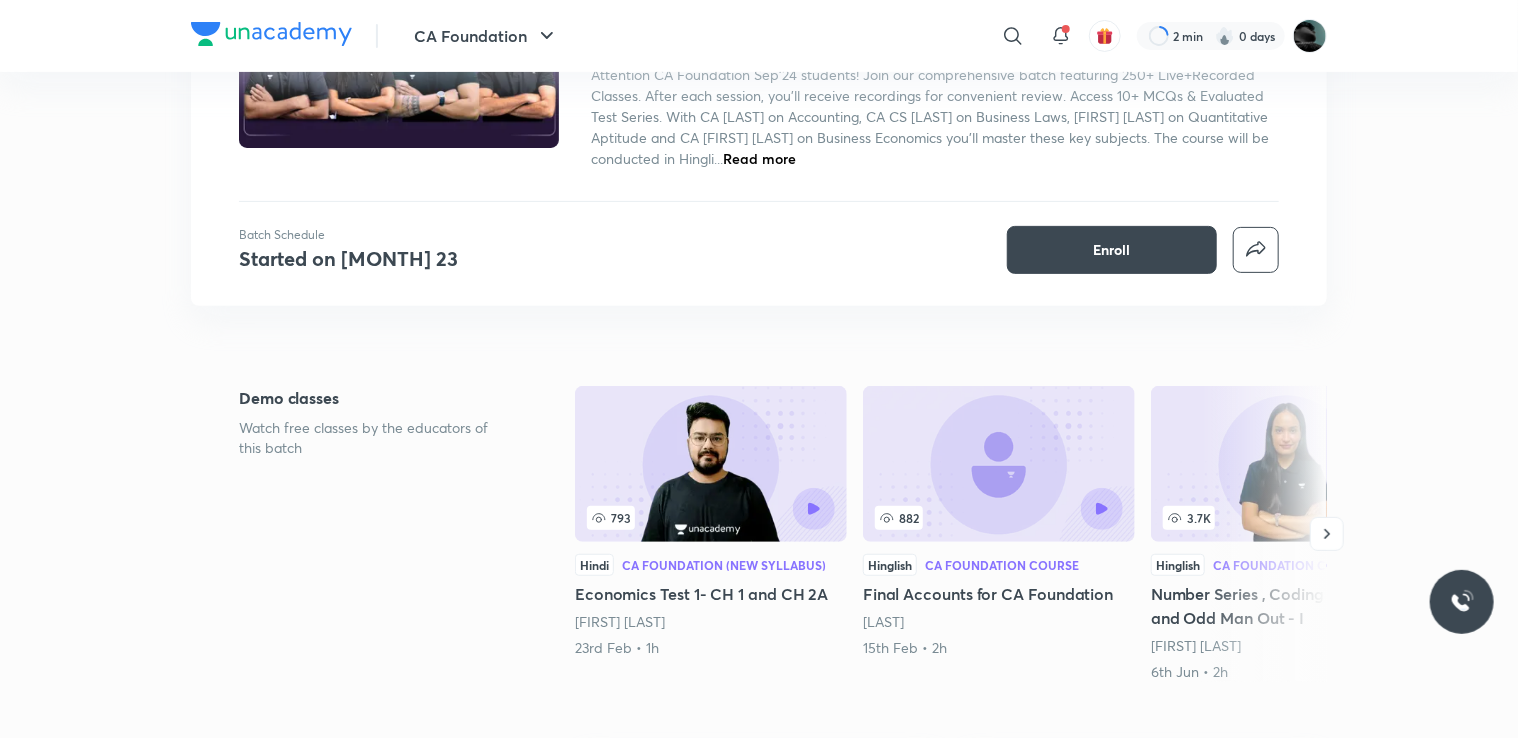 click on "[FIRST] [LAST]" at bounding box center [883, 621] 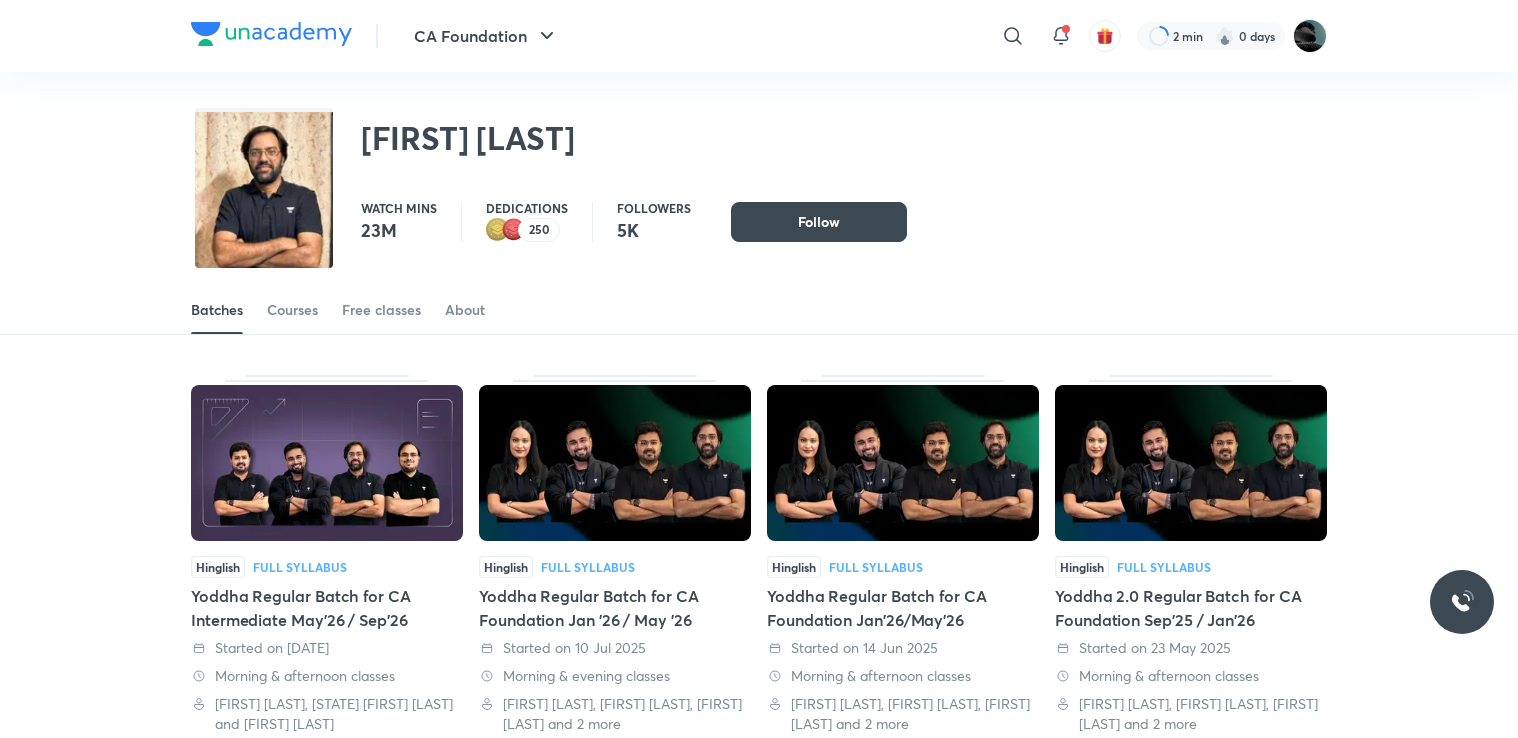 scroll, scrollTop: 0, scrollLeft: 0, axis: both 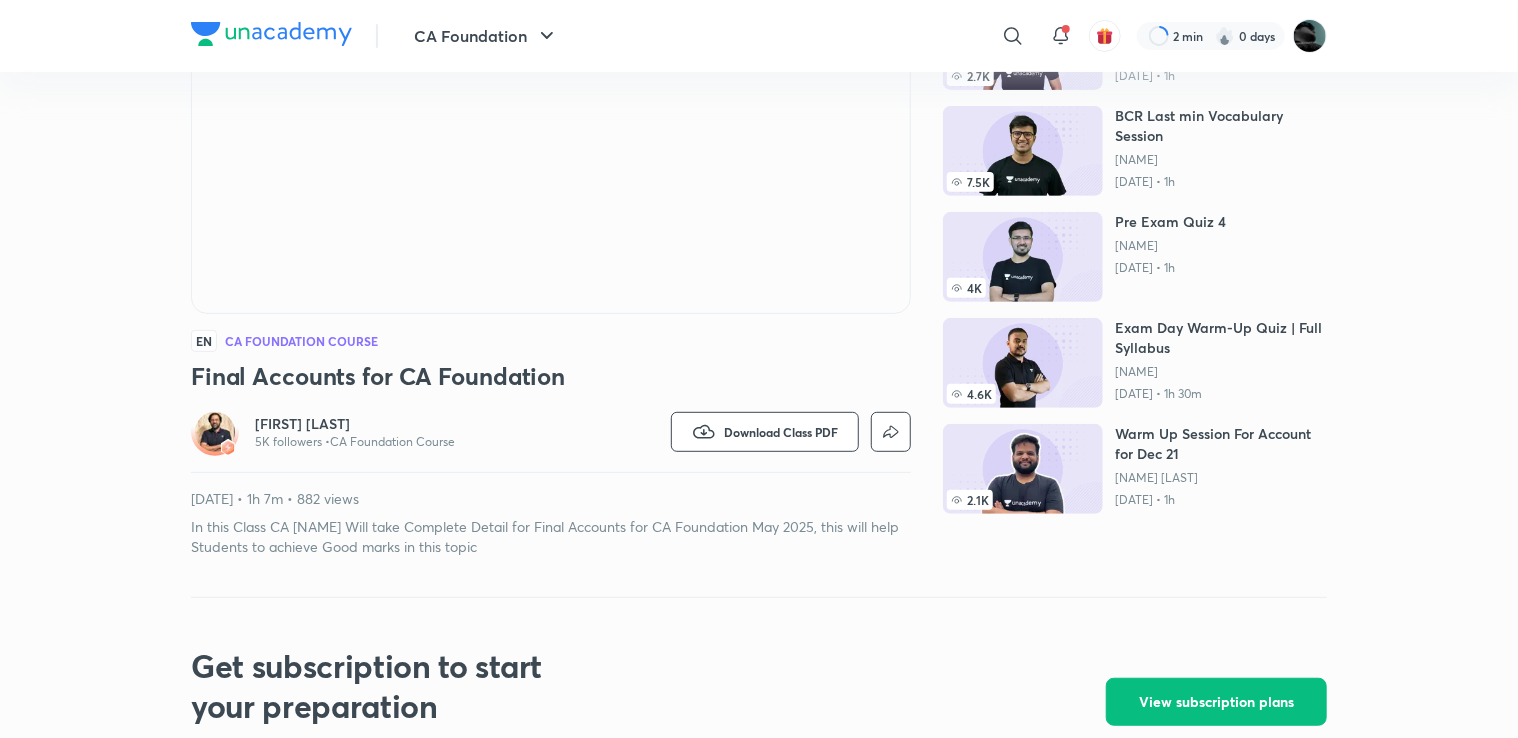click on "CA Foundation Free classes & tests More free classes Similar classes by [FIRST] [LAST]   7.3K L 2 - Pre Exam: Marathon 1 - BCK Chp 3 & 4 [FIRST] [LAST] [DATE] • 46m   2.7K ACCOUNTS KA MAHA-KUMBH Full Syllabus Quiz-2 CA [FIRST] [LAST] [DATE] • 1h    7.5K BCR Last min Vocabulary Session [FIRST] [LAST] [DATE] • 1h    4K Pre Exam Quiz 4 [FIRST] [LAST] [DATE] • 1h    4.6K Exam Day Warm-Up Quiz | Full Syllabus [FIRST] [LAST] [DATE] • 1h 30m   2.1K Warm Up Session For Account for Dec 21 [FIRST] [LAST] [DATE] • 1h    3.7K MAHAKUMBH OF LAW-2 [FIRST] [LAST] [DATE] • 1h    7.3K EXAM Day | Warm-Up Quiz [FIRST] [LAST] [DATE] • 1h  EN CA Foundation Course Final Accounts for CA Foundation [FIRST] [LAST] 5K followers •  CA Foundation Course Watch on app Download Class PDF [DATE] • 1h 7m  • 882 views Read more" at bounding box center [759, 203] 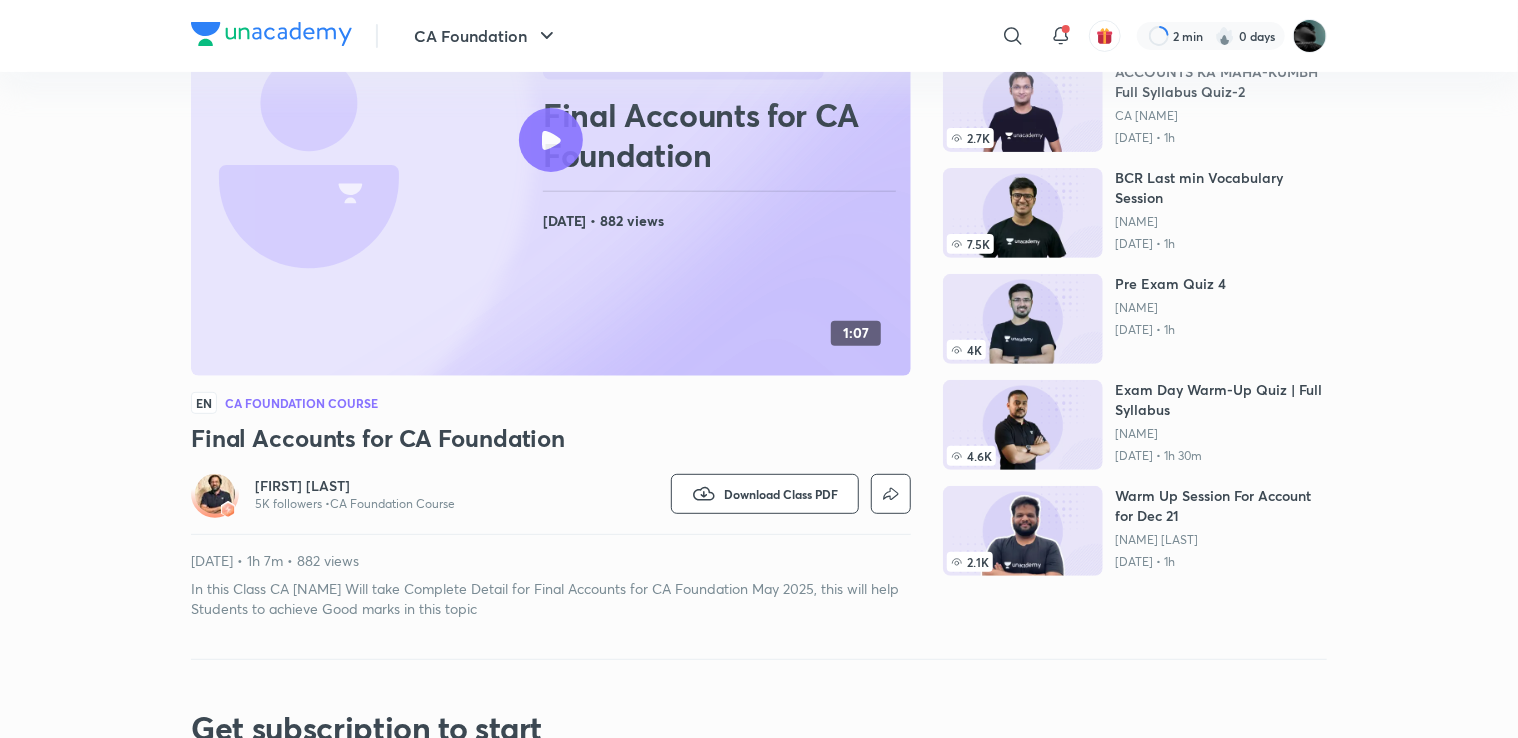 scroll, scrollTop: 0, scrollLeft: 0, axis: both 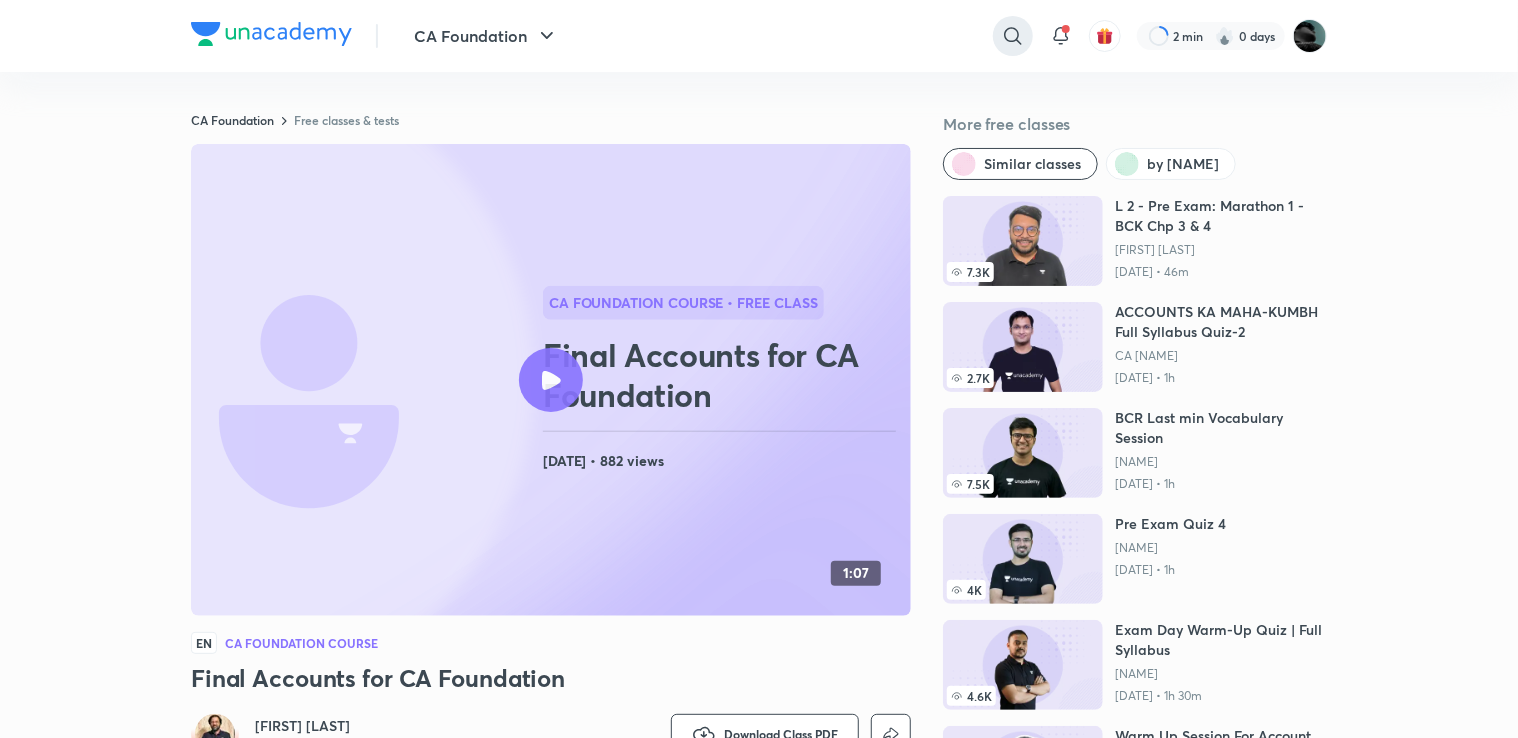 click 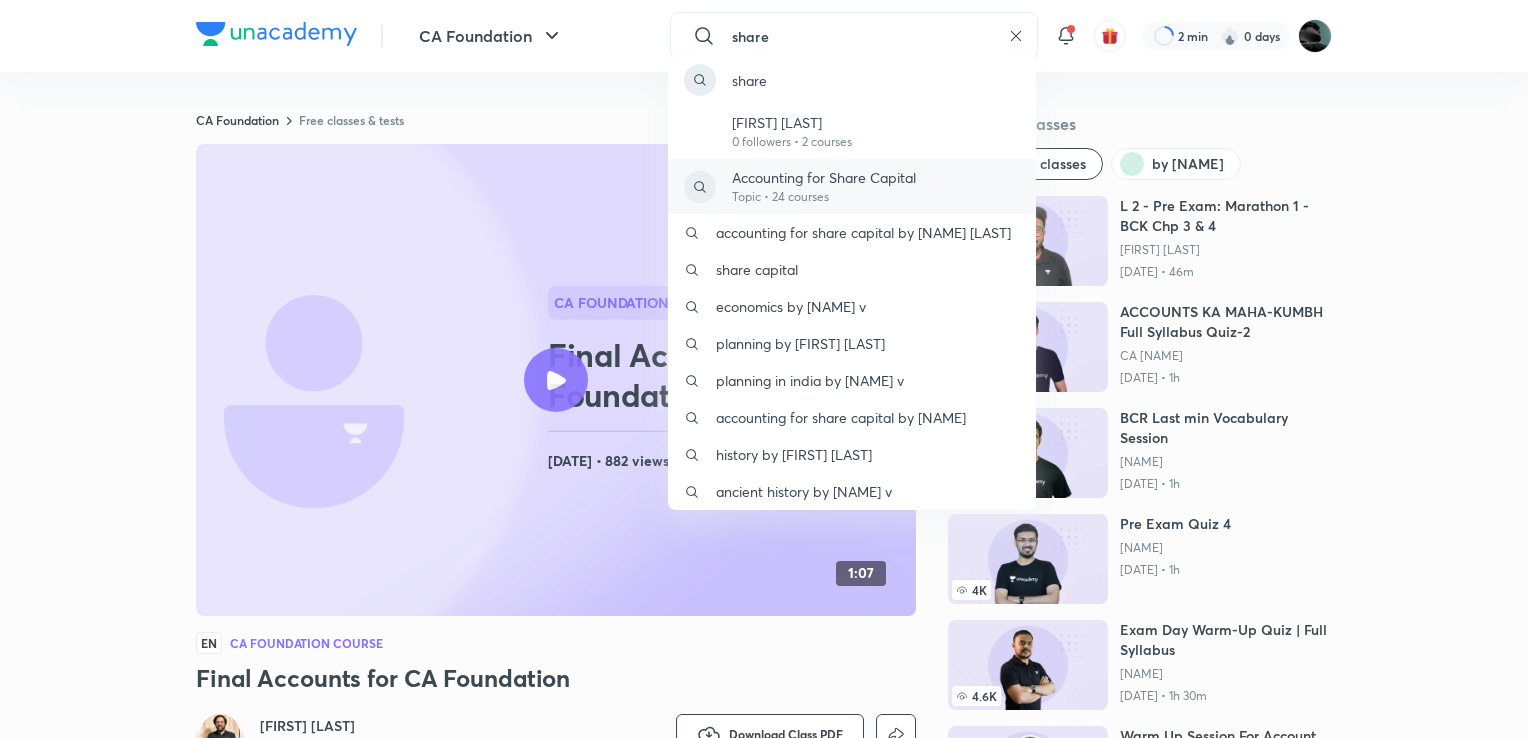 type on "share" 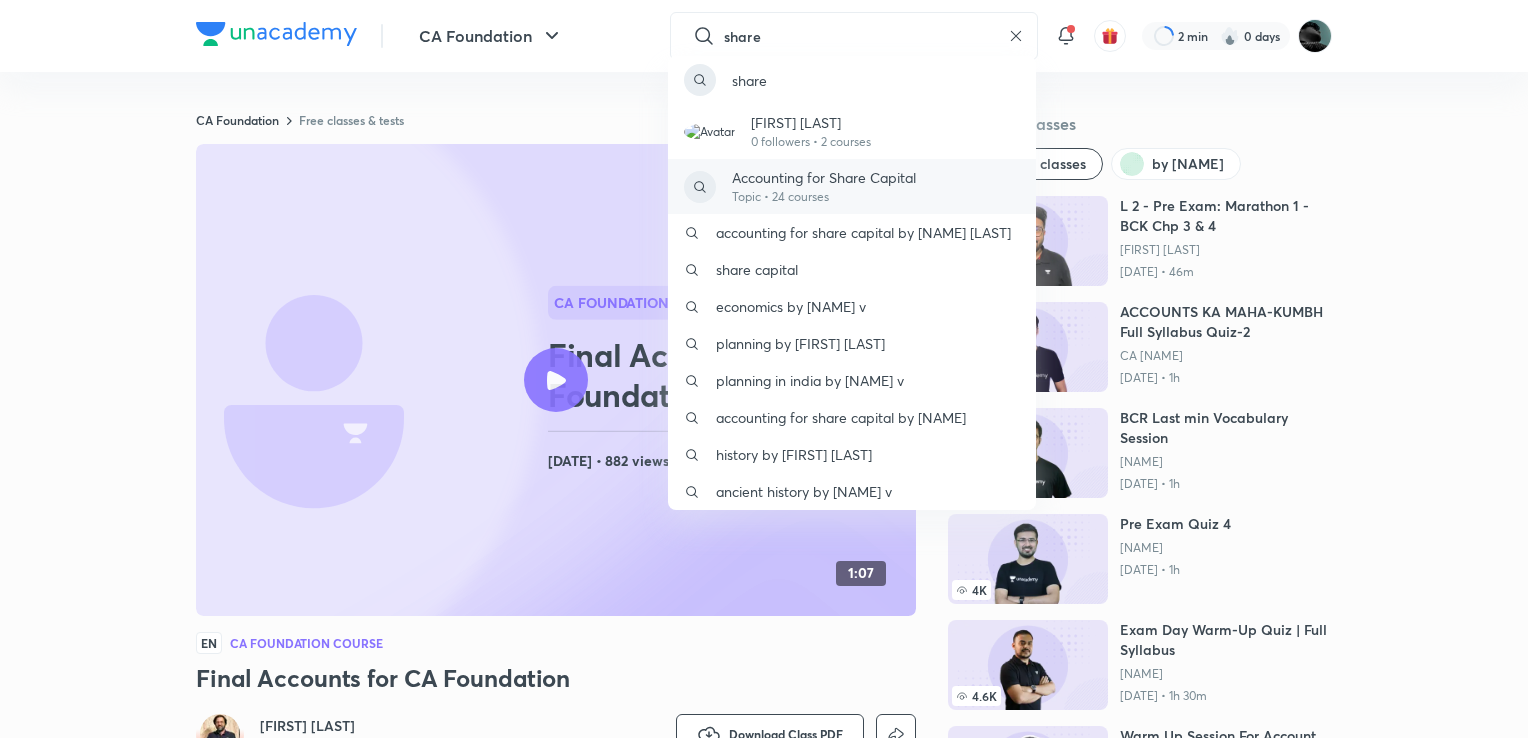 click on "Topic • 24 courses" at bounding box center [824, 197] 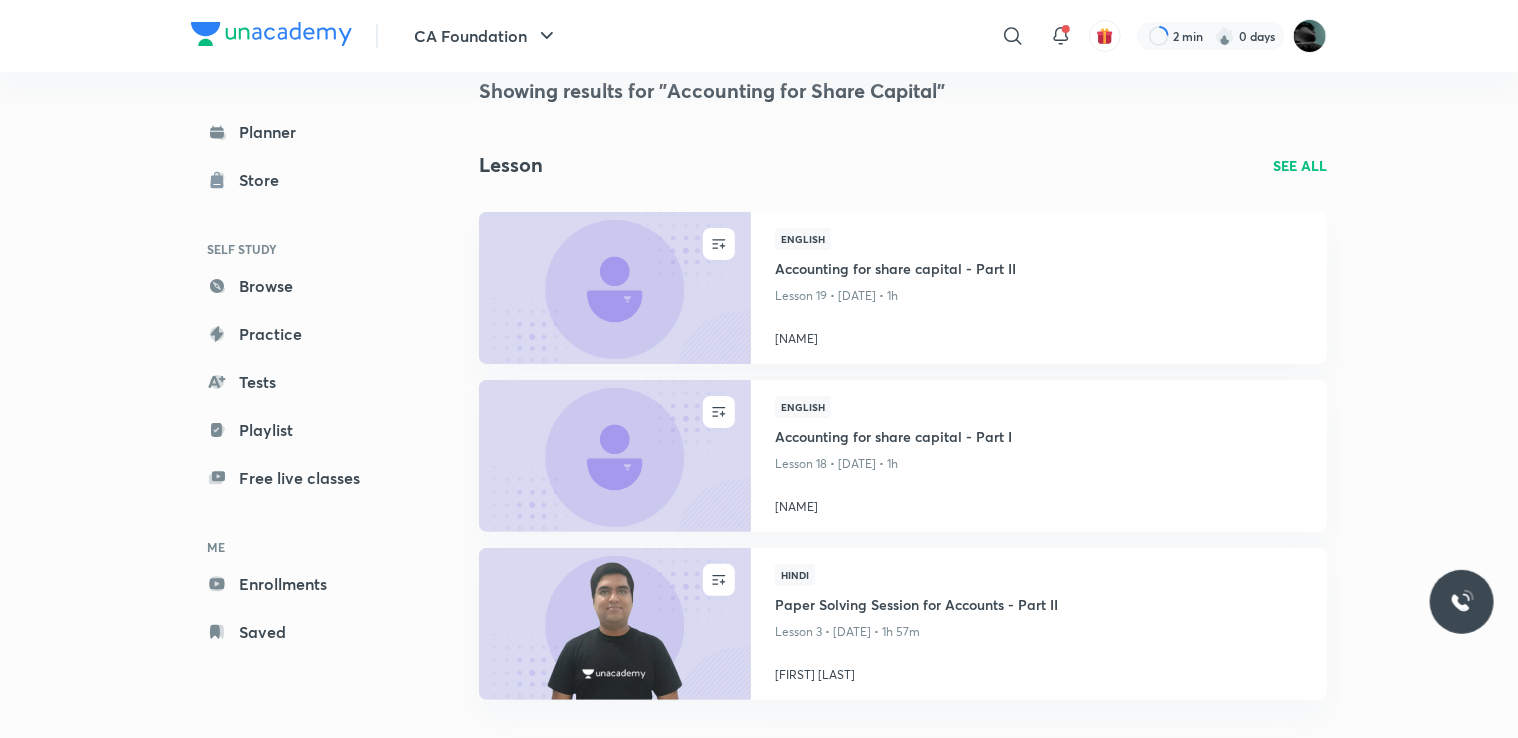 scroll, scrollTop: 0, scrollLeft: 0, axis: both 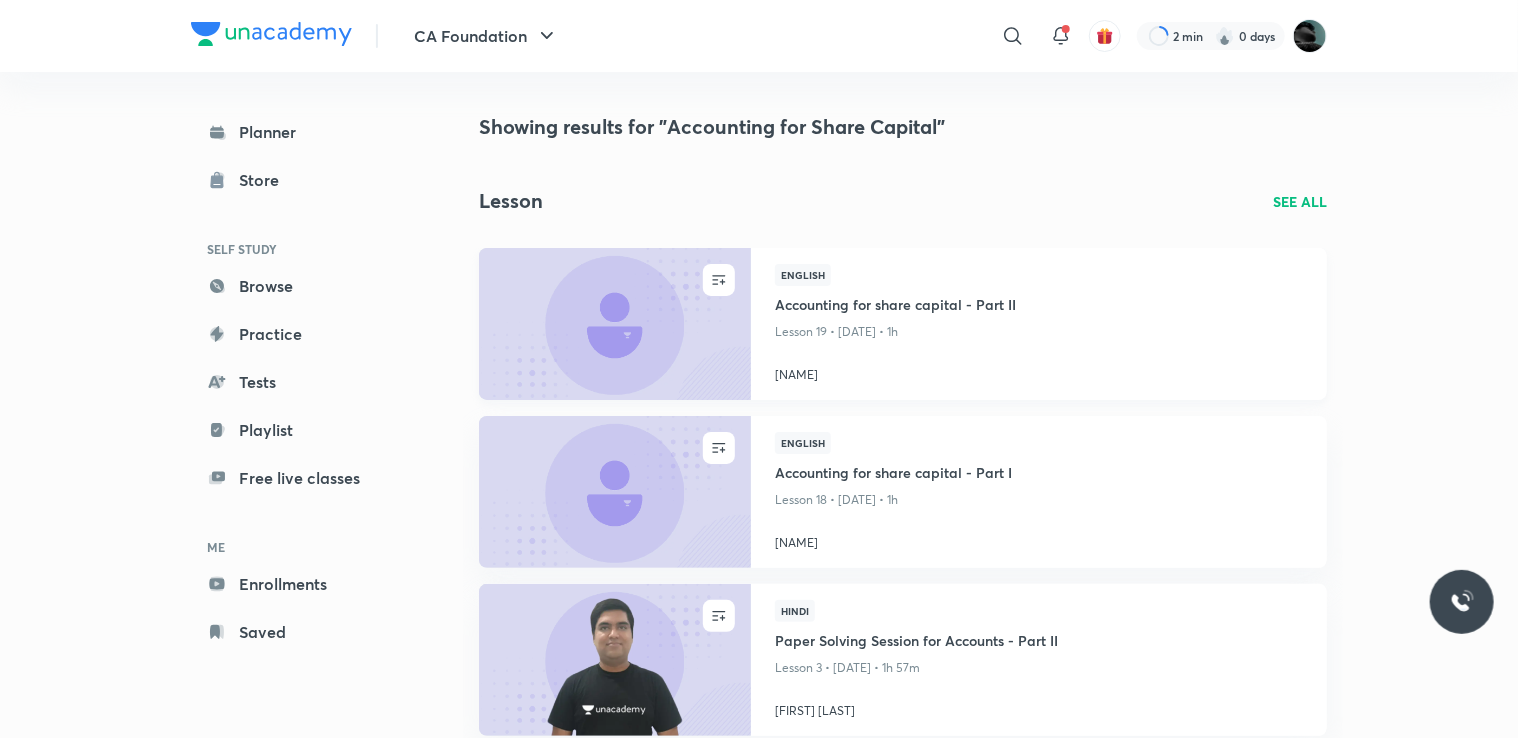 click at bounding box center [614, 323] 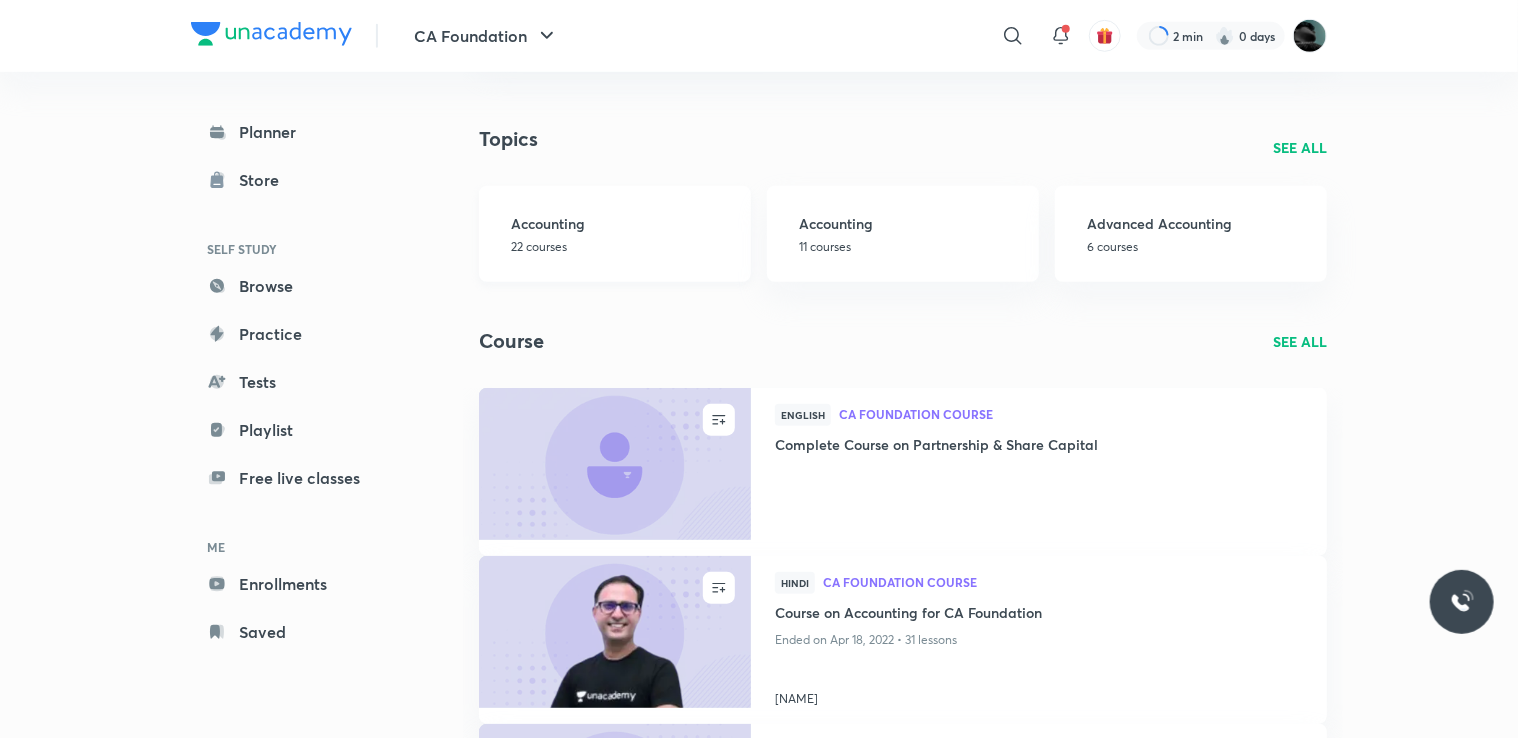 scroll, scrollTop: 682, scrollLeft: 0, axis: vertical 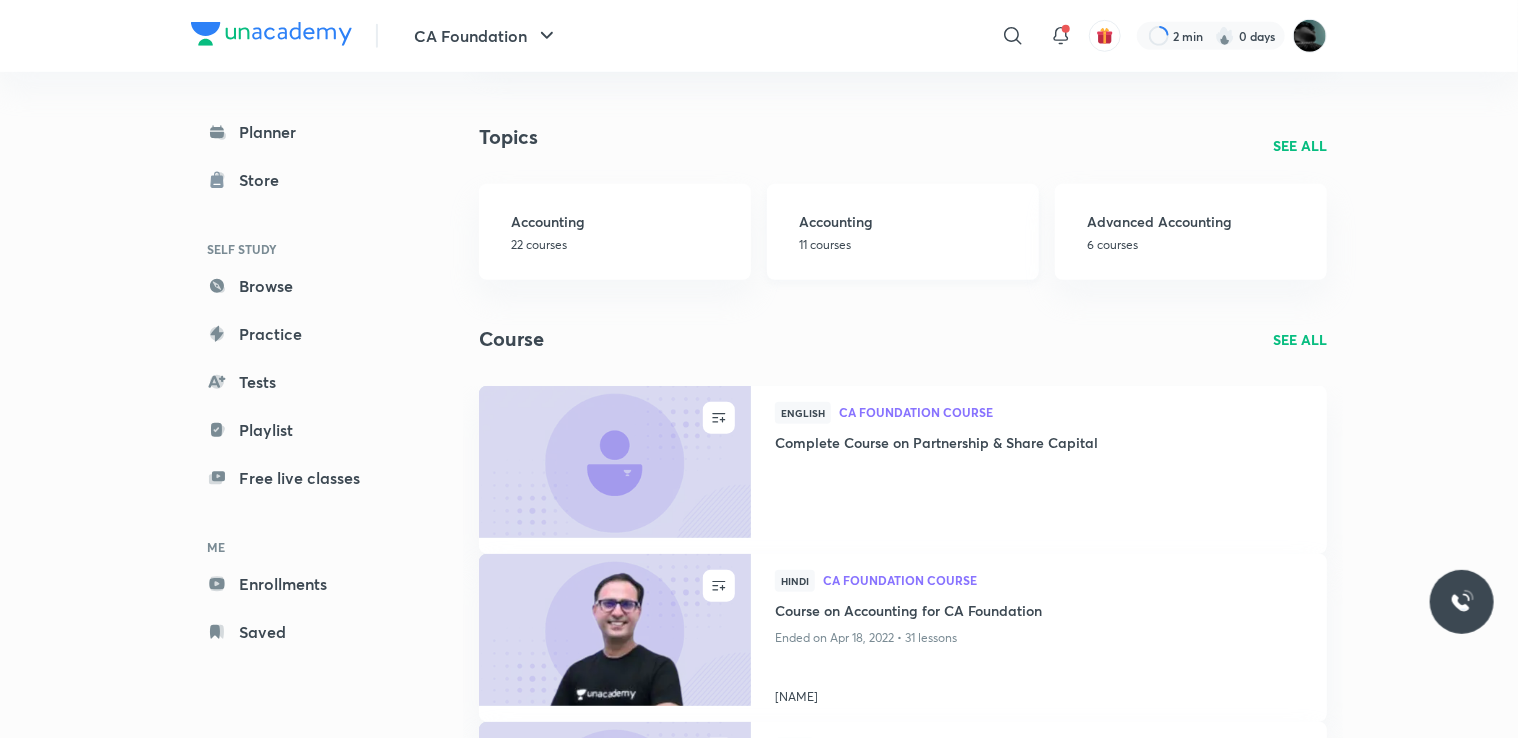 click on "11 courses" at bounding box center [913, 245] 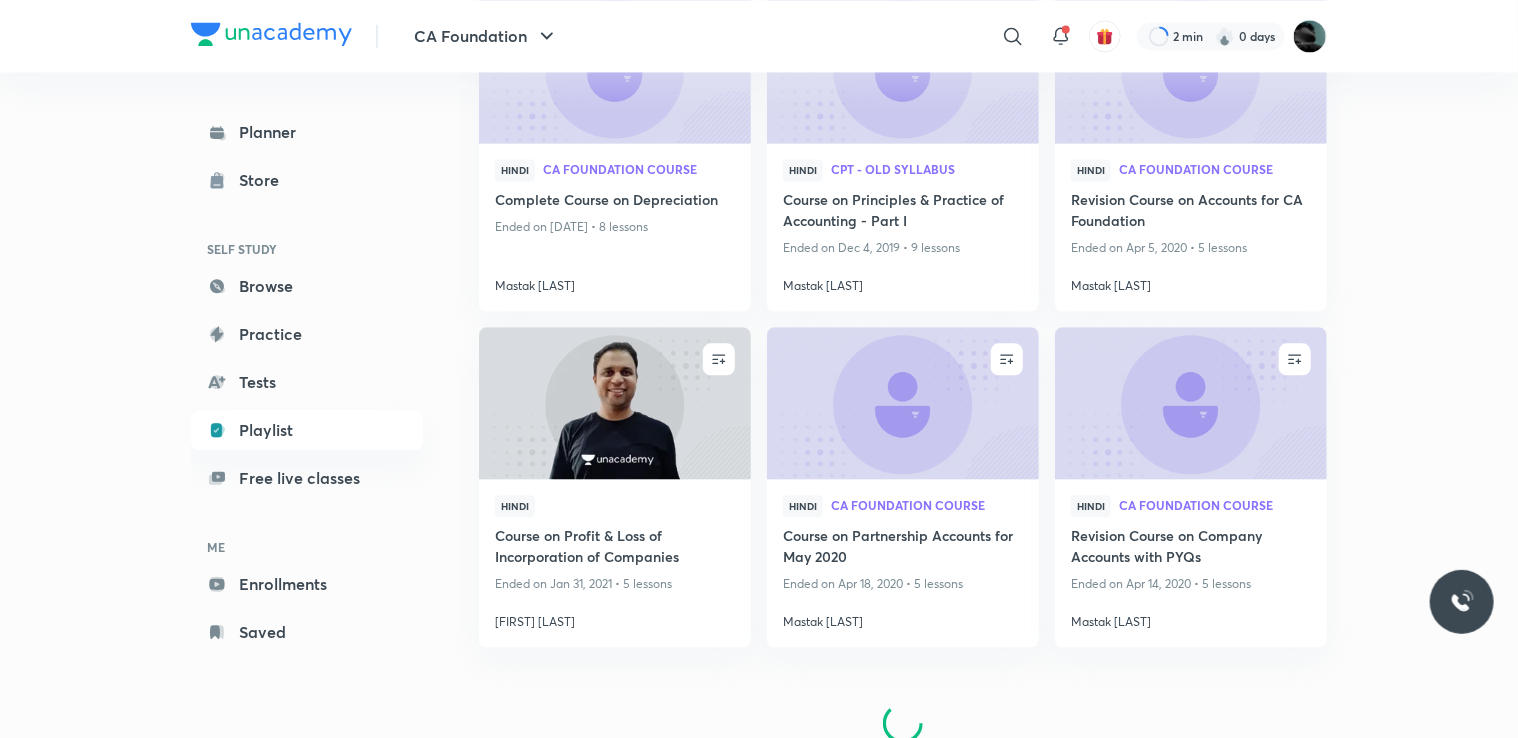 scroll, scrollTop: 2309, scrollLeft: 0, axis: vertical 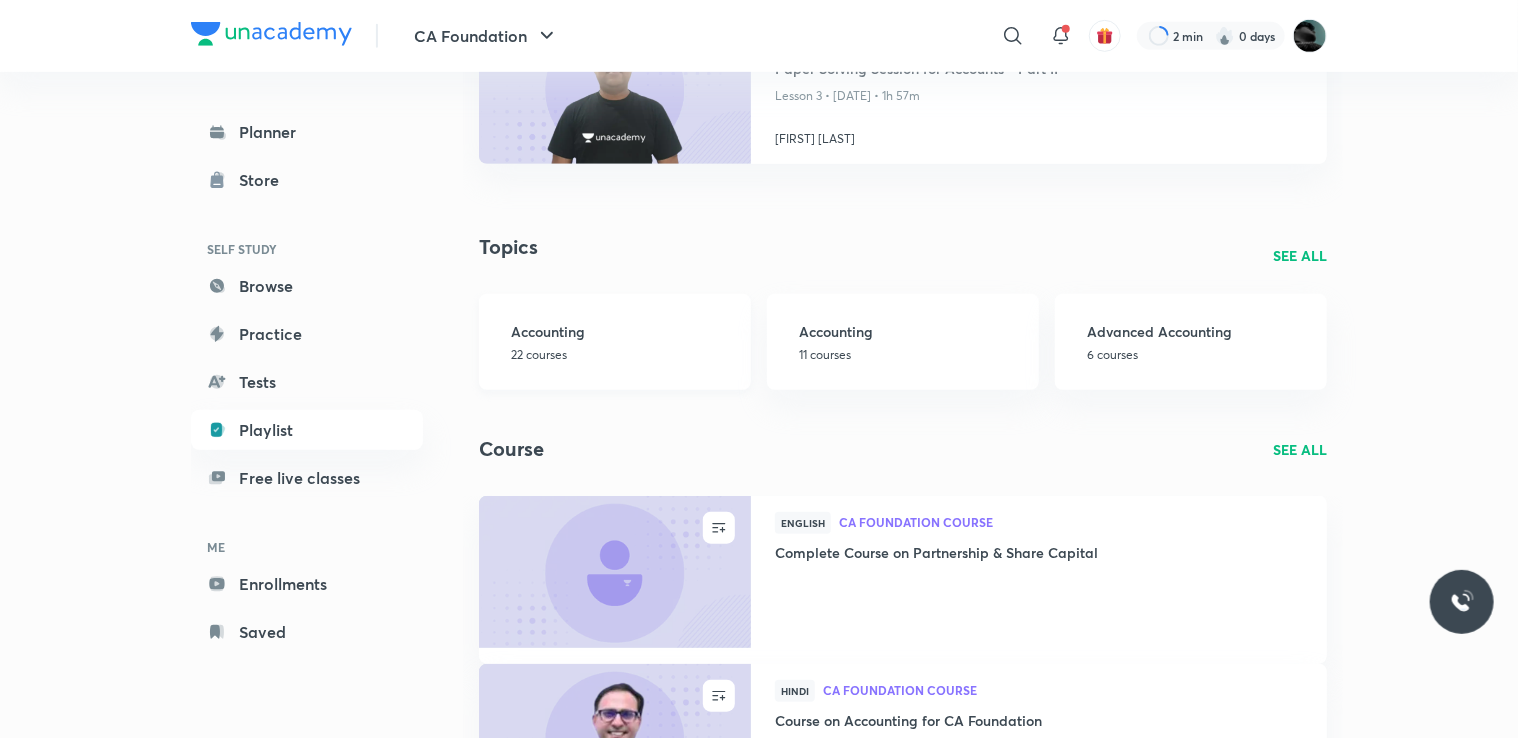 click on "22 courses" at bounding box center [625, 355] 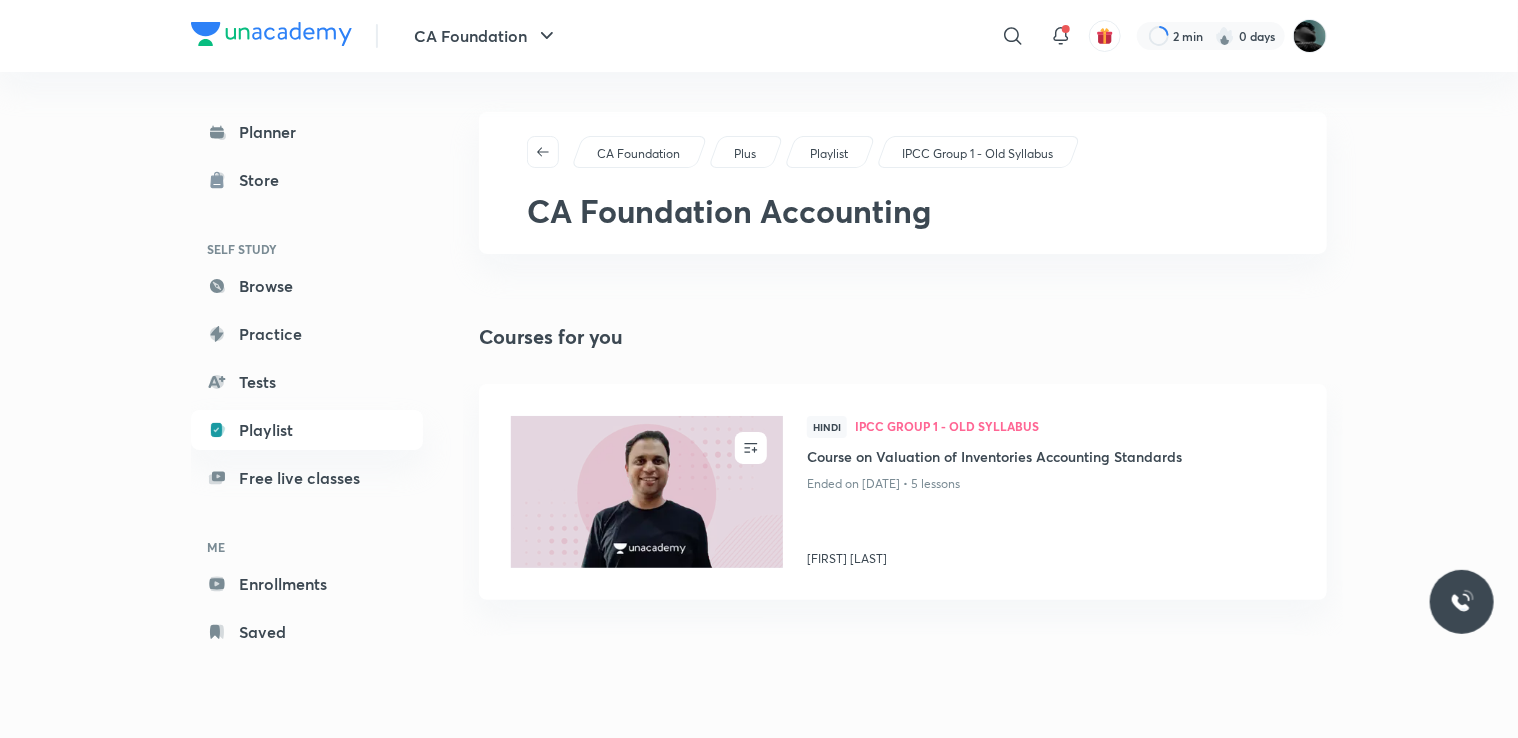 scroll, scrollTop: 30, scrollLeft: 0, axis: vertical 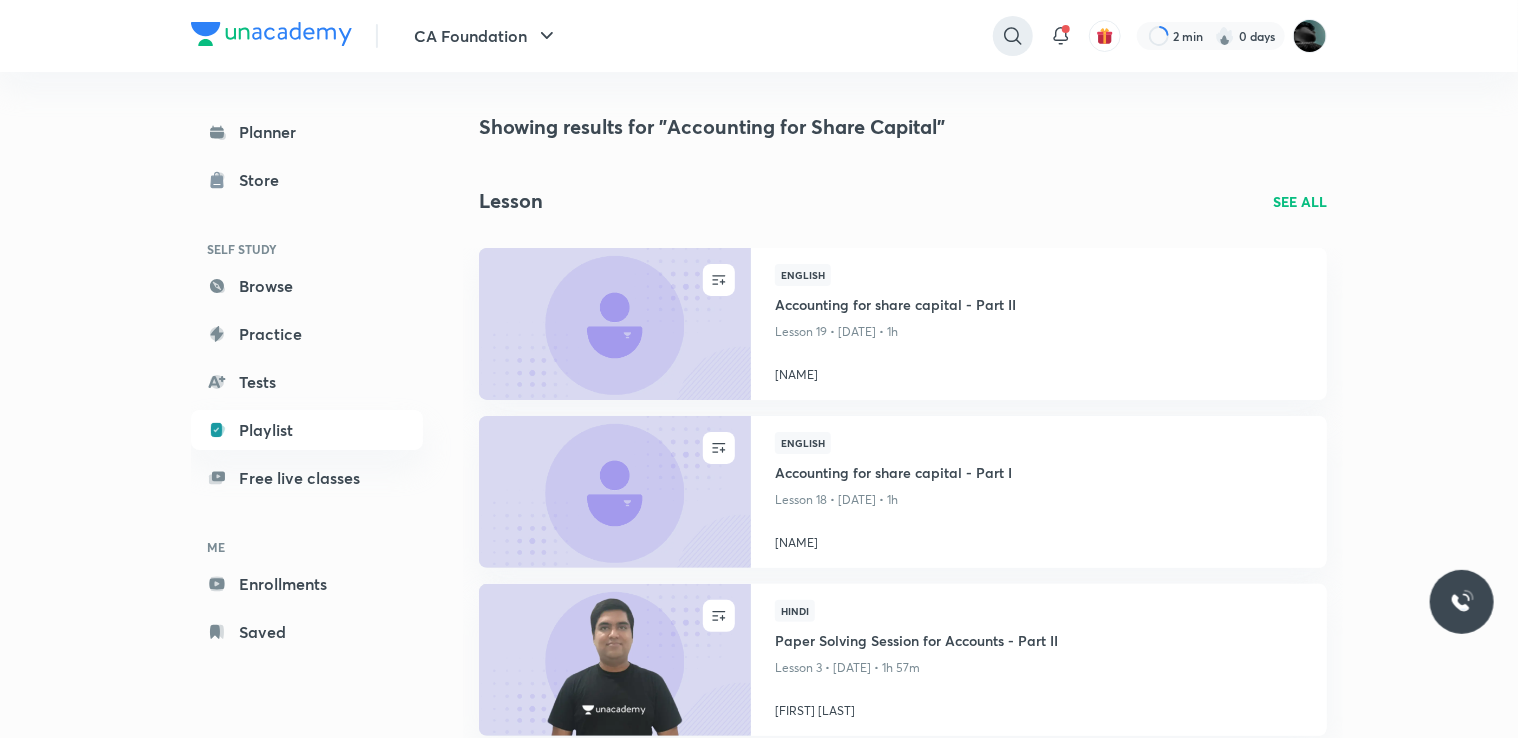 click 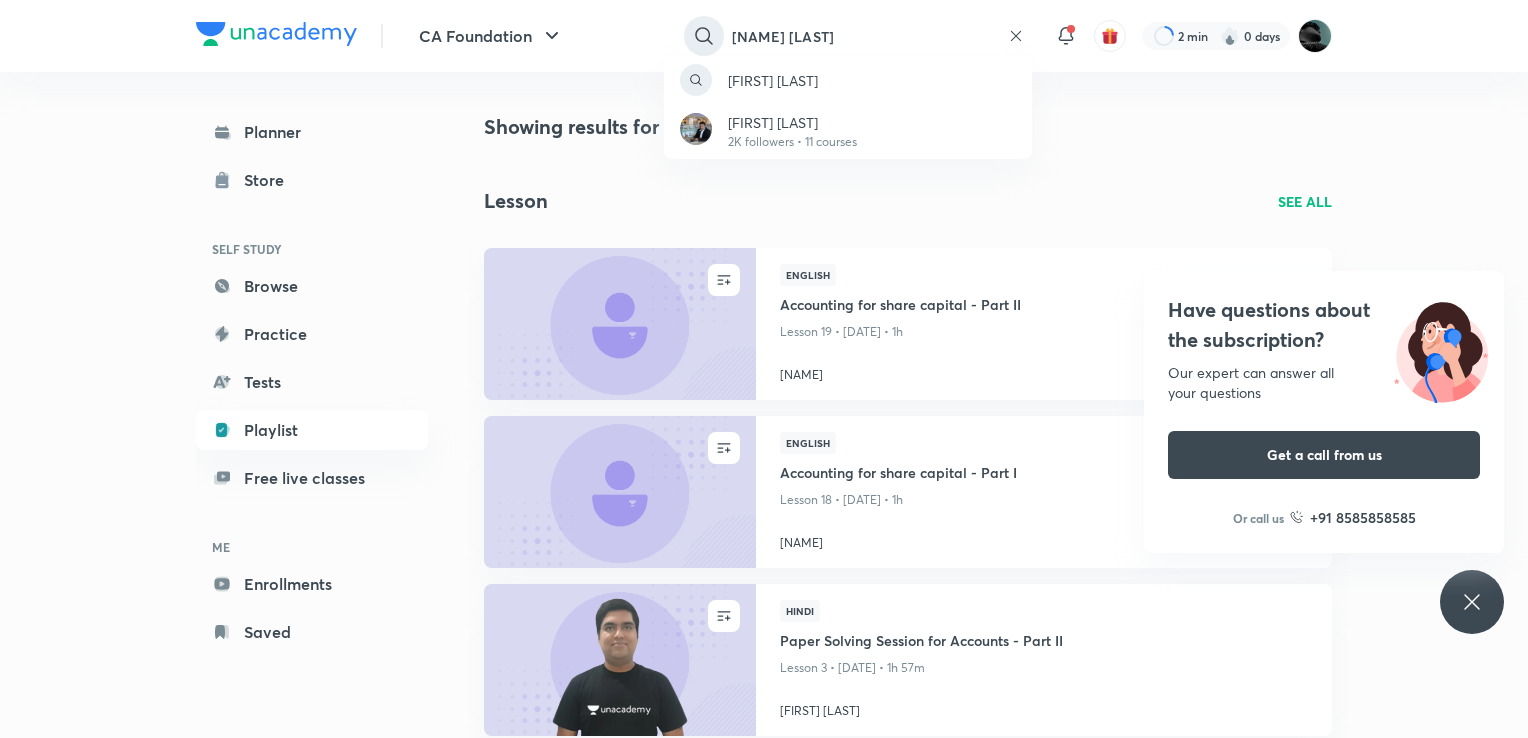 type on "[NAME] [LAST]" 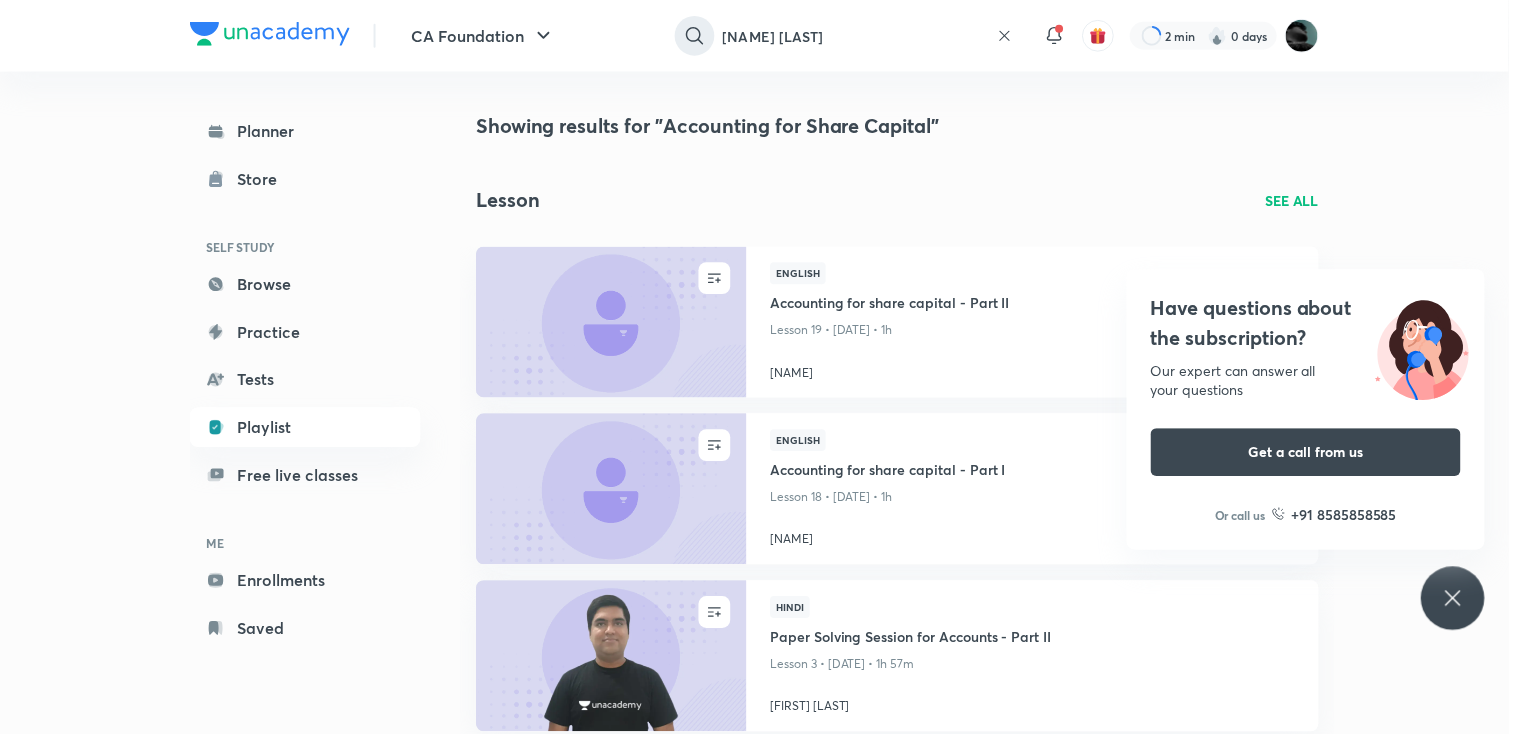 scroll, scrollTop: 0, scrollLeft: 0, axis: both 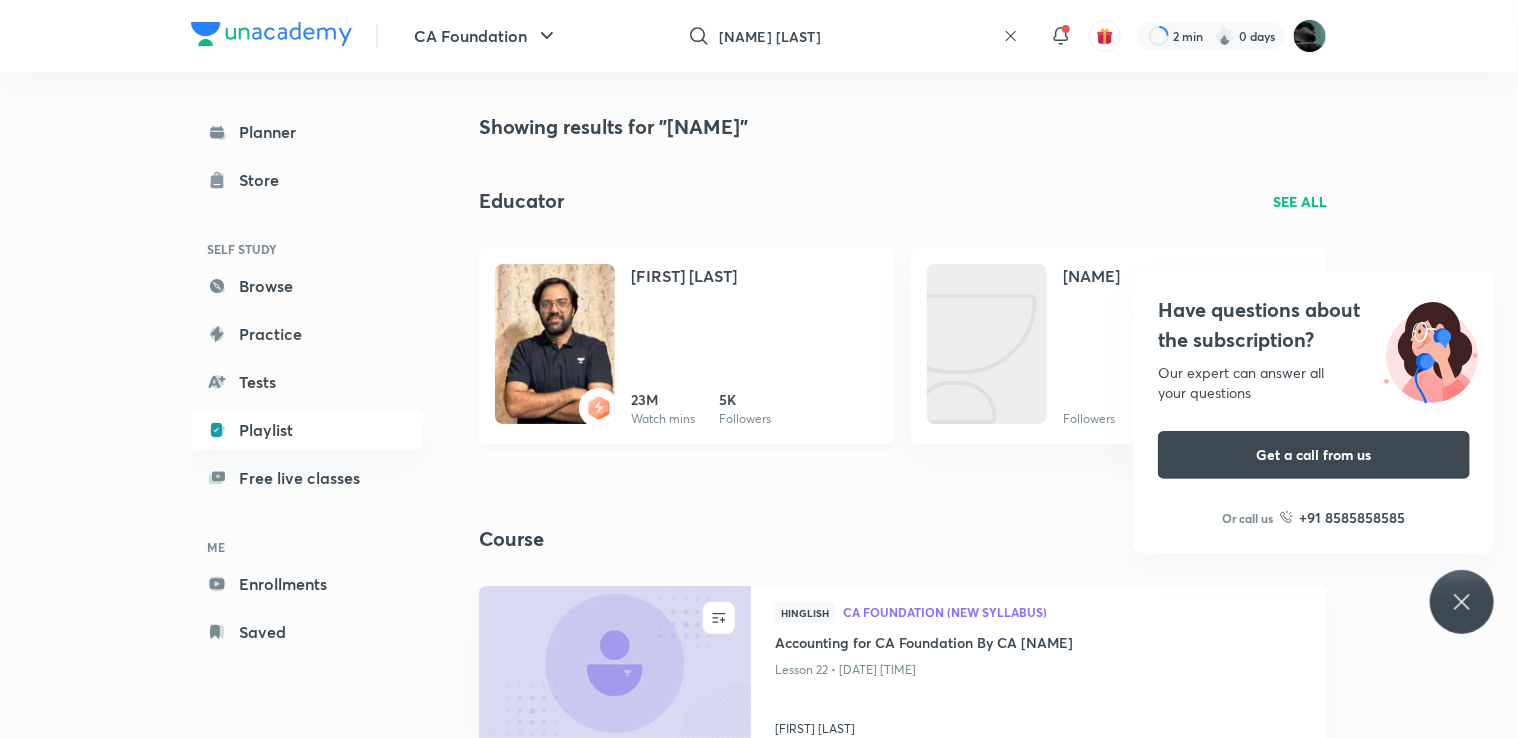 click on "[FIRST] [LAST]" at bounding box center (755, 276) 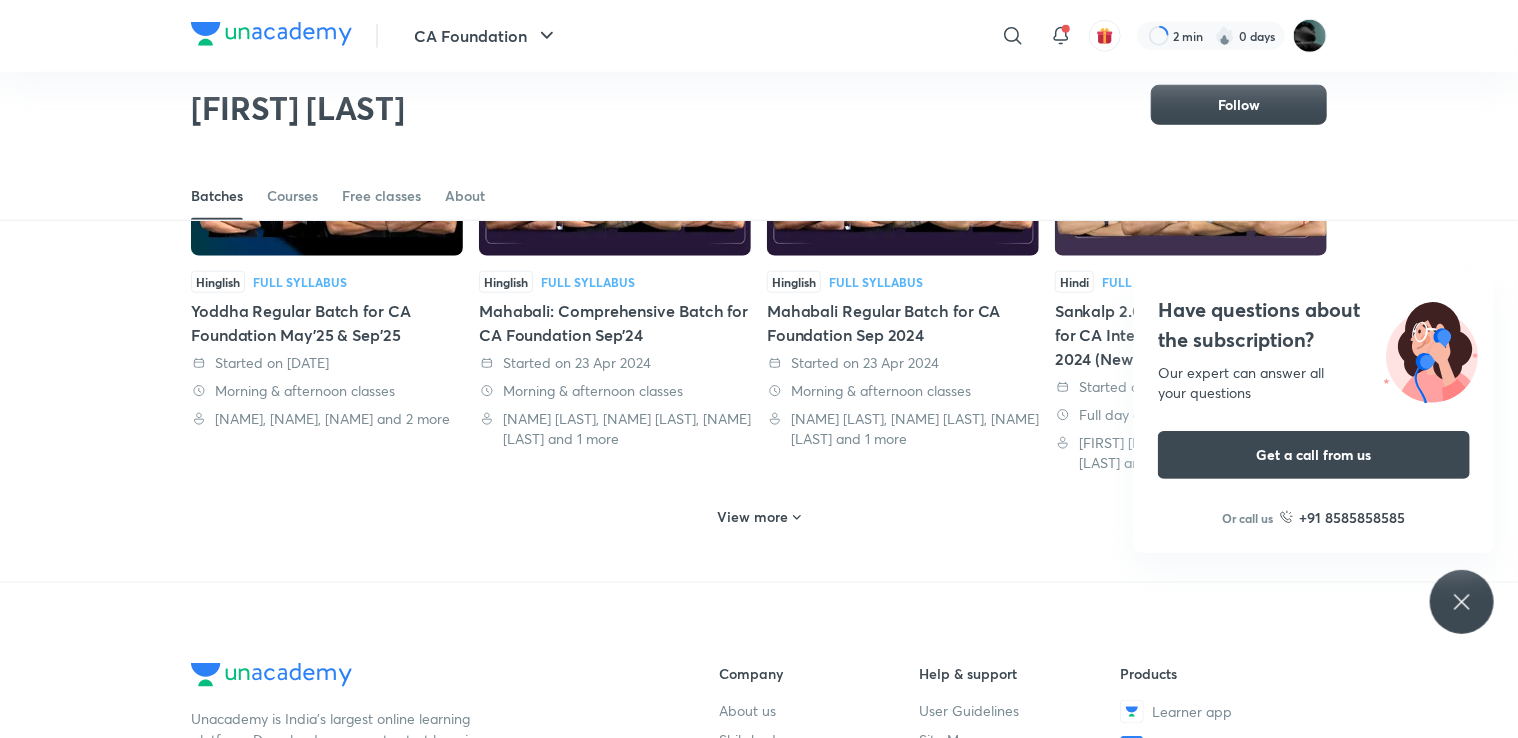 scroll, scrollTop: 940, scrollLeft: 0, axis: vertical 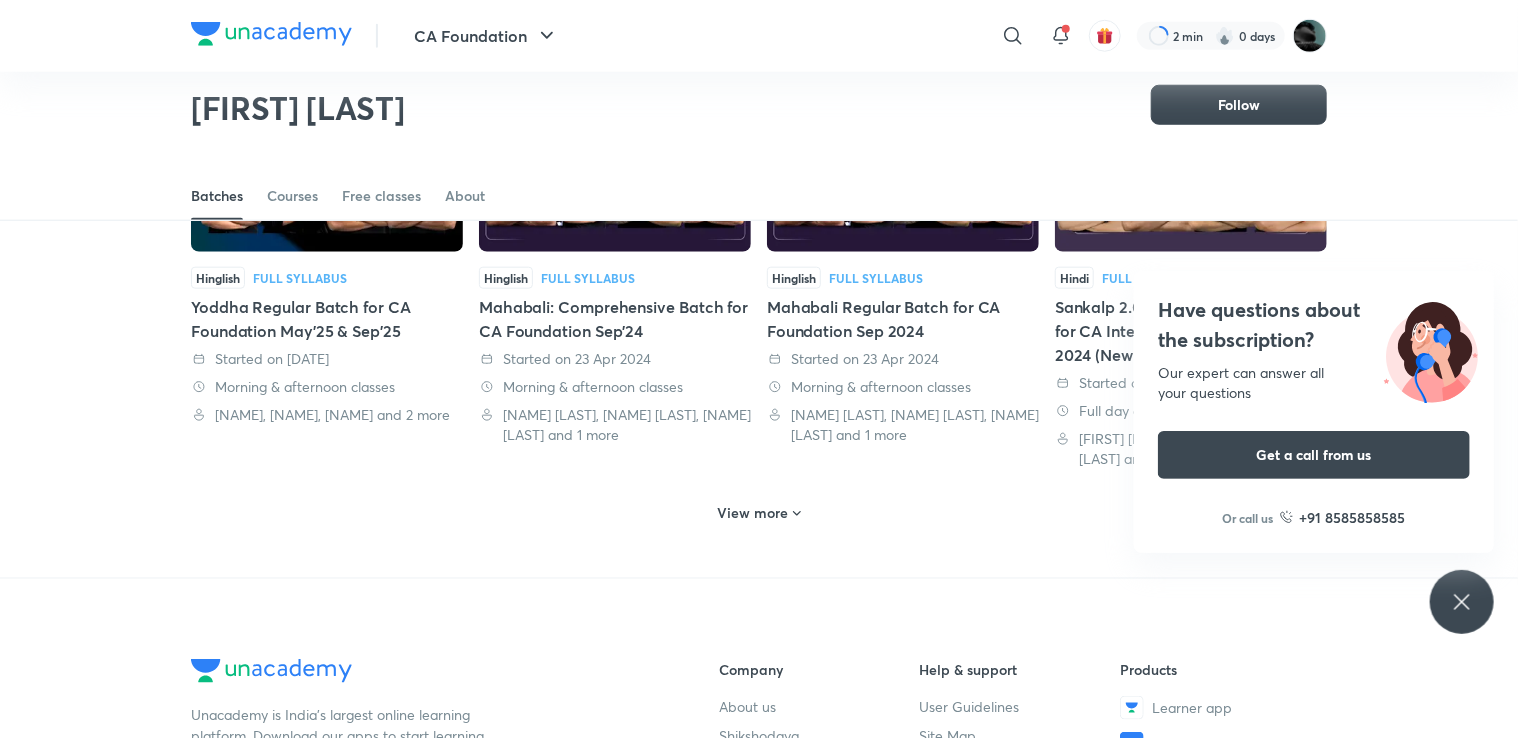 click on "View more" at bounding box center [753, 513] 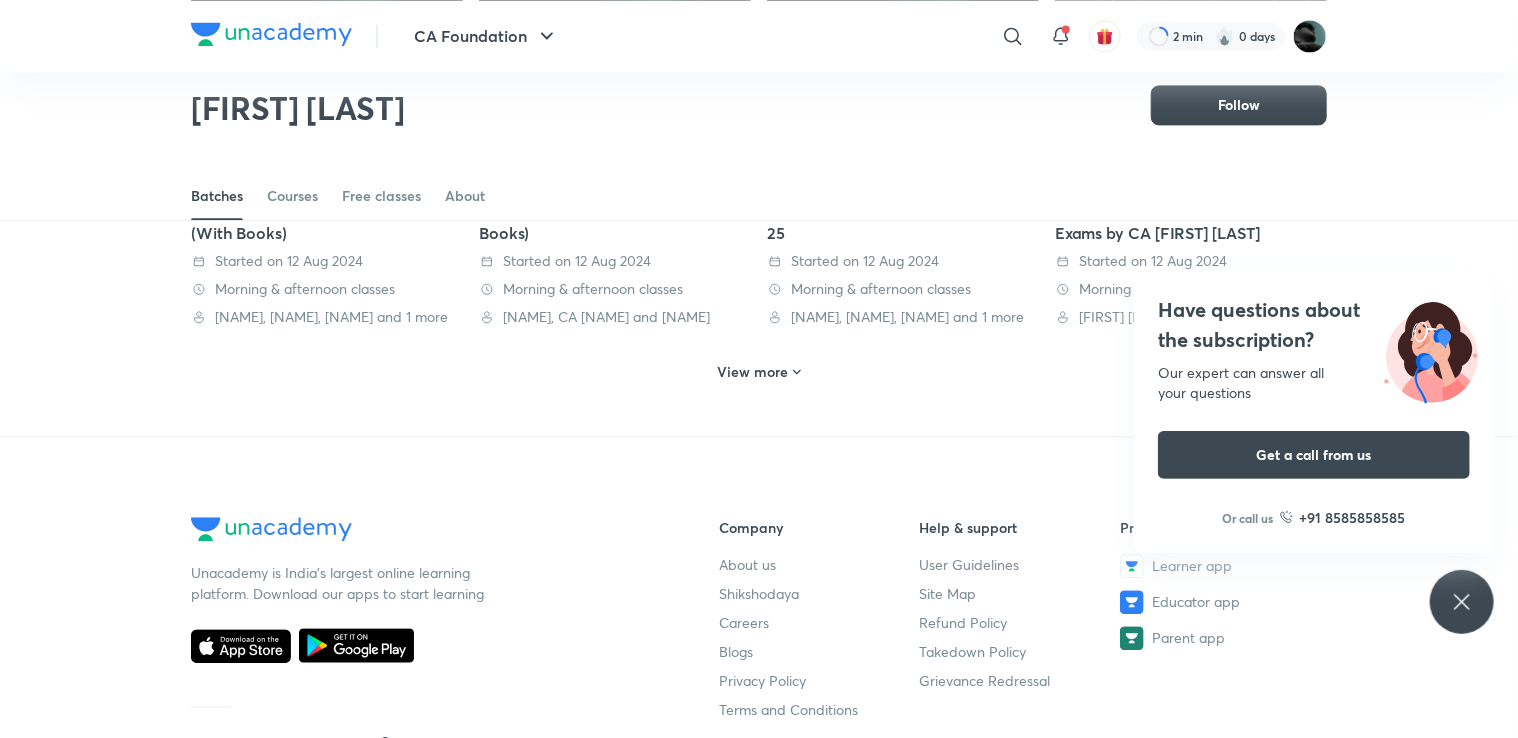 scroll, scrollTop: 2234, scrollLeft: 0, axis: vertical 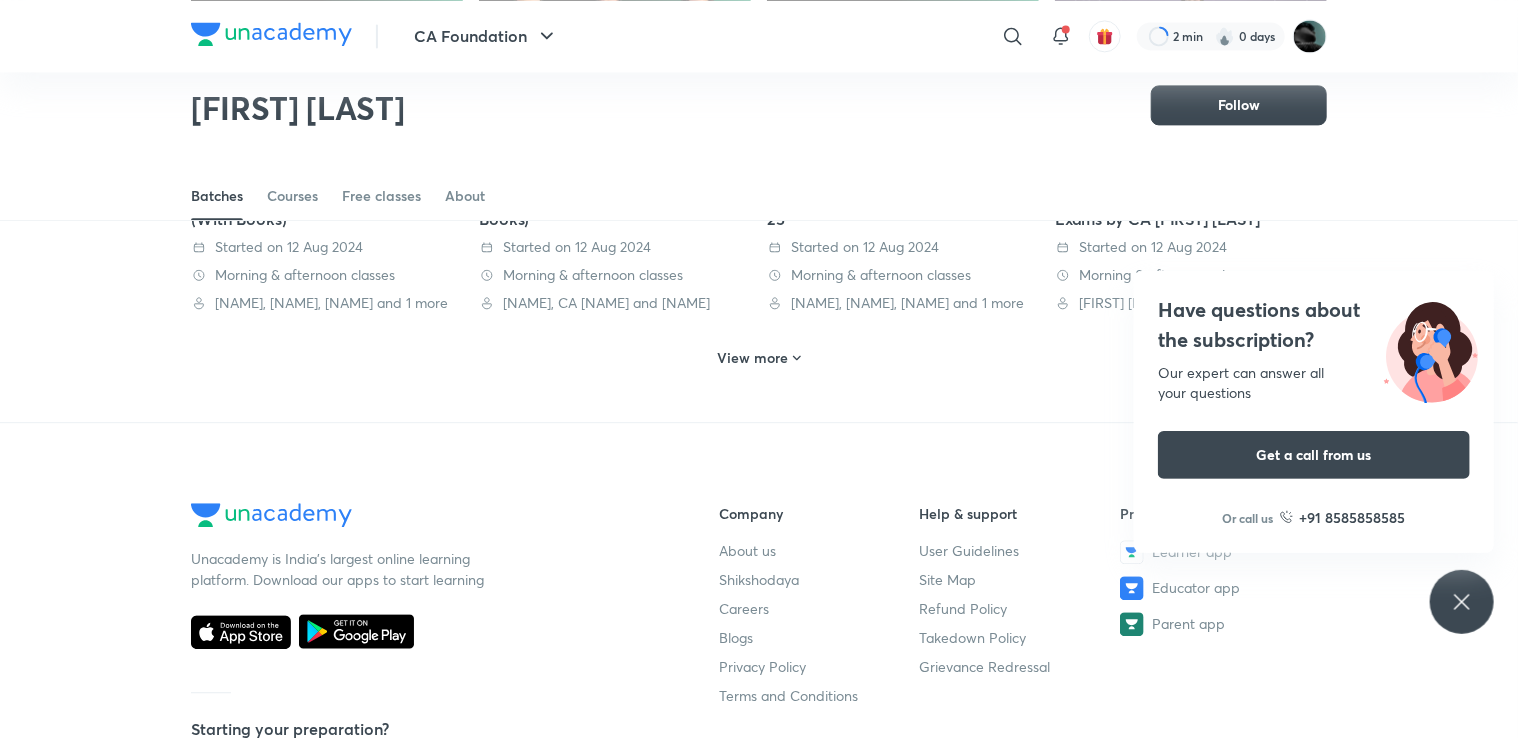 click on "View more" at bounding box center [753, 358] 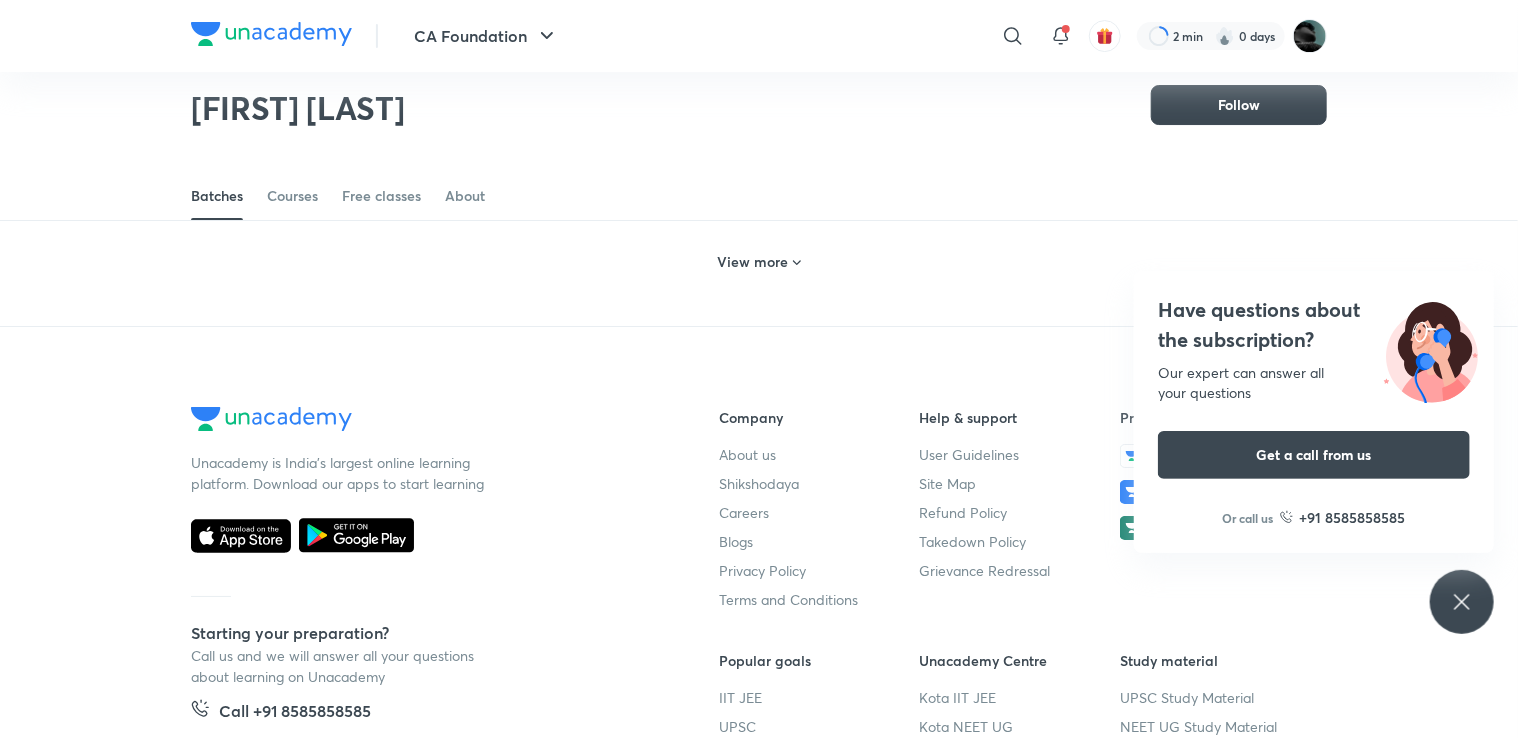 scroll, scrollTop: 3490, scrollLeft: 0, axis: vertical 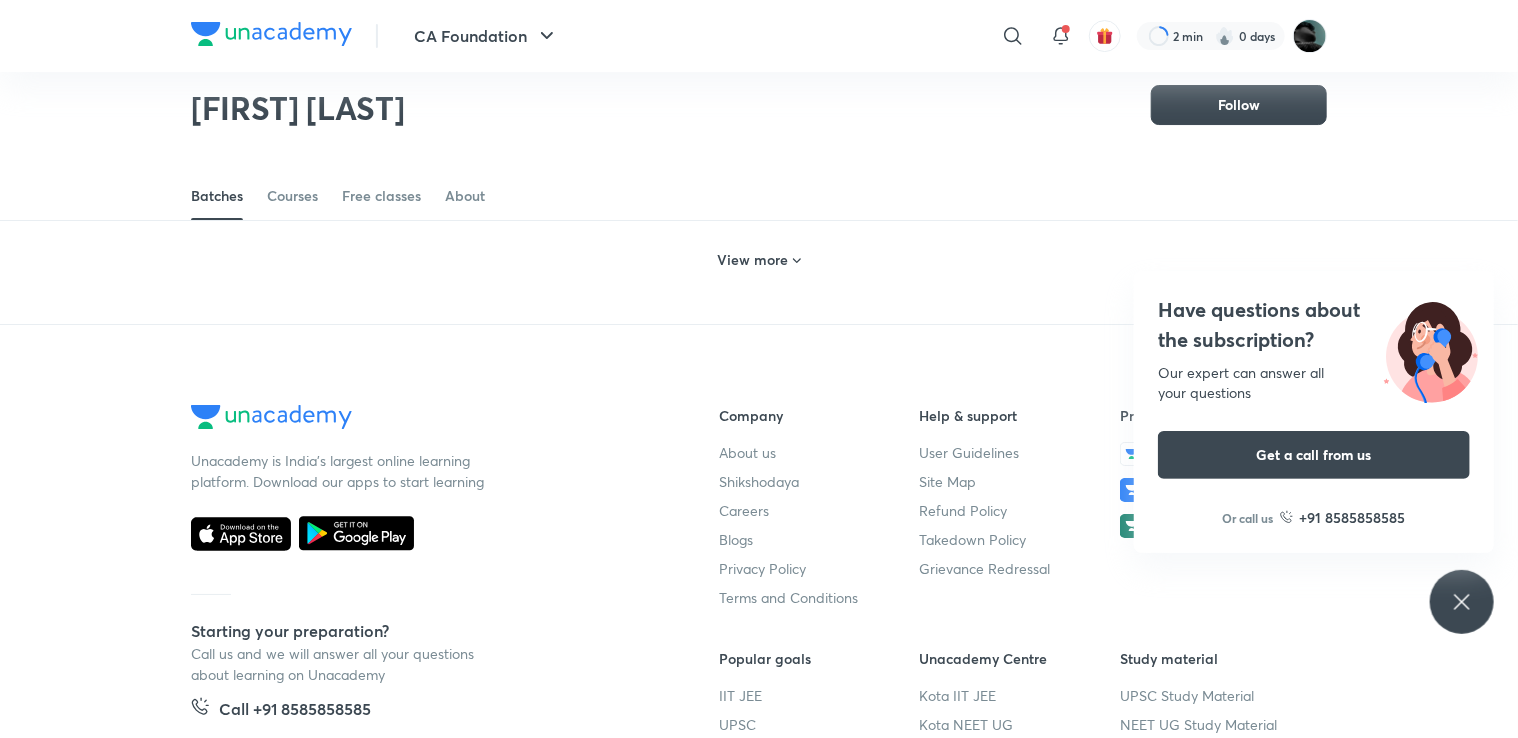 click on "View more" at bounding box center [753, 260] 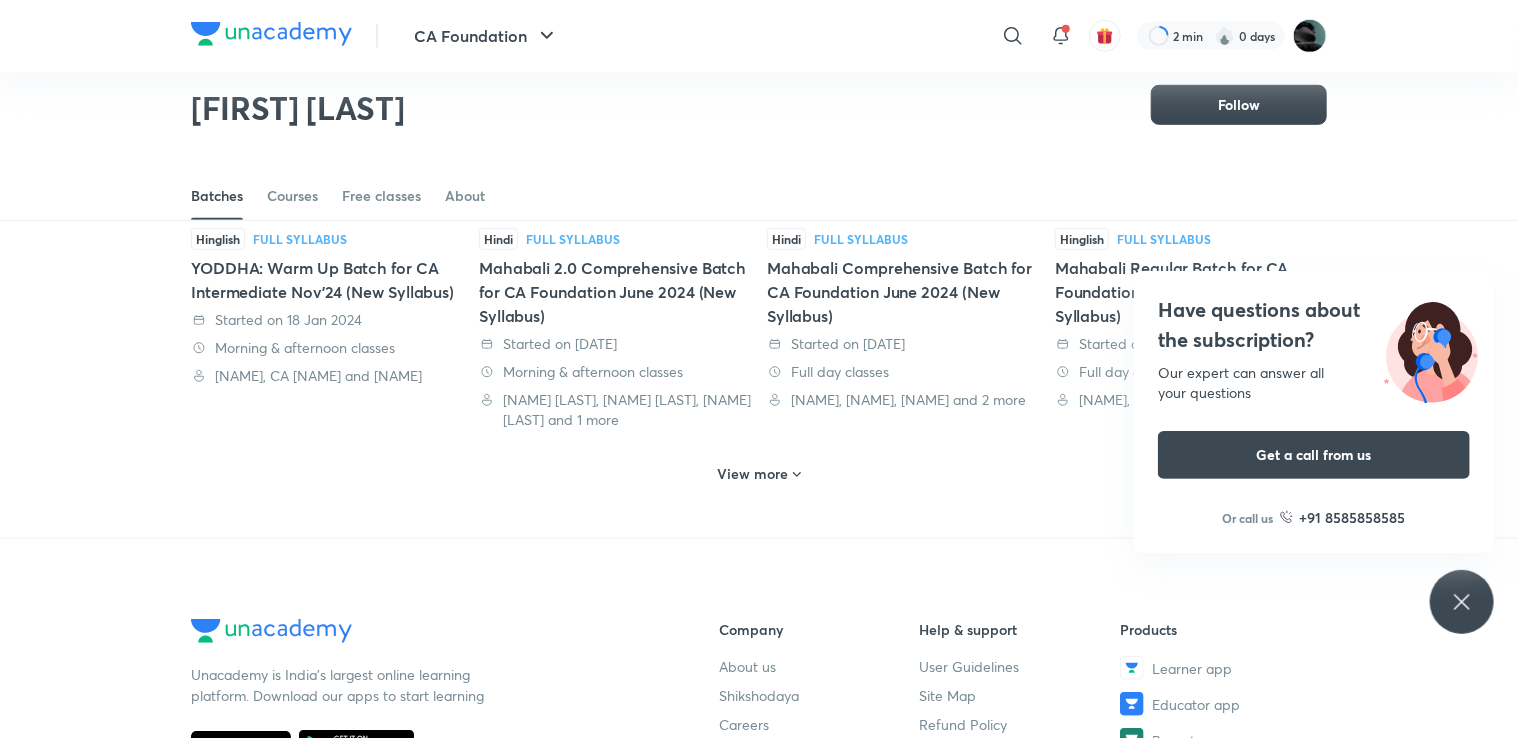 scroll, scrollTop: 4423, scrollLeft: 0, axis: vertical 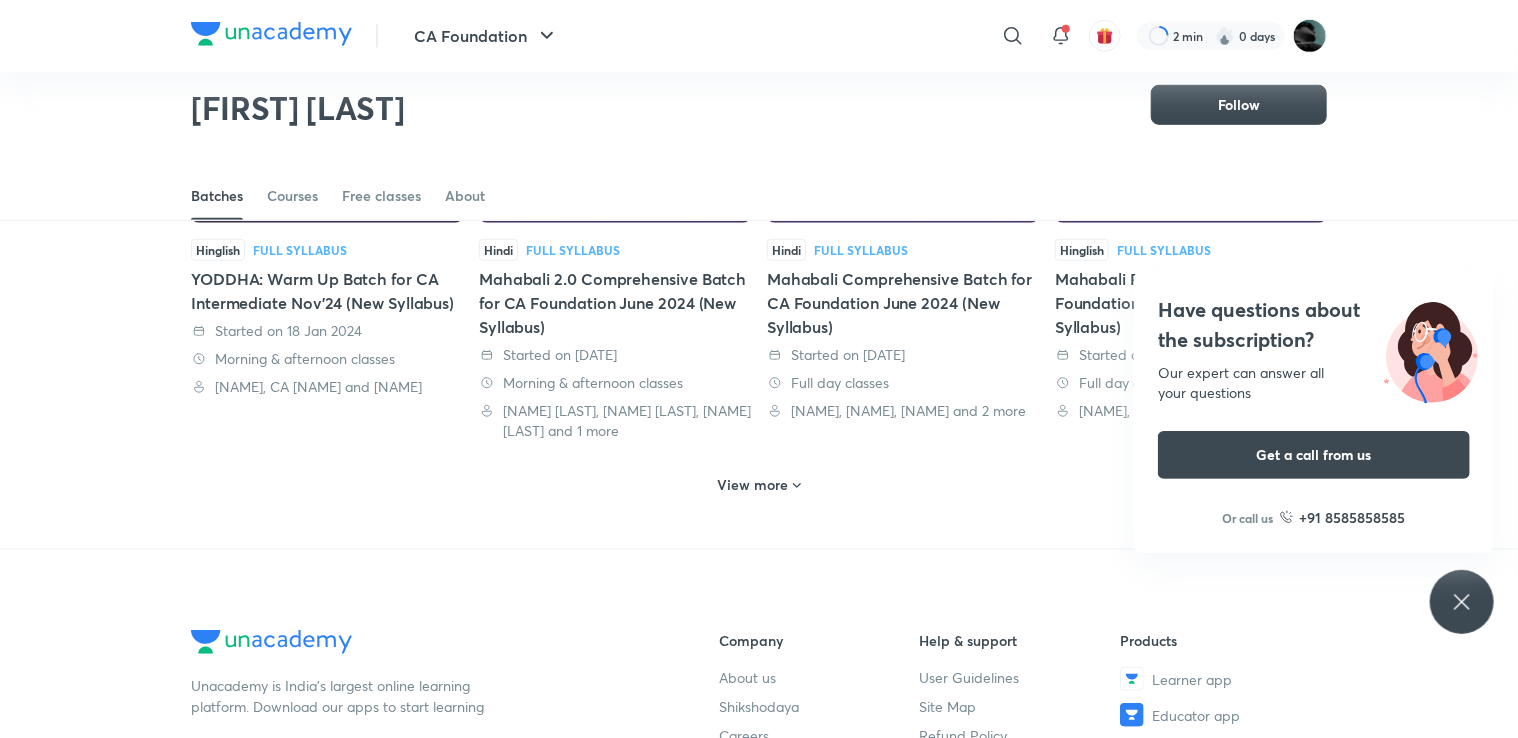 click on "Mahabali Comprehensive Batch for CA Foundation June 2024 (New Syllabus)" at bounding box center (903, 303) 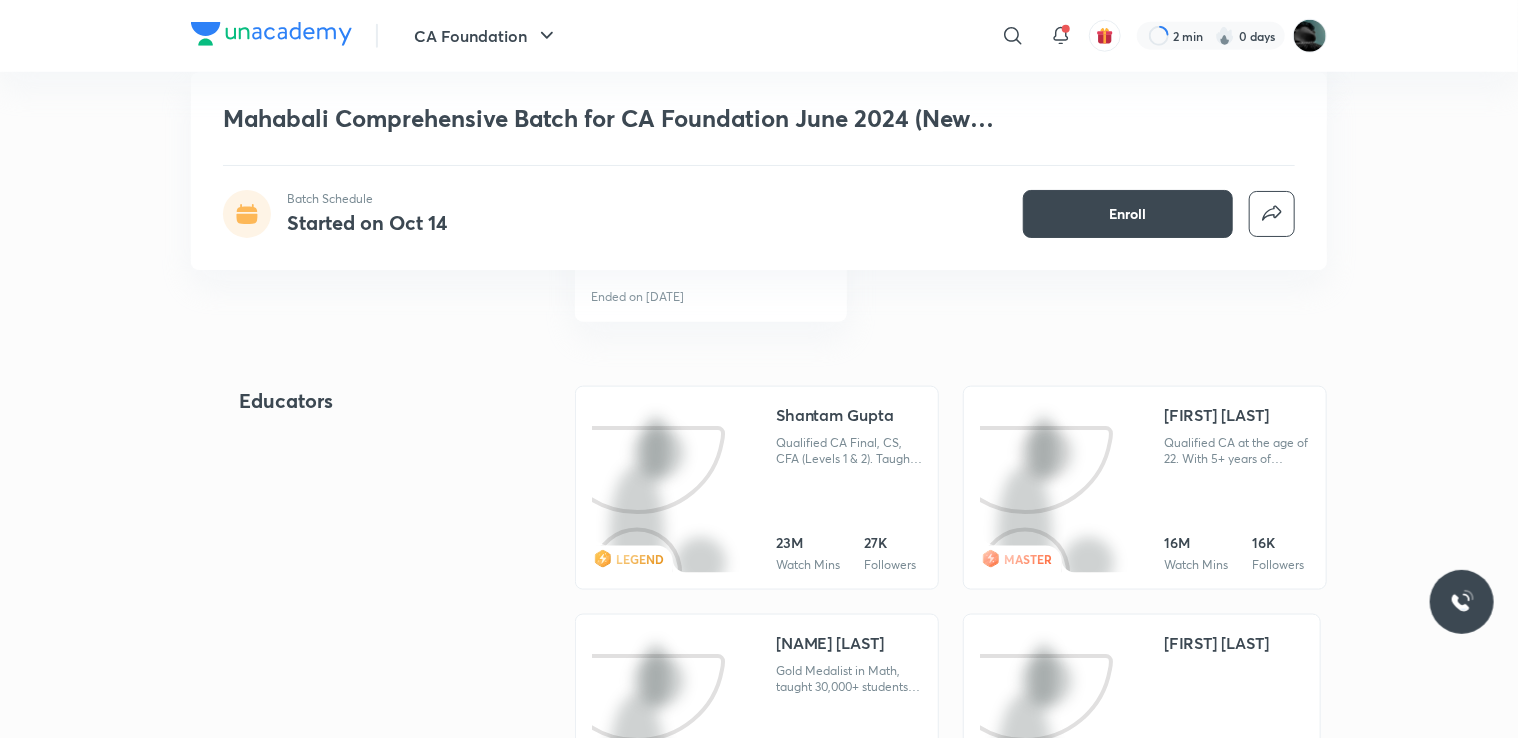 scroll, scrollTop: 1000, scrollLeft: 0, axis: vertical 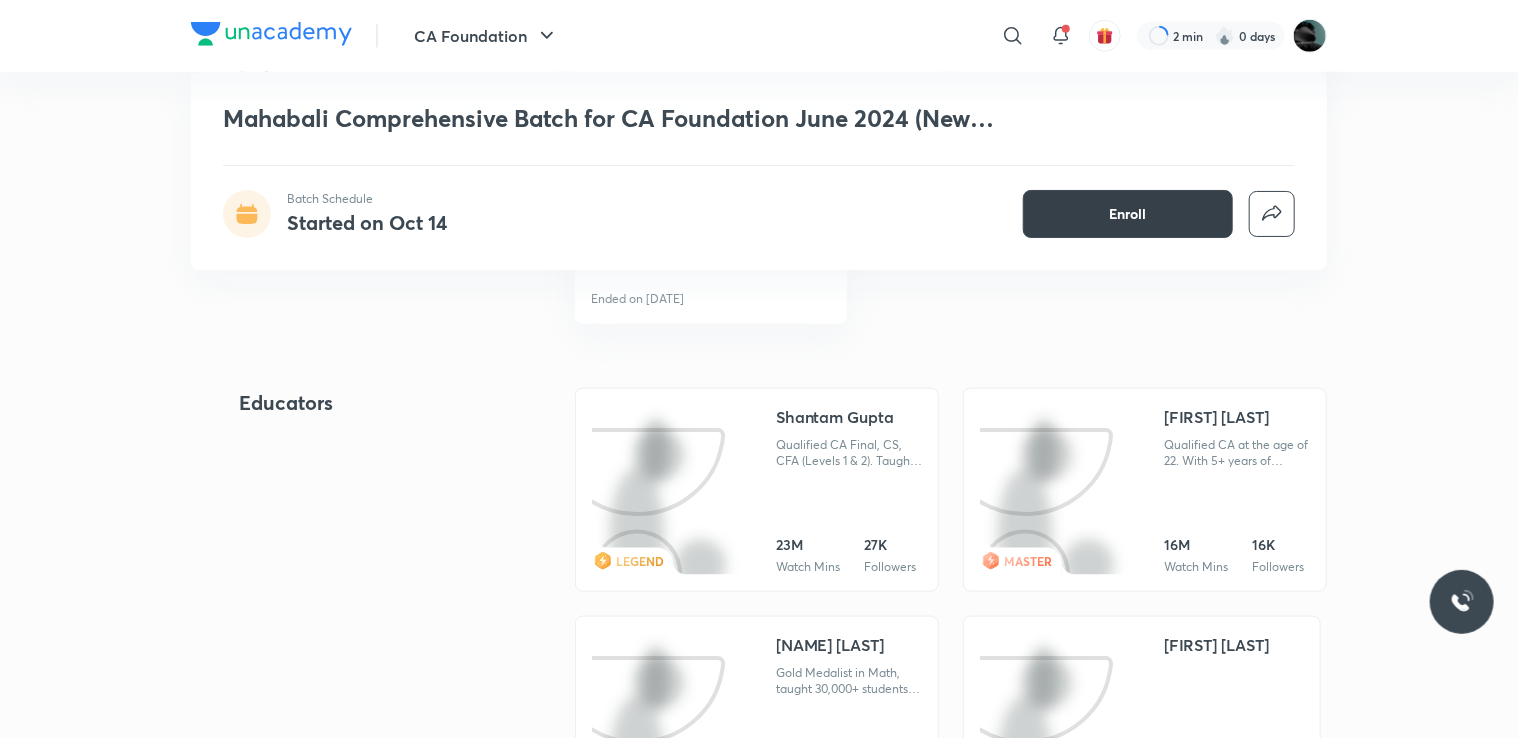 click on "Enroll" at bounding box center [1128, 214] 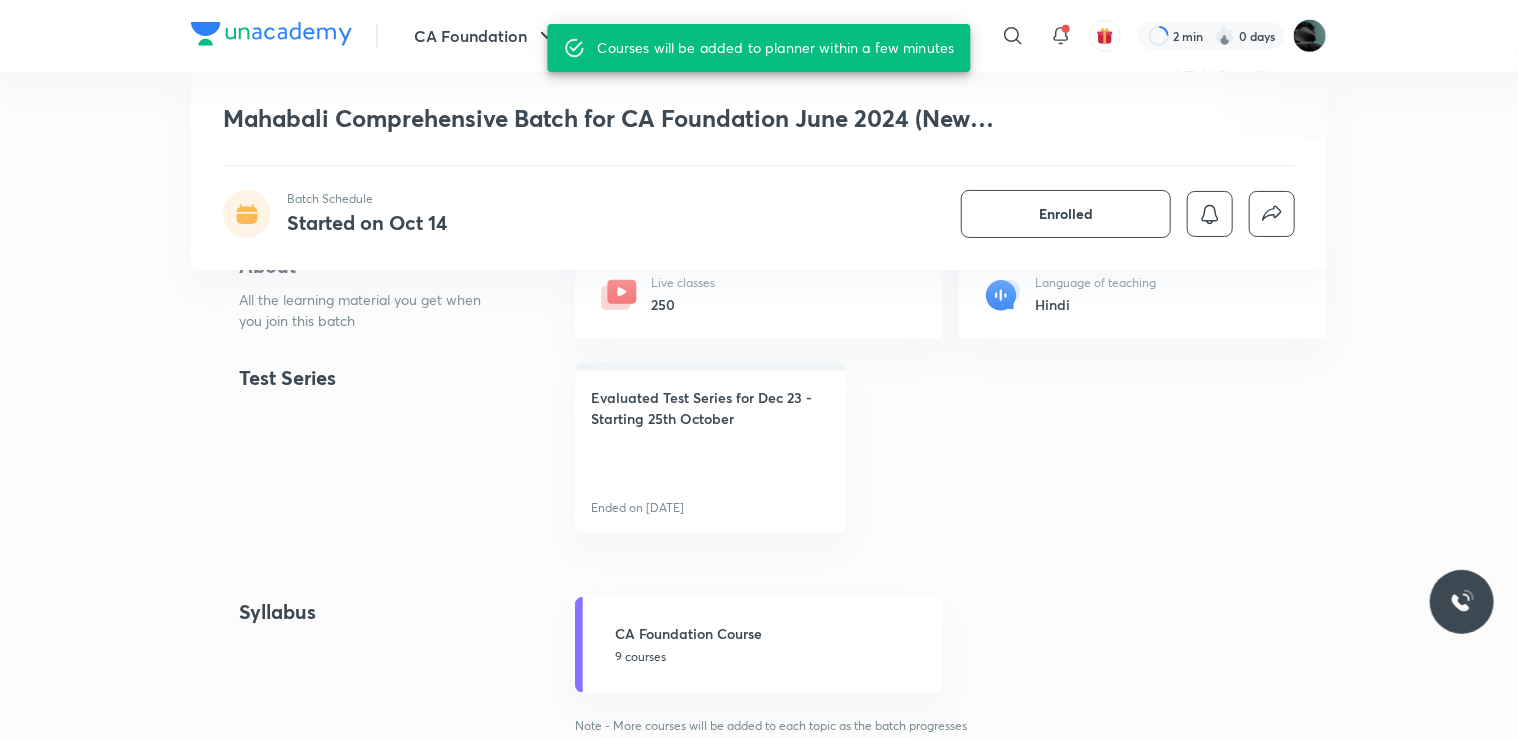 scroll, scrollTop: 750, scrollLeft: 0, axis: vertical 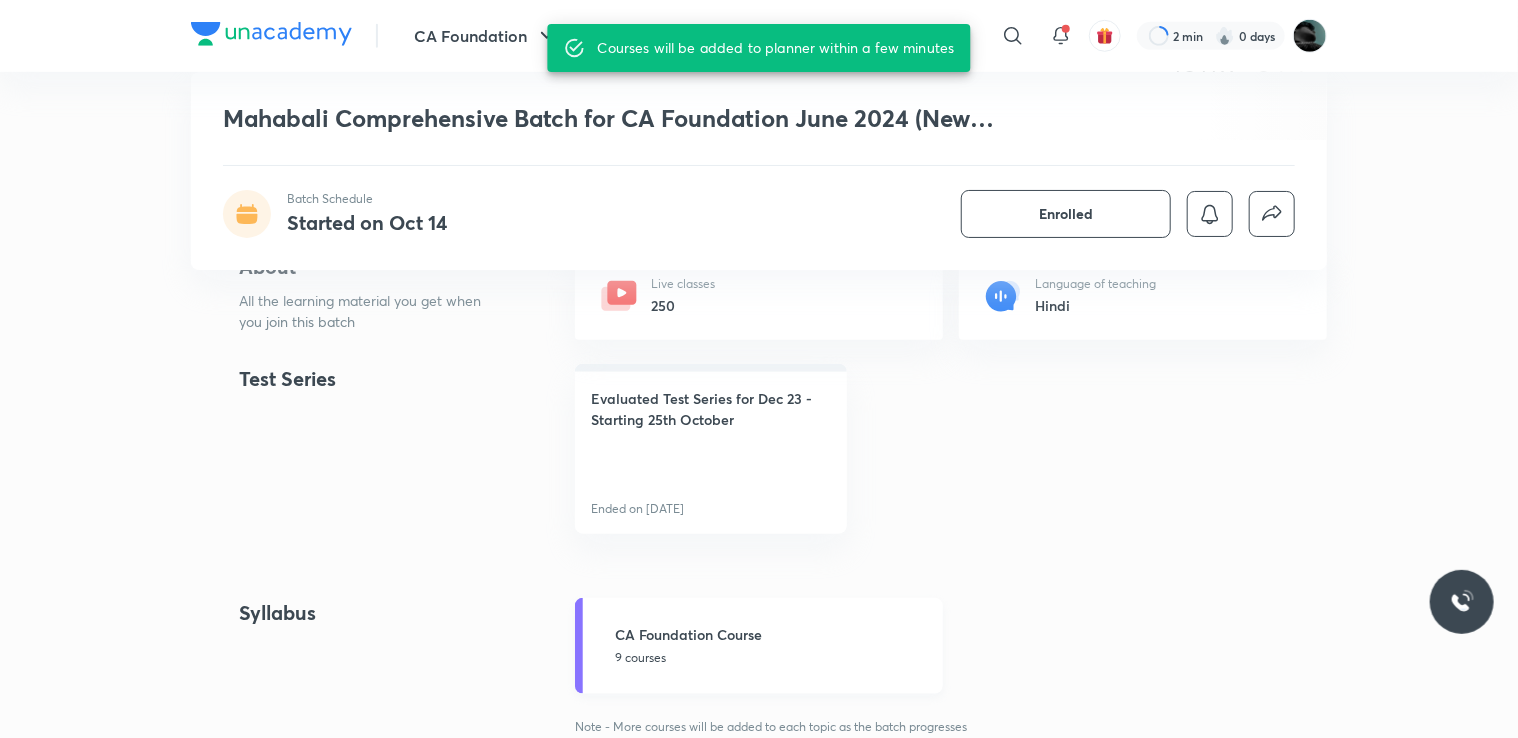 click on "CA Foundation Course" at bounding box center [773, 634] 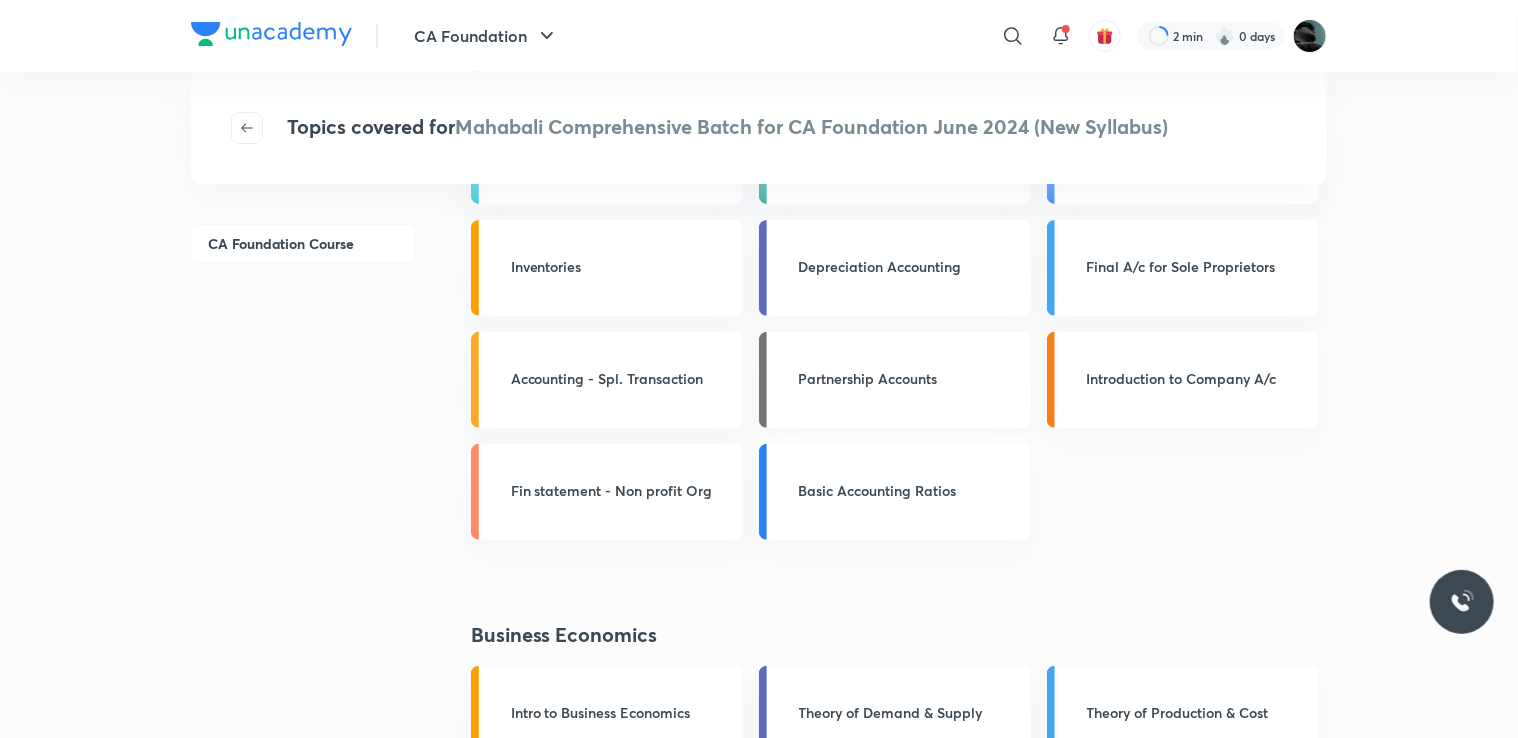scroll, scrollTop: 148, scrollLeft: 0, axis: vertical 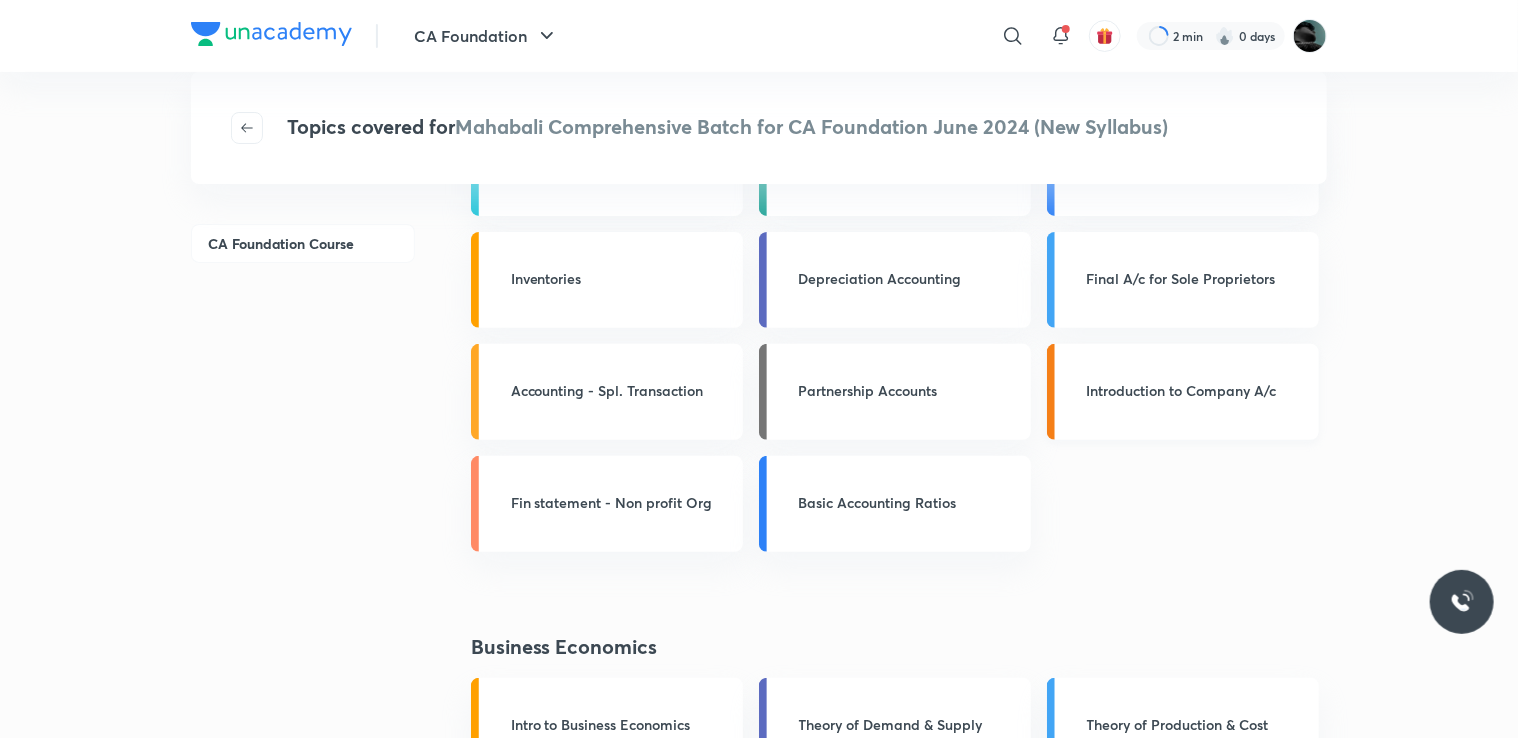 click on "Introduction to Company A/c" at bounding box center (1197, 390) 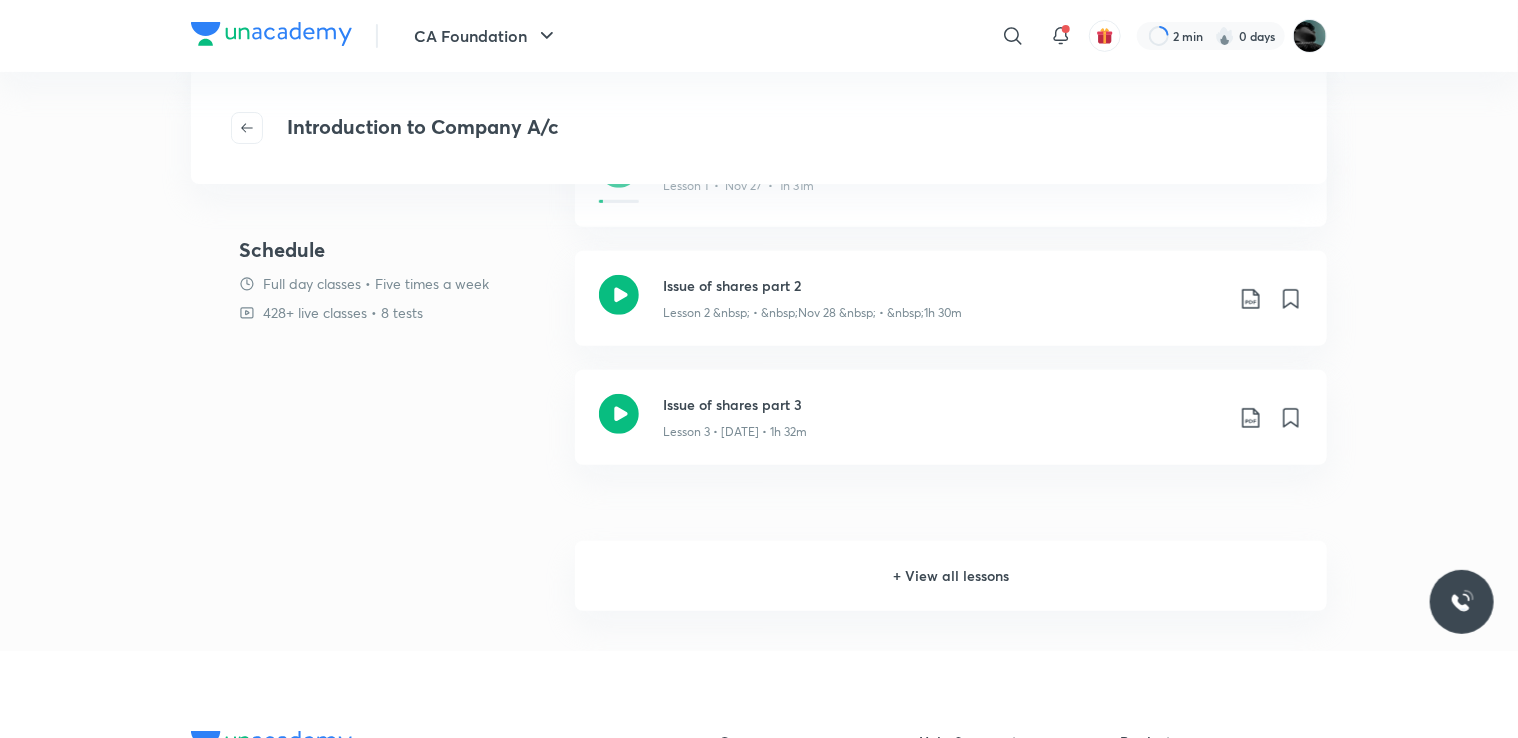scroll, scrollTop: 407, scrollLeft: 0, axis: vertical 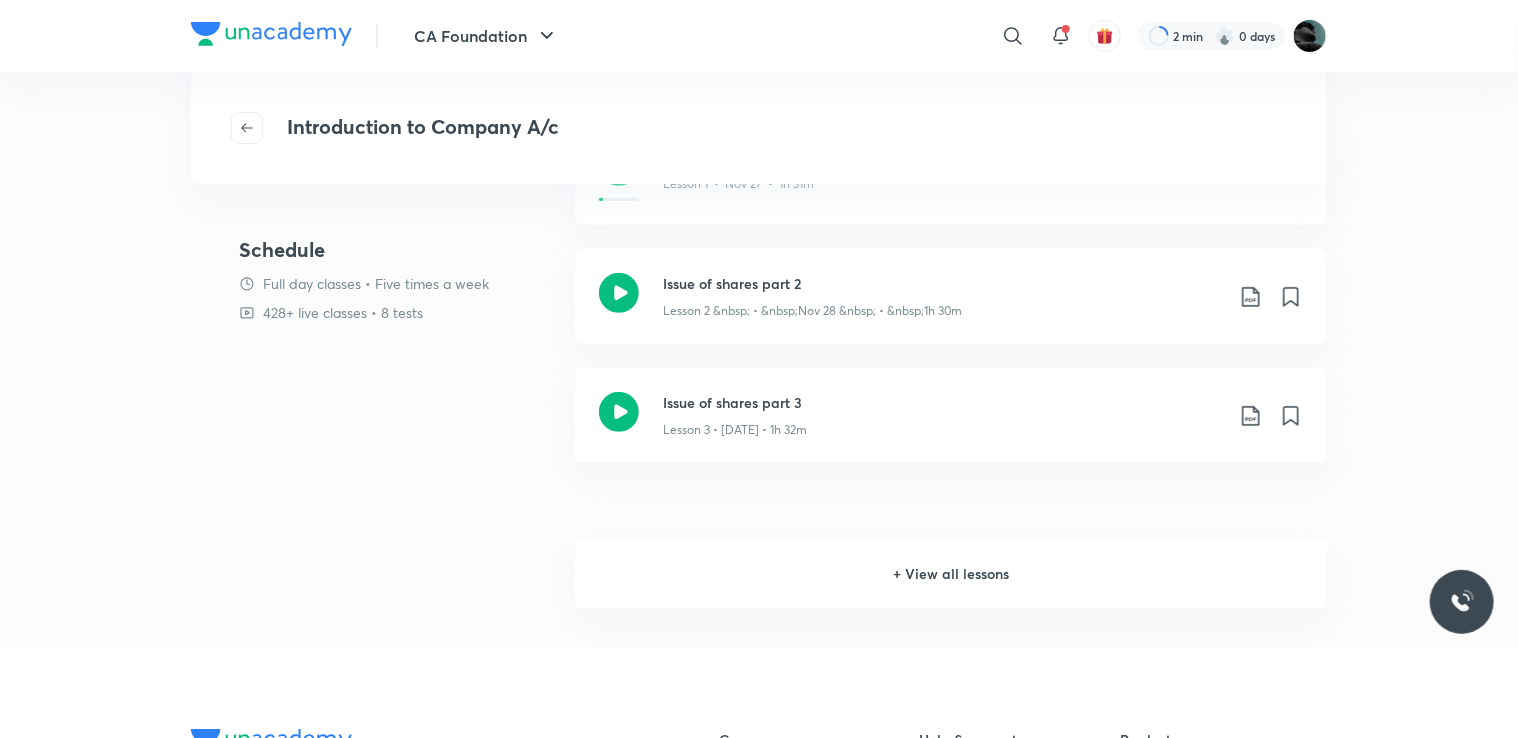 click on "+ View all lessons" at bounding box center (951, 574) 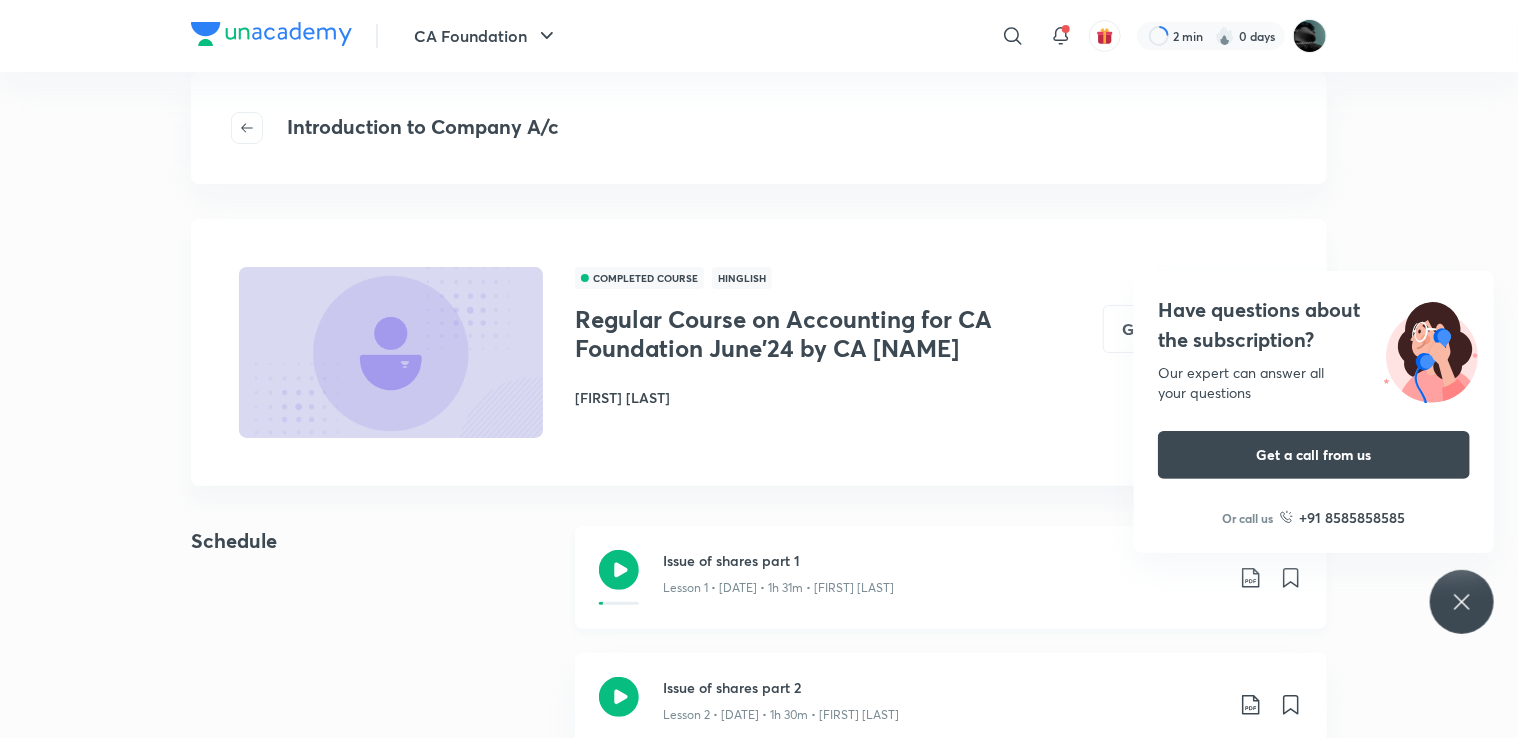 scroll, scrollTop: 0, scrollLeft: 0, axis: both 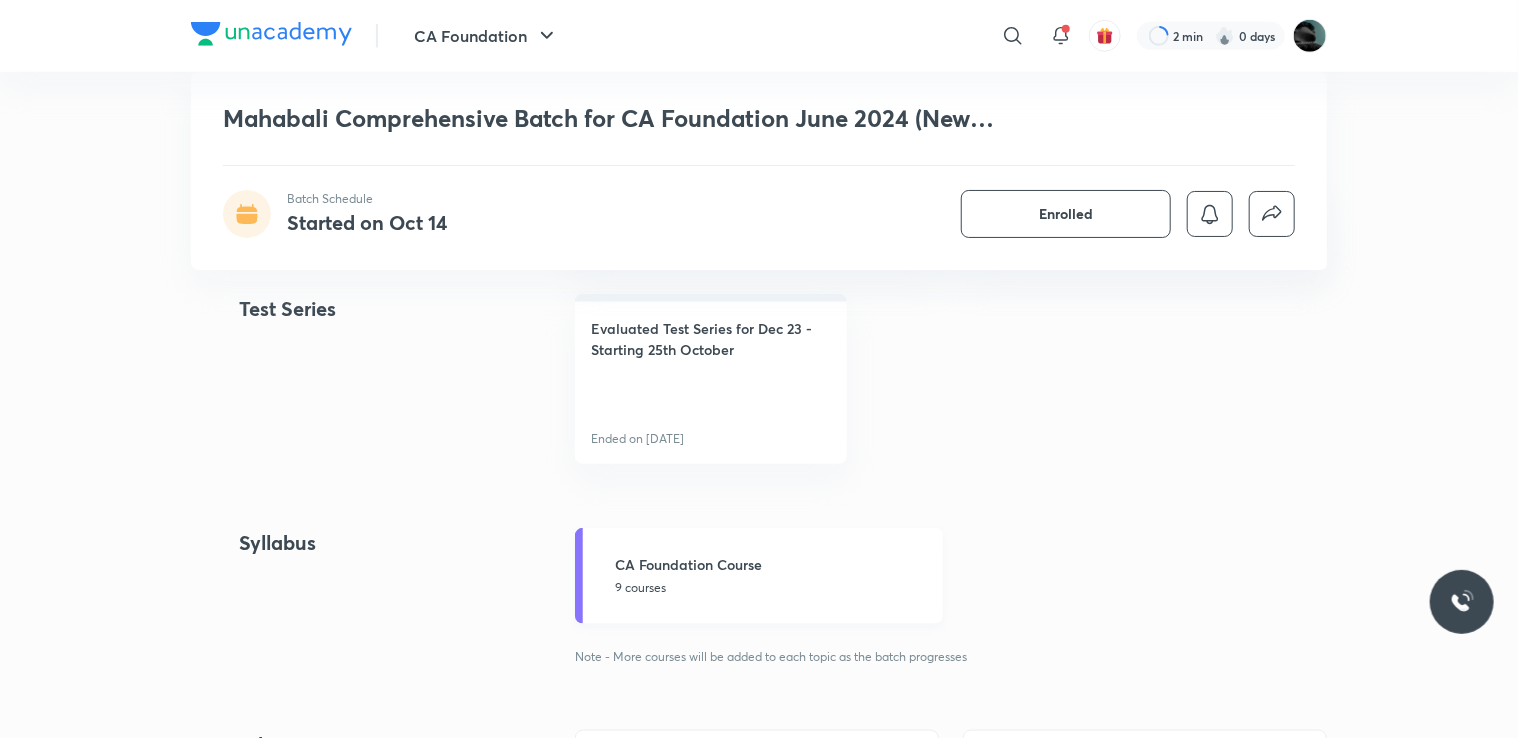 click on "CA Foundation Course" at bounding box center (773, 564) 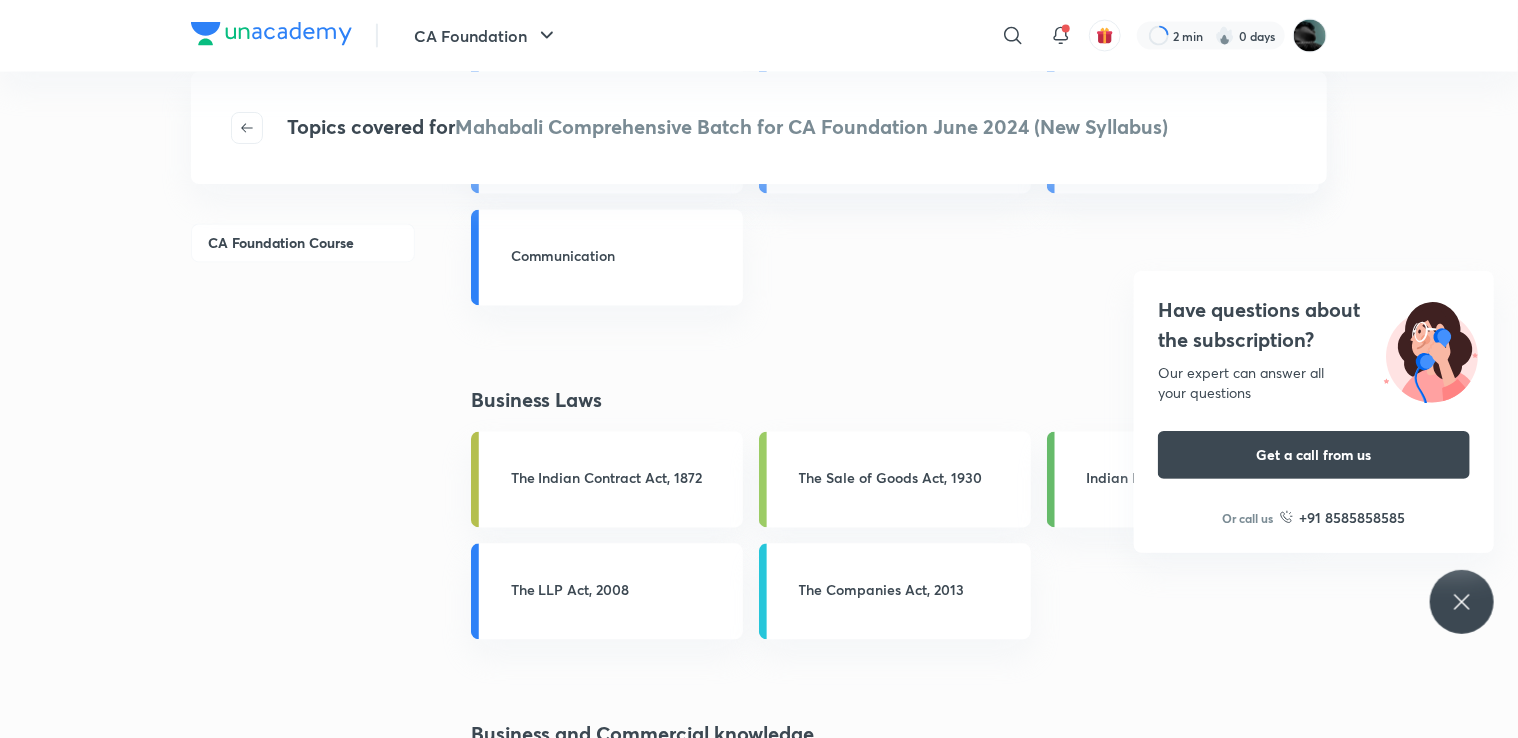 scroll, scrollTop: 1716, scrollLeft: 0, axis: vertical 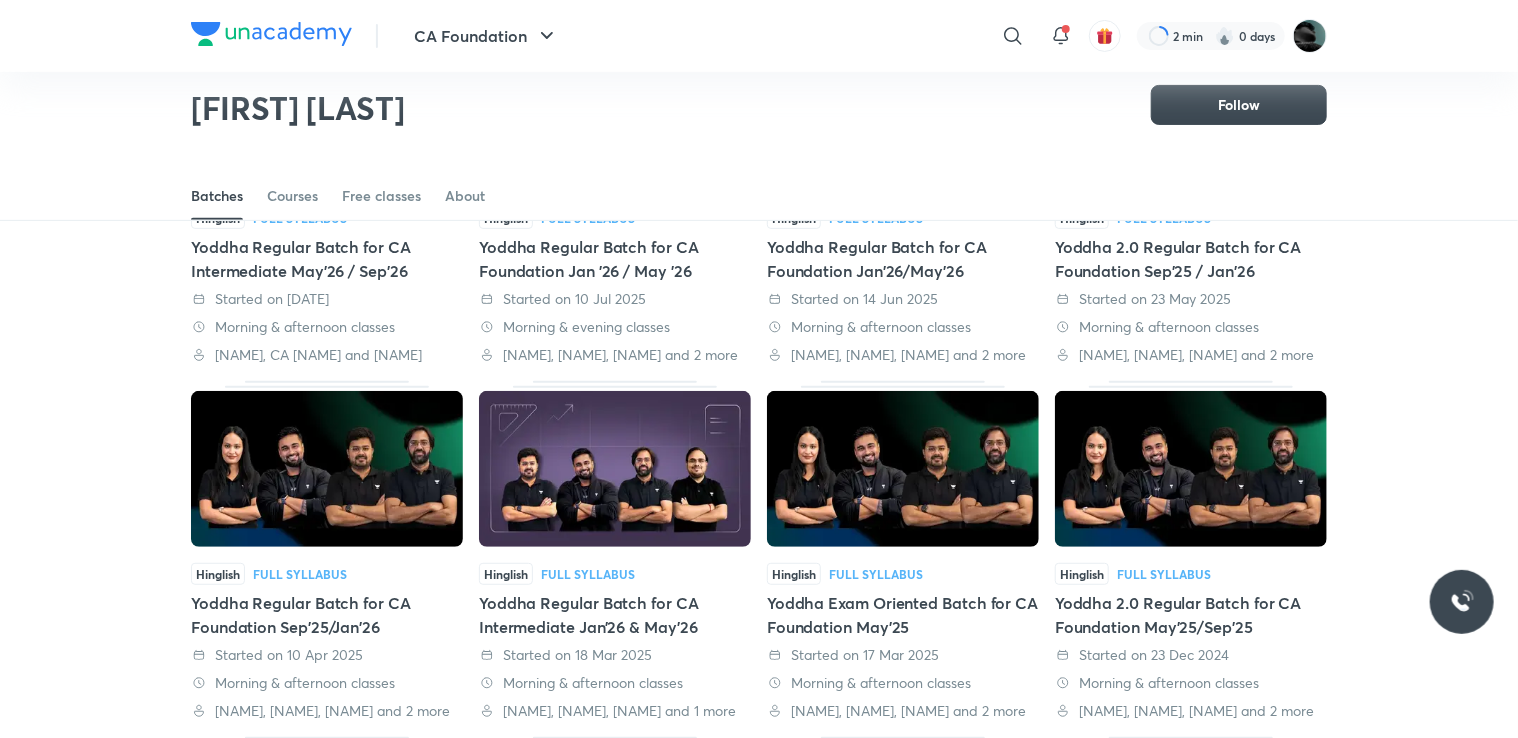 click on "Yoddha Exam Oriented Batch for CA Foundation May'25" at bounding box center (903, 615) 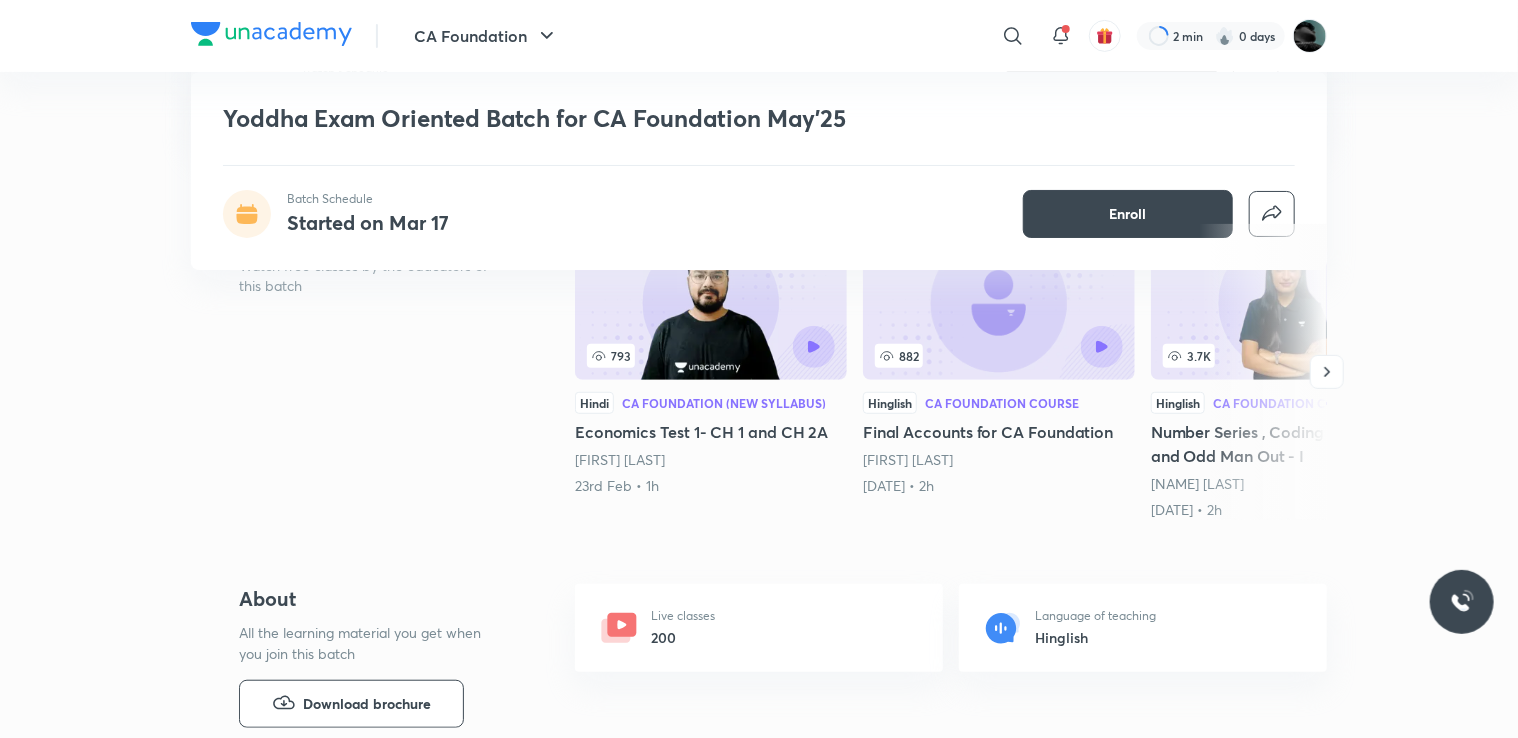 scroll, scrollTop: 448, scrollLeft: 0, axis: vertical 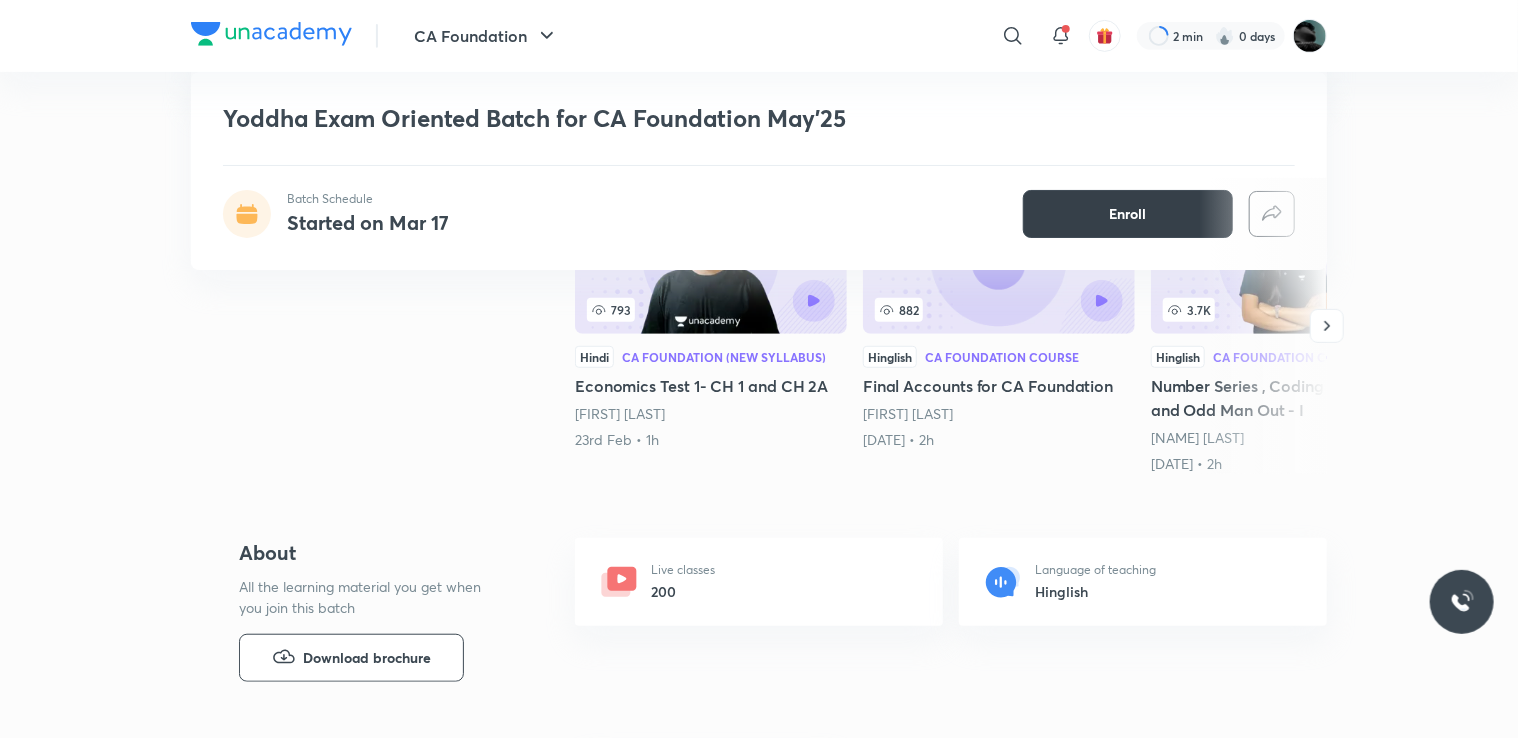 click on "Enroll" at bounding box center (1128, 214) 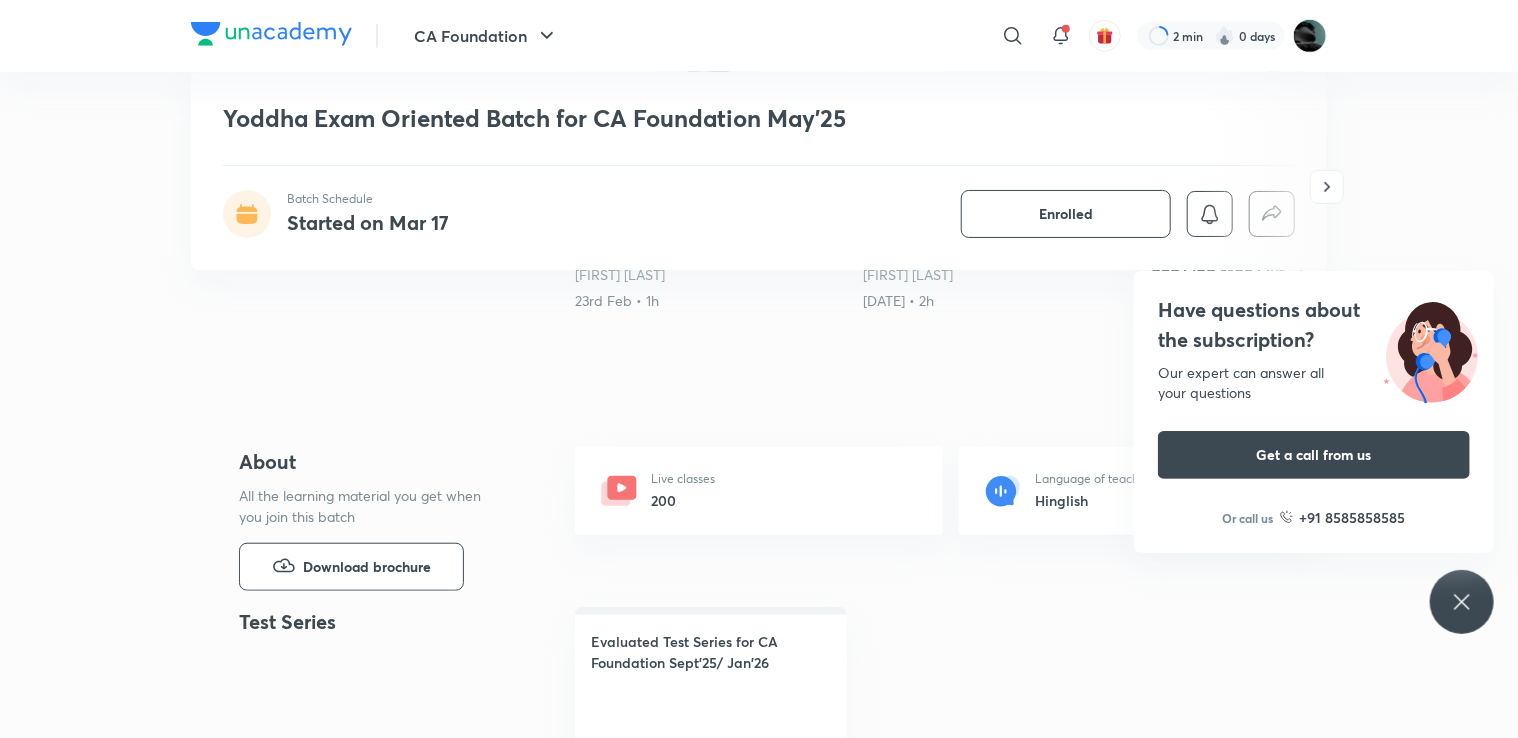 scroll, scrollTop: 544, scrollLeft: 0, axis: vertical 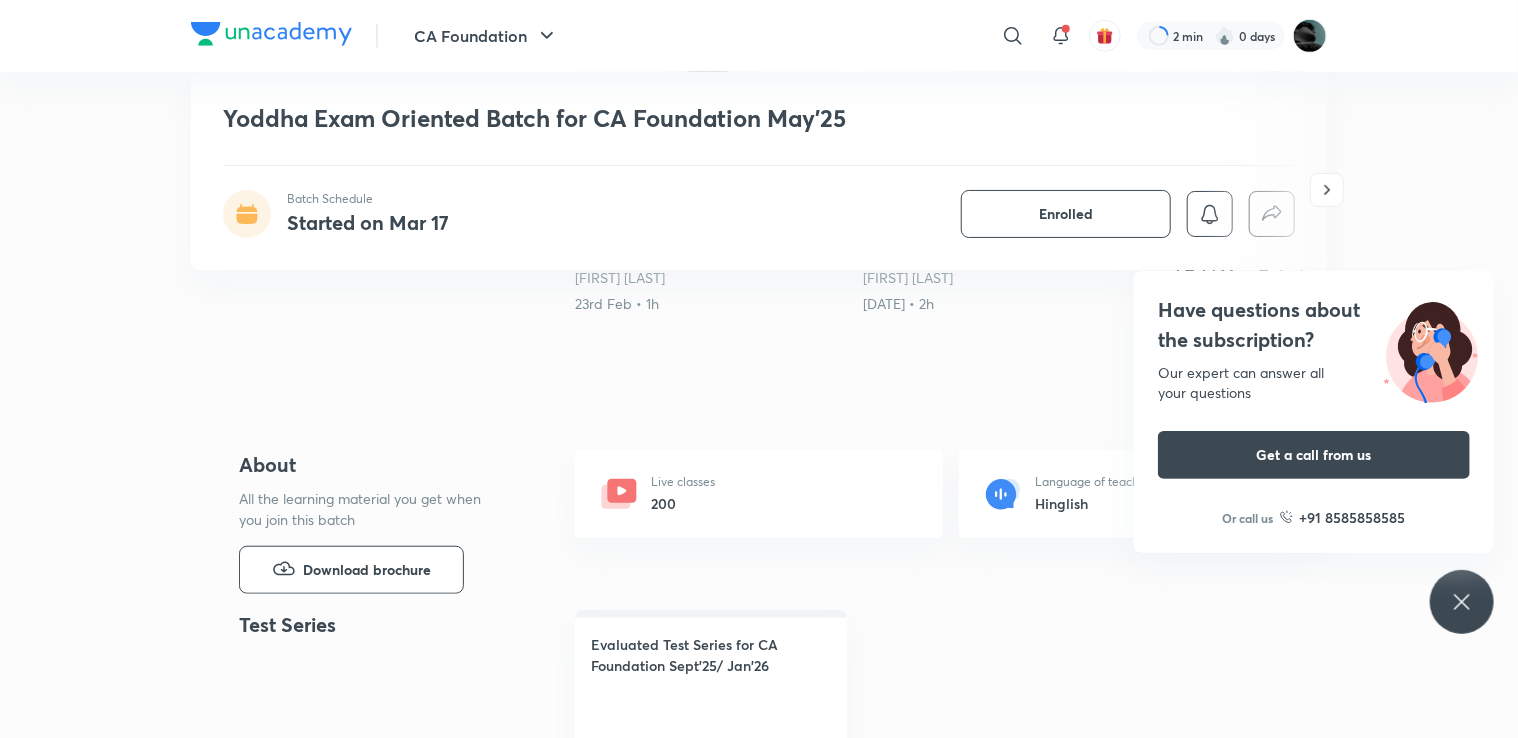 click on "Live classes 200" at bounding box center (683, 493) 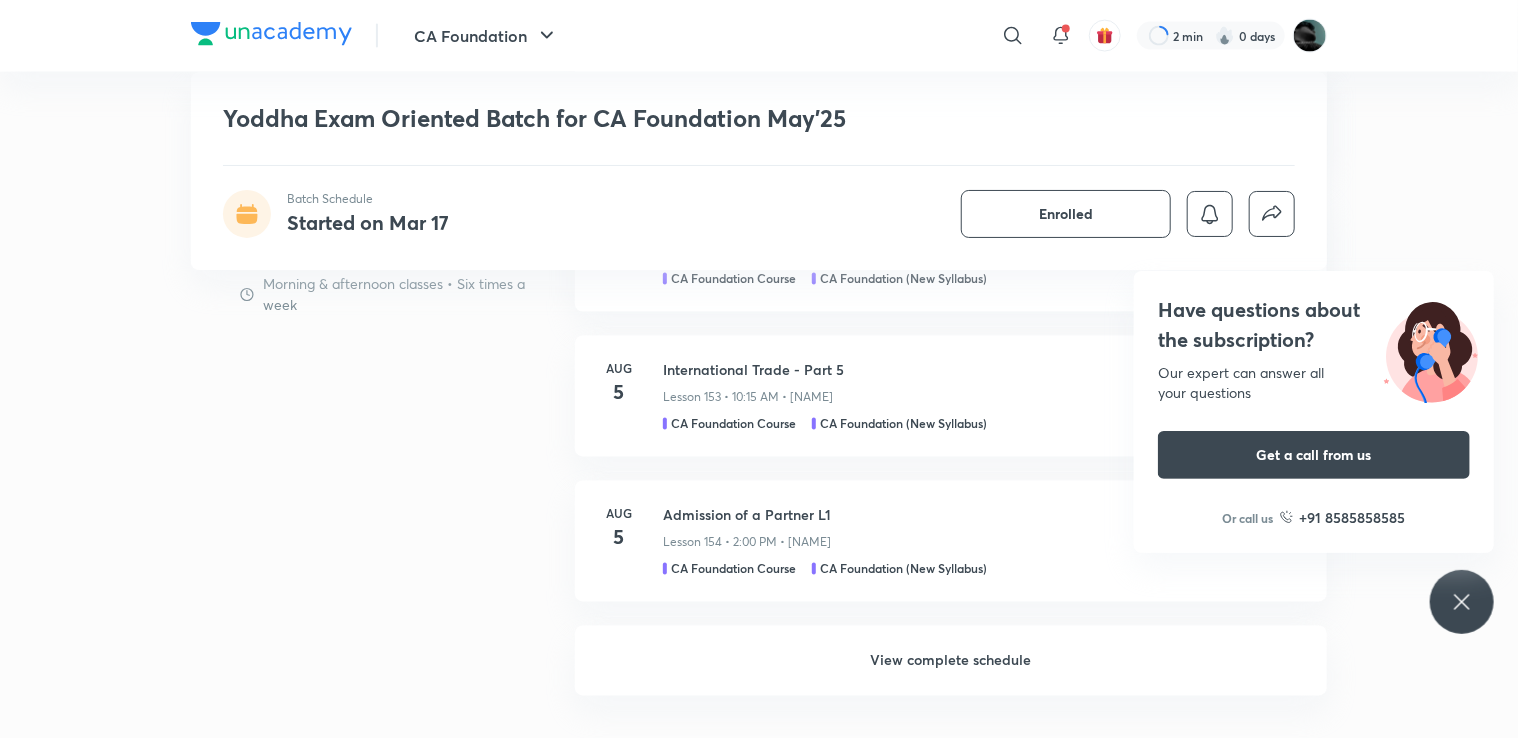 scroll, scrollTop: 1626, scrollLeft: 0, axis: vertical 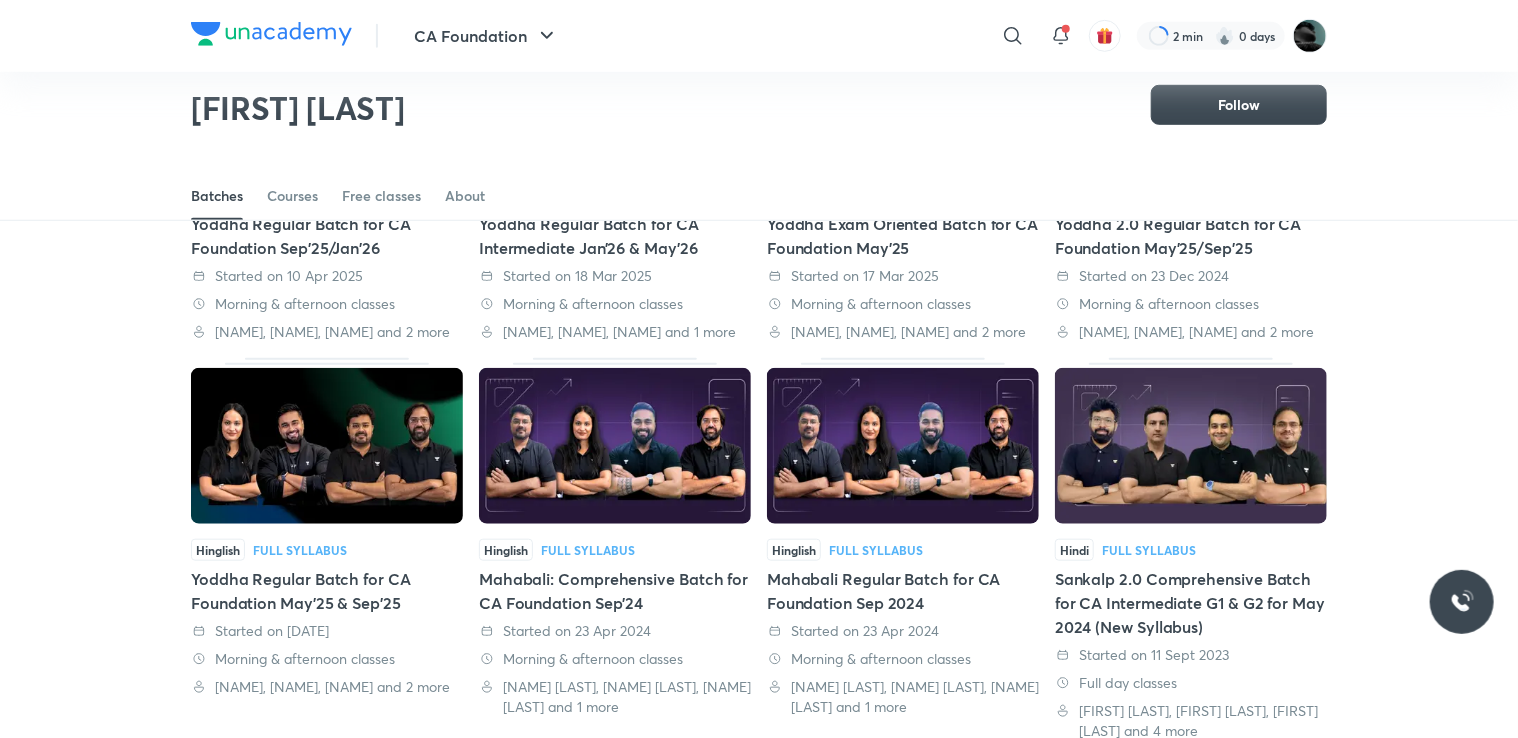 click on "Mahabali Regular Batch for CA Foundation Sep 2024" at bounding box center (903, 591) 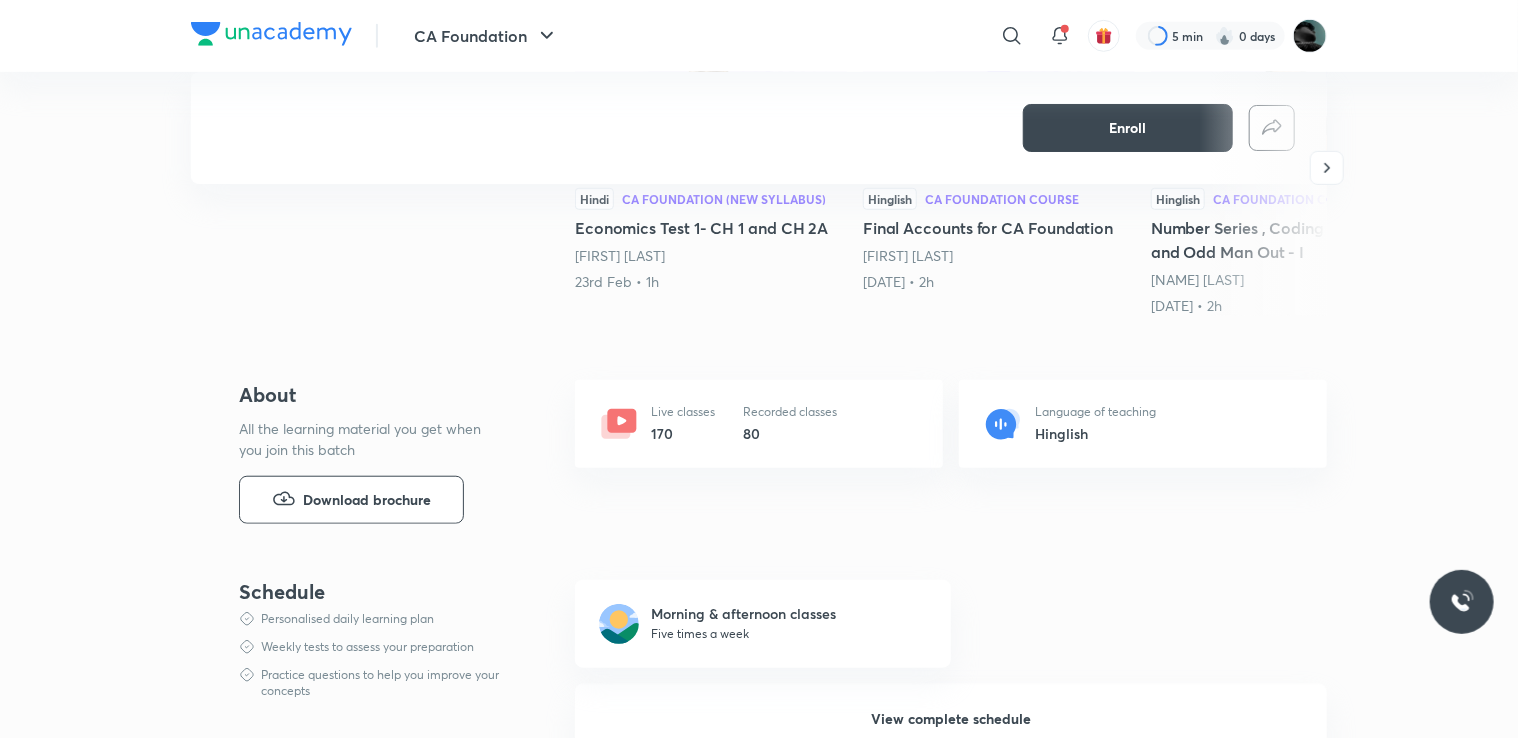 scroll, scrollTop: 607, scrollLeft: 0, axis: vertical 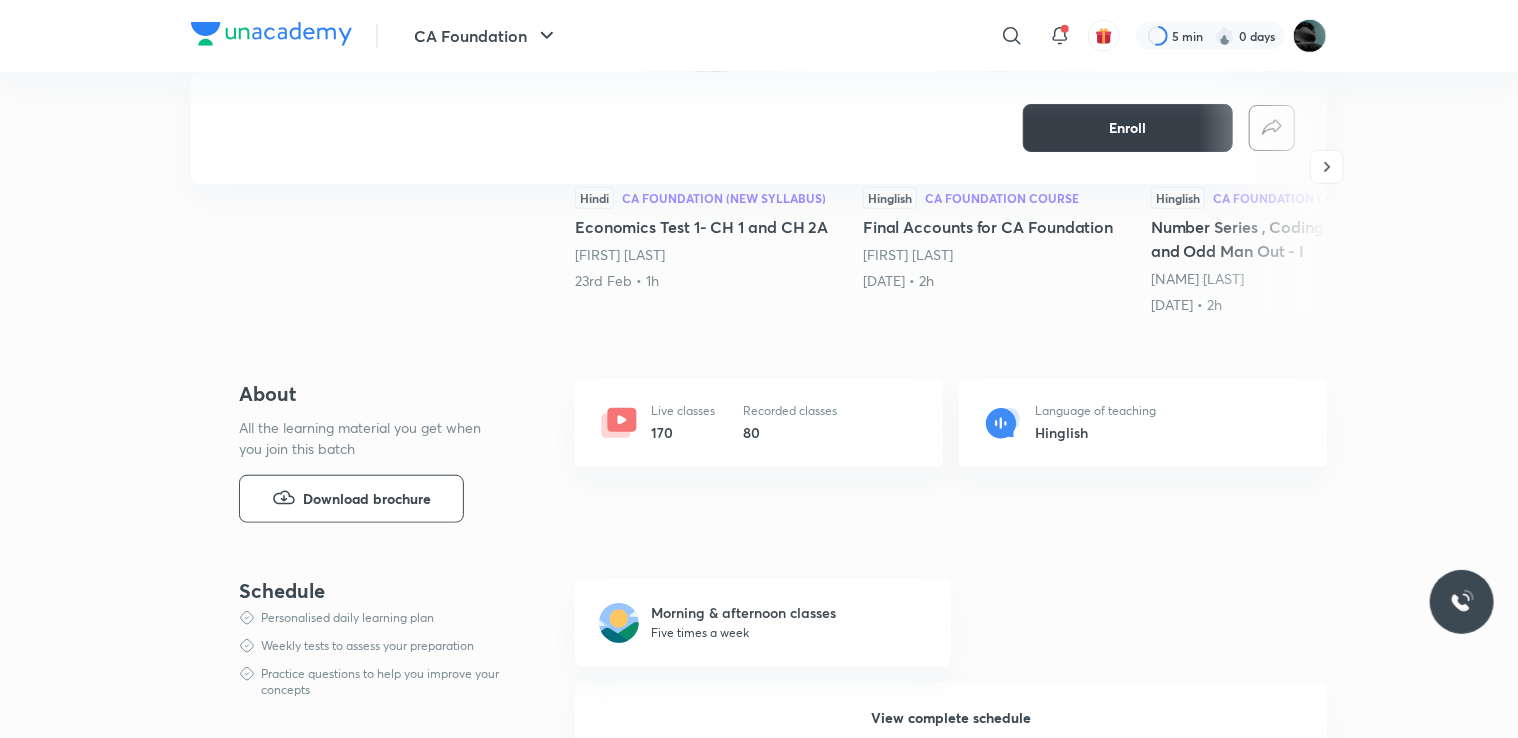 click on "Enroll" at bounding box center (1128, 128) 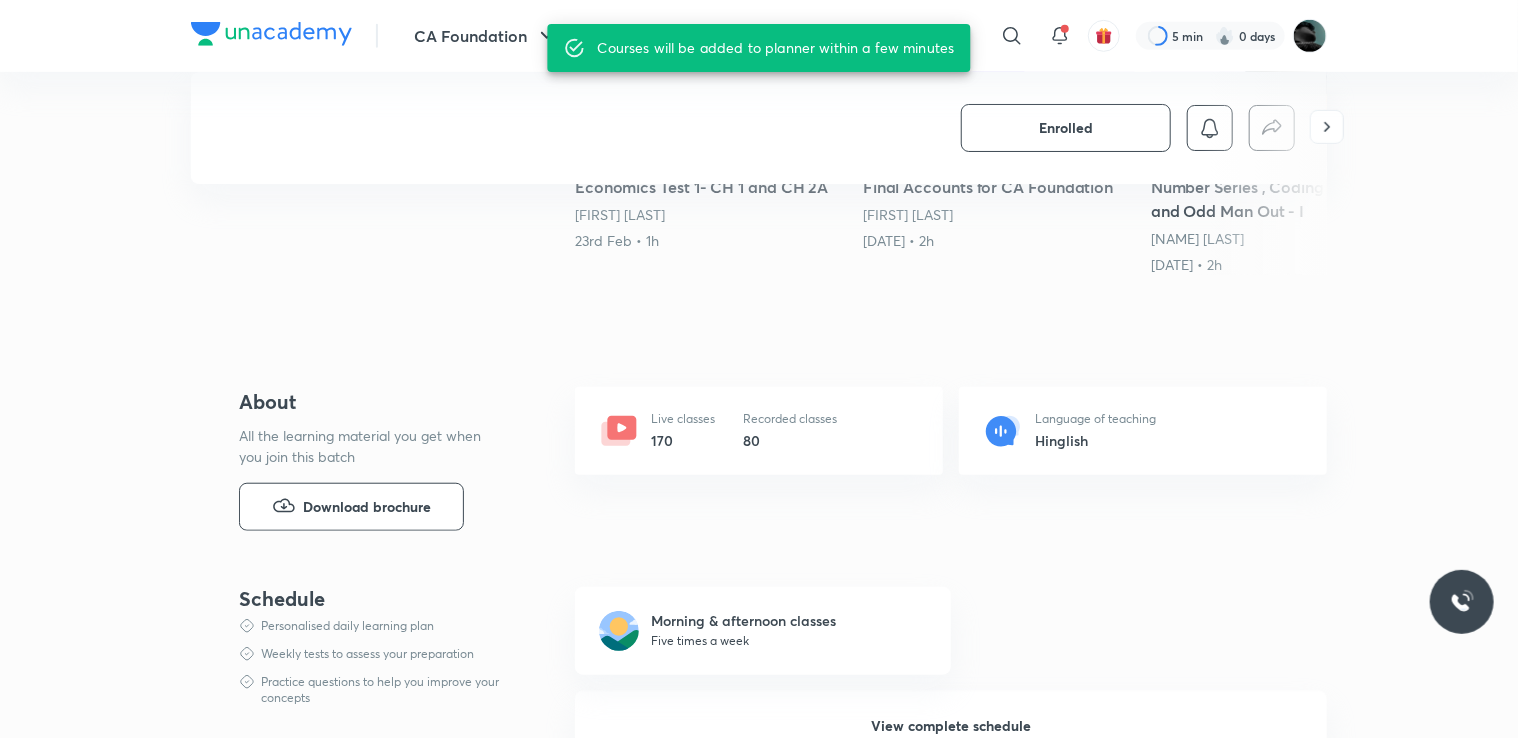 scroll, scrollTop: 567, scrollLeft: 0, axis: vertical 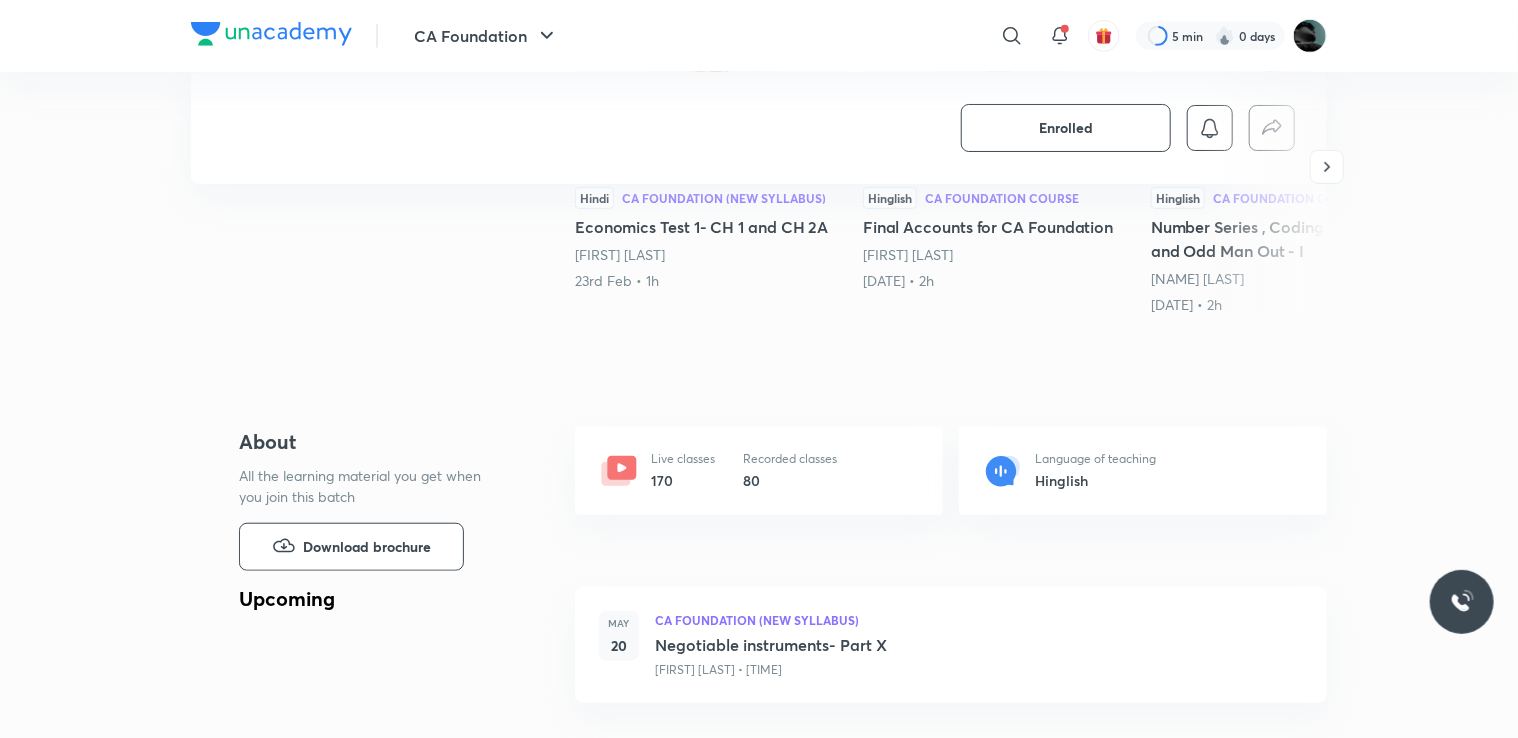 click on "Live classes 170 Recorded classes 80" at bounding box center [759, 471] 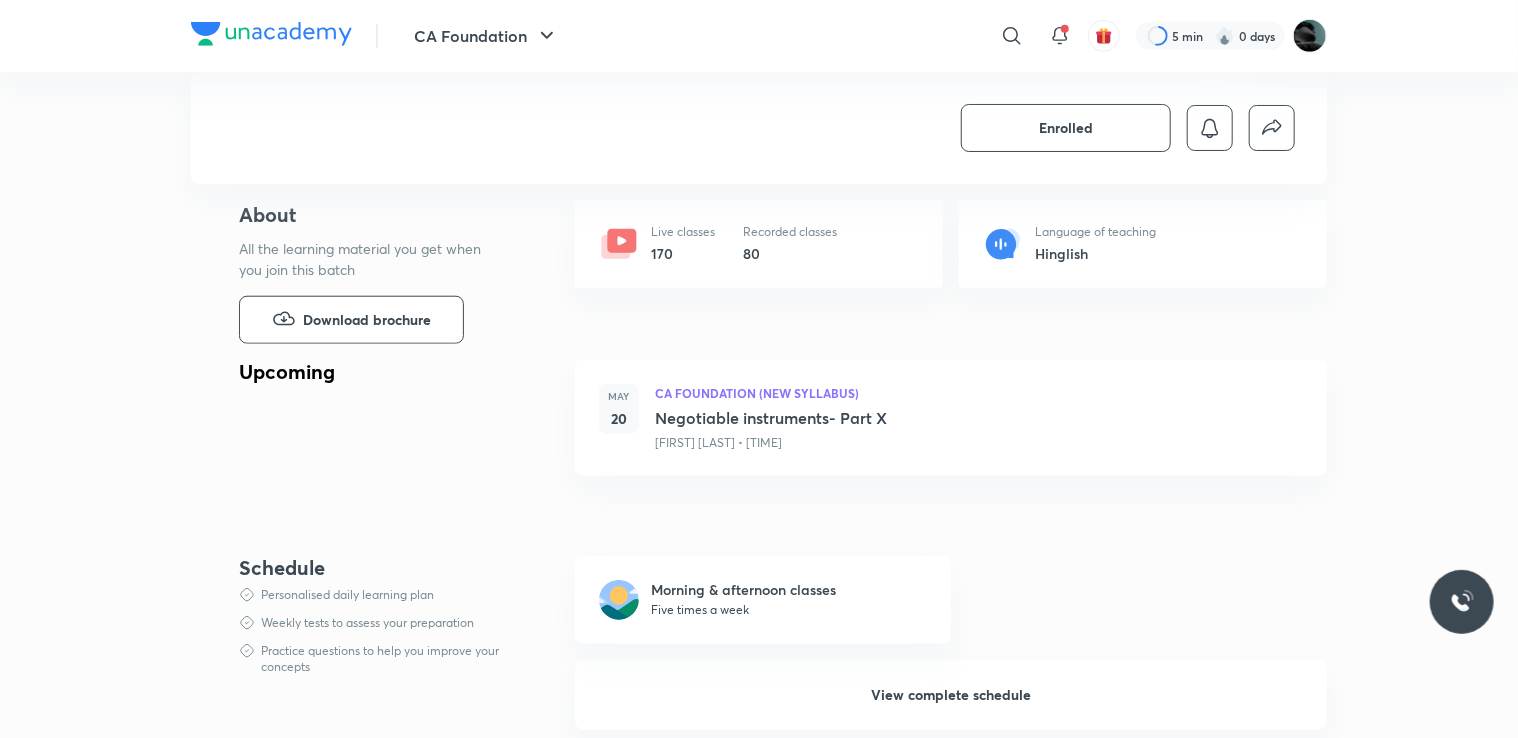 scroll, scrollTop: 795, scrollLeft: 0, axis: vertical 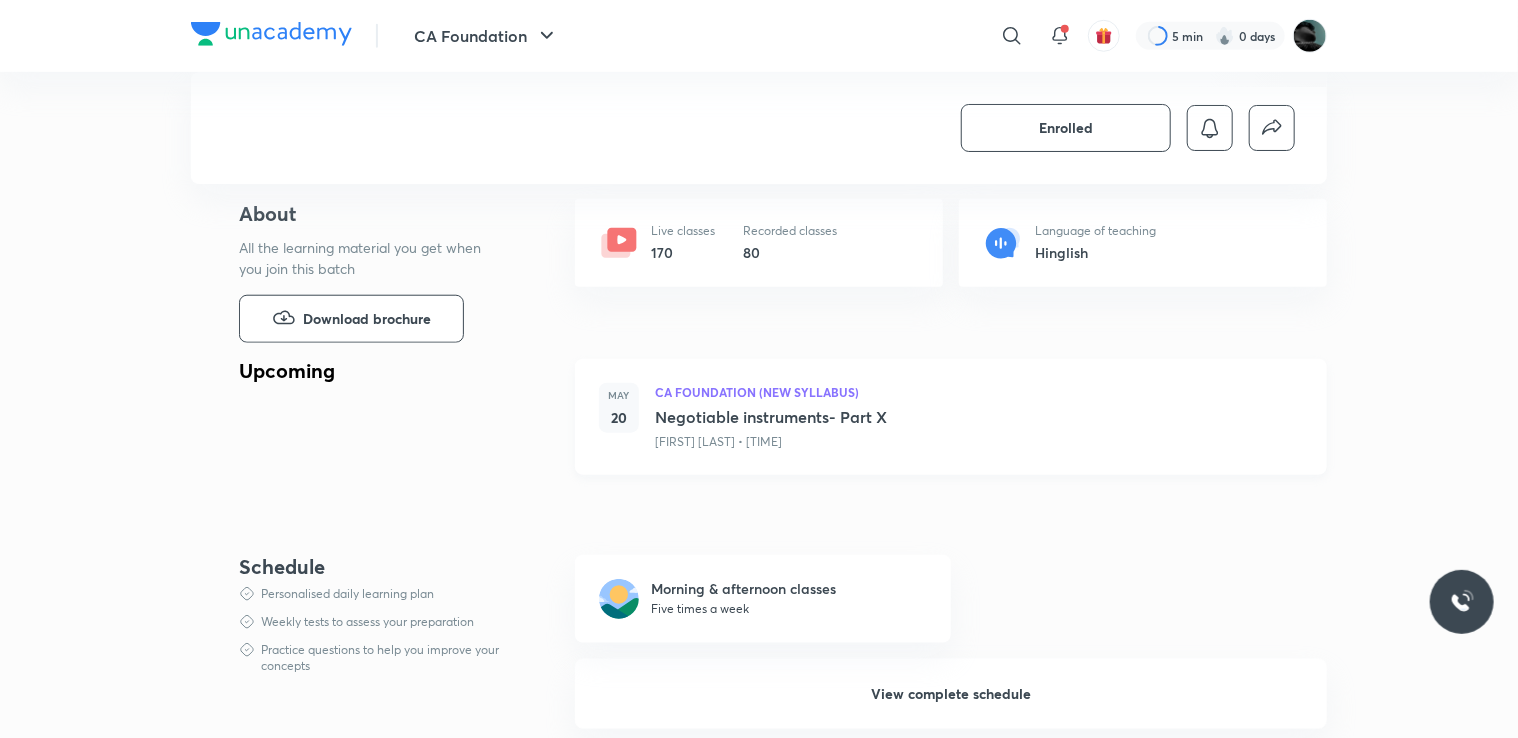 click on "CA FOUNDATION (NEW SYLLABUS)" at bounding box center (757, 392) 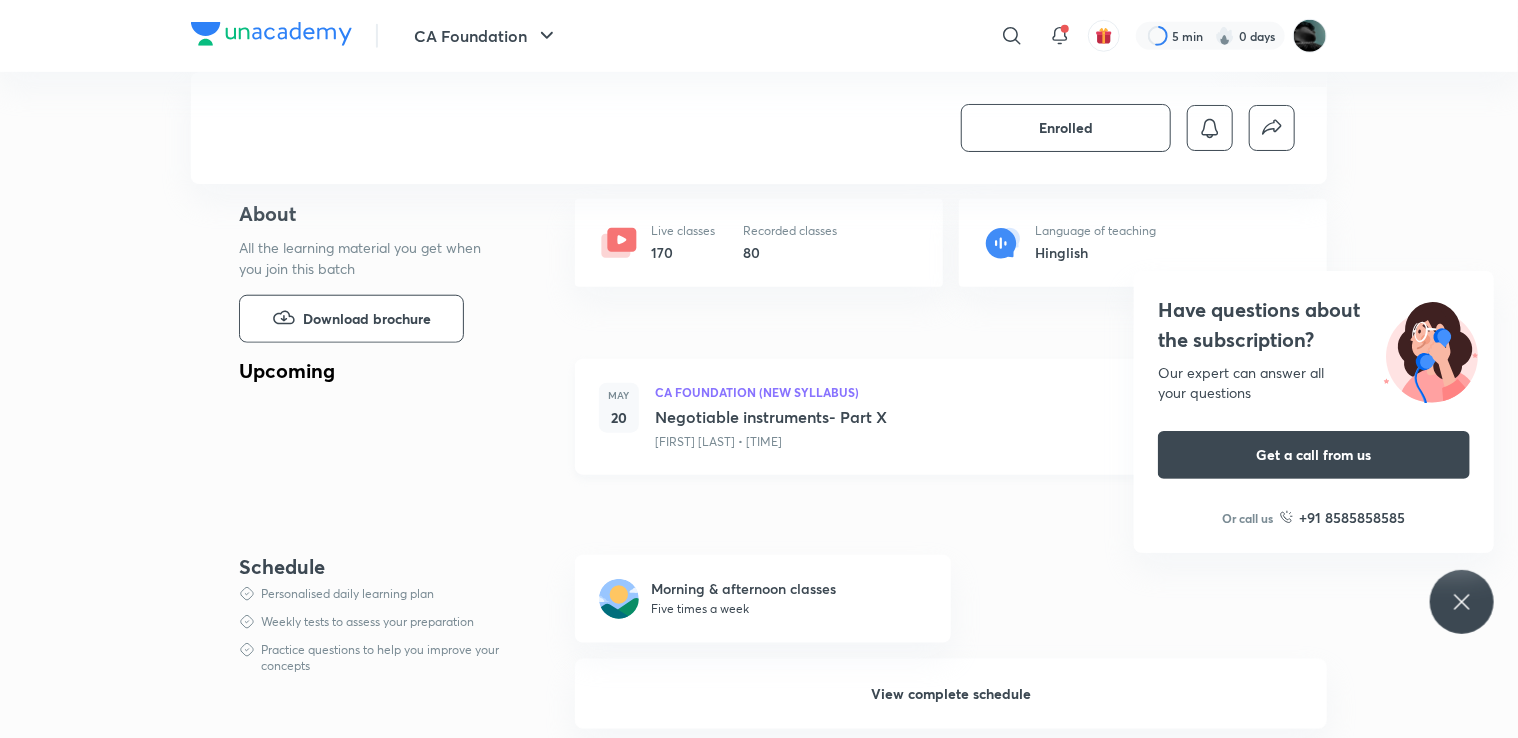 click on "Negotiable instruments- Part X" at bounding box center [979, 417] 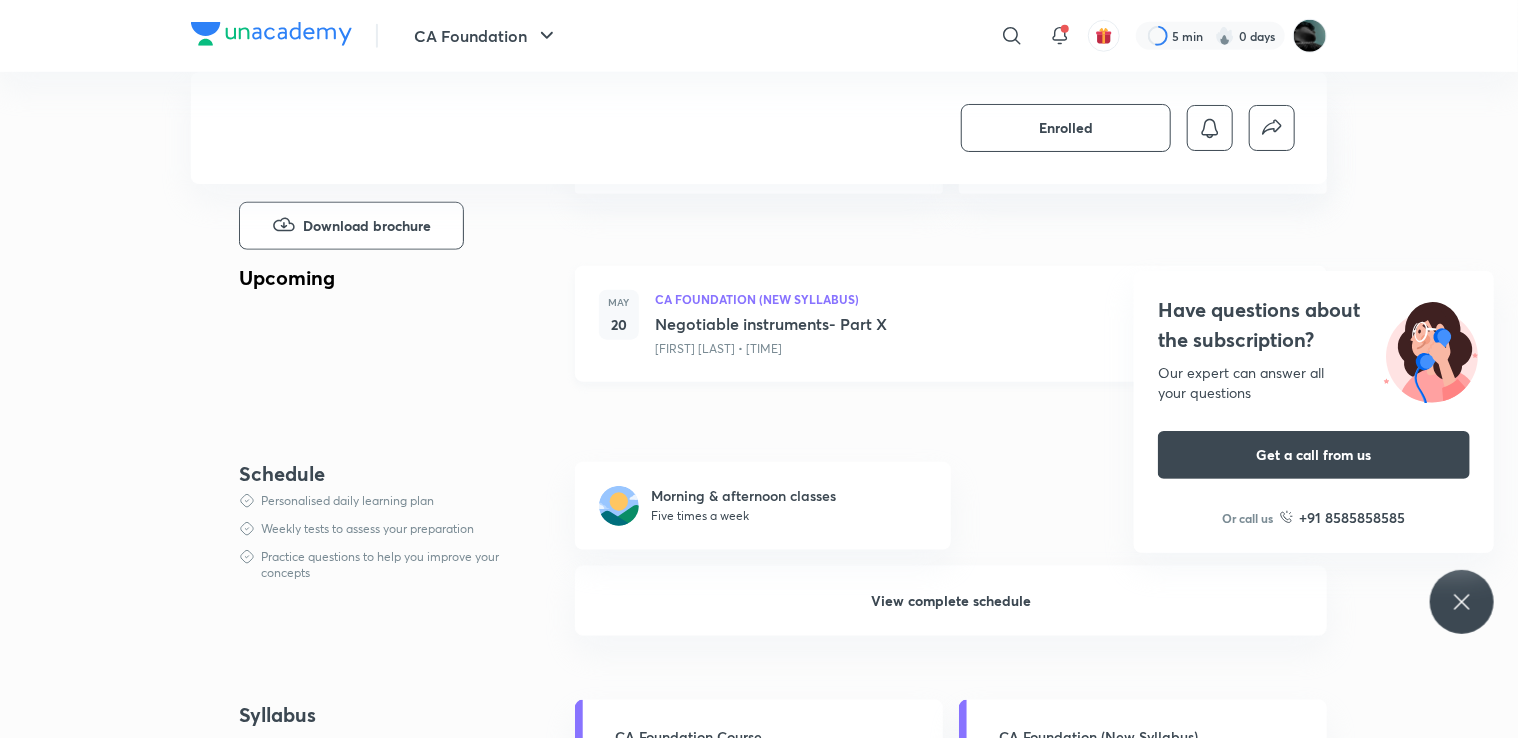 scroll, scrollTop: 891, scrollLeft: 0, axis: vertical 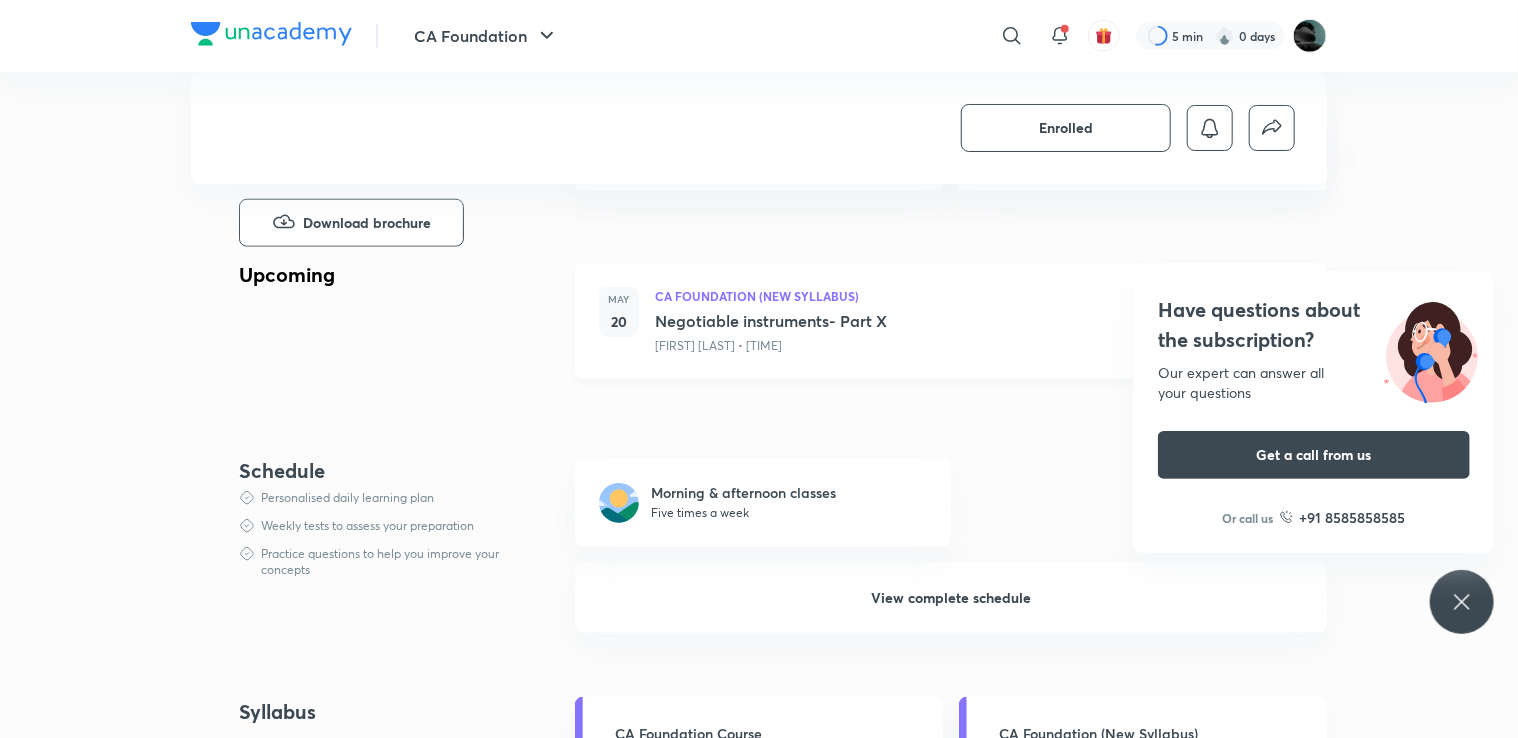 click on "[DATE] CA FOUNDATION (NEW SYLLABUS) Negotiable instruments- Part X [NAME] • 2:00 PM" at bounding box center (951, 321) 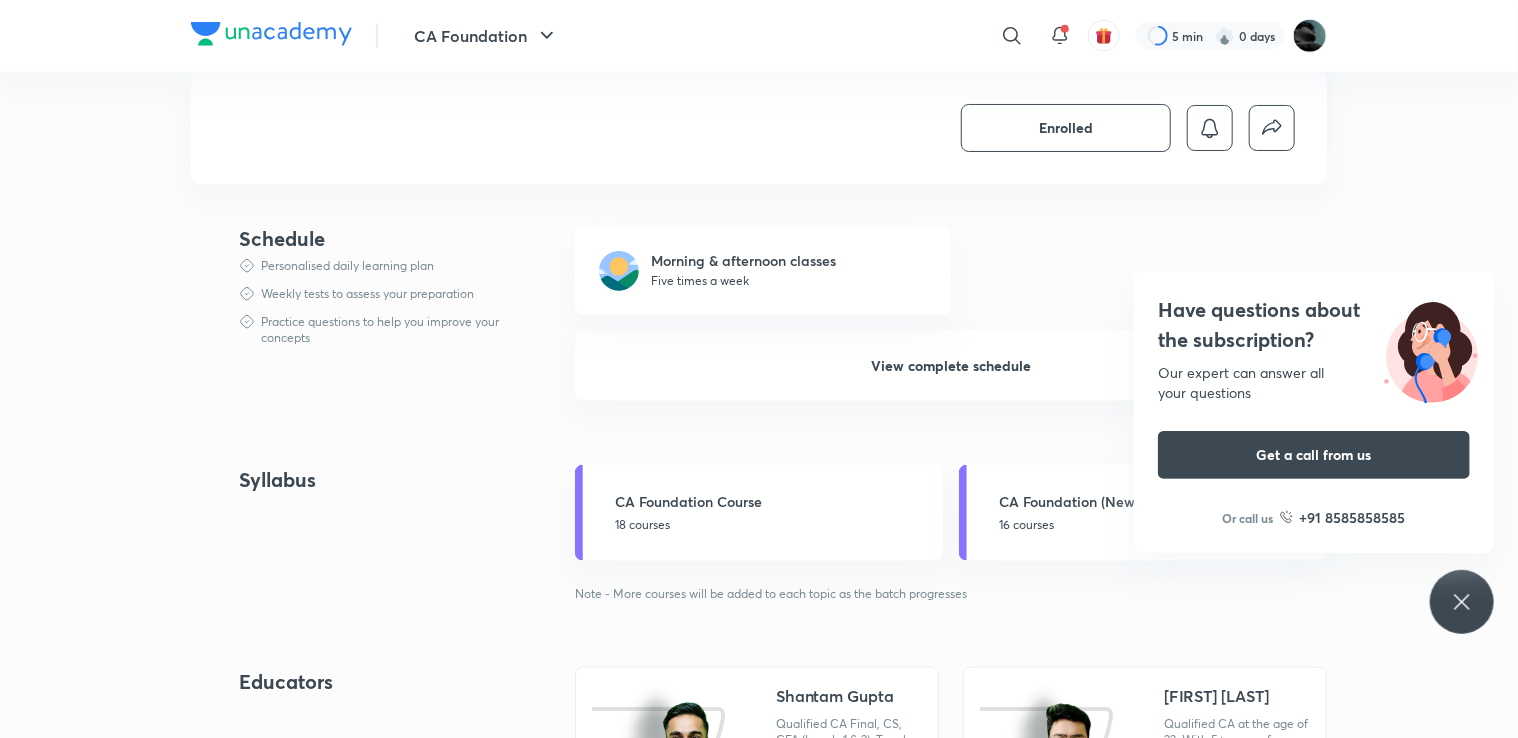 scroll, scrollTop: 1215, scrollLeft: 0, axis: vertical 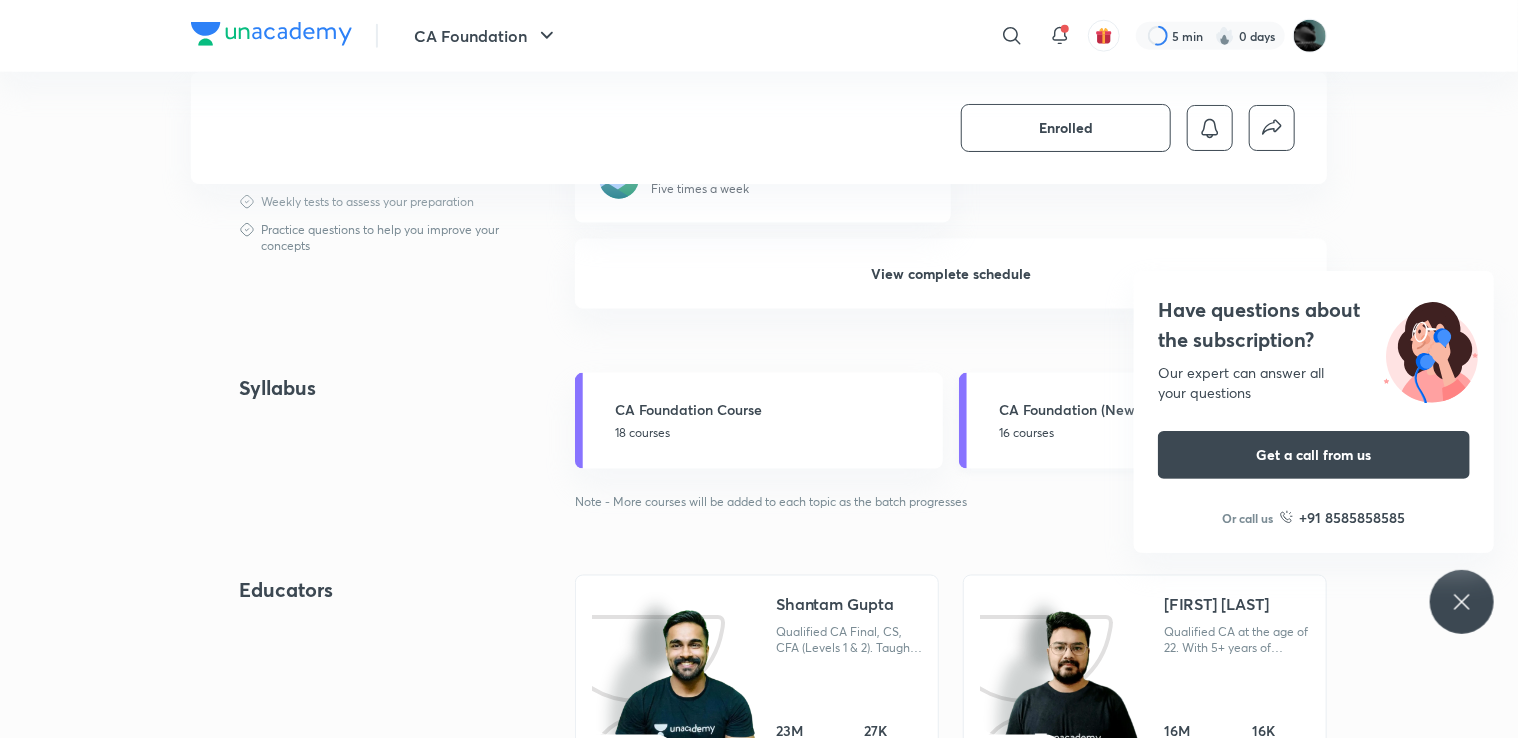 click on "16 courses" at bounding box center (1157, 433) 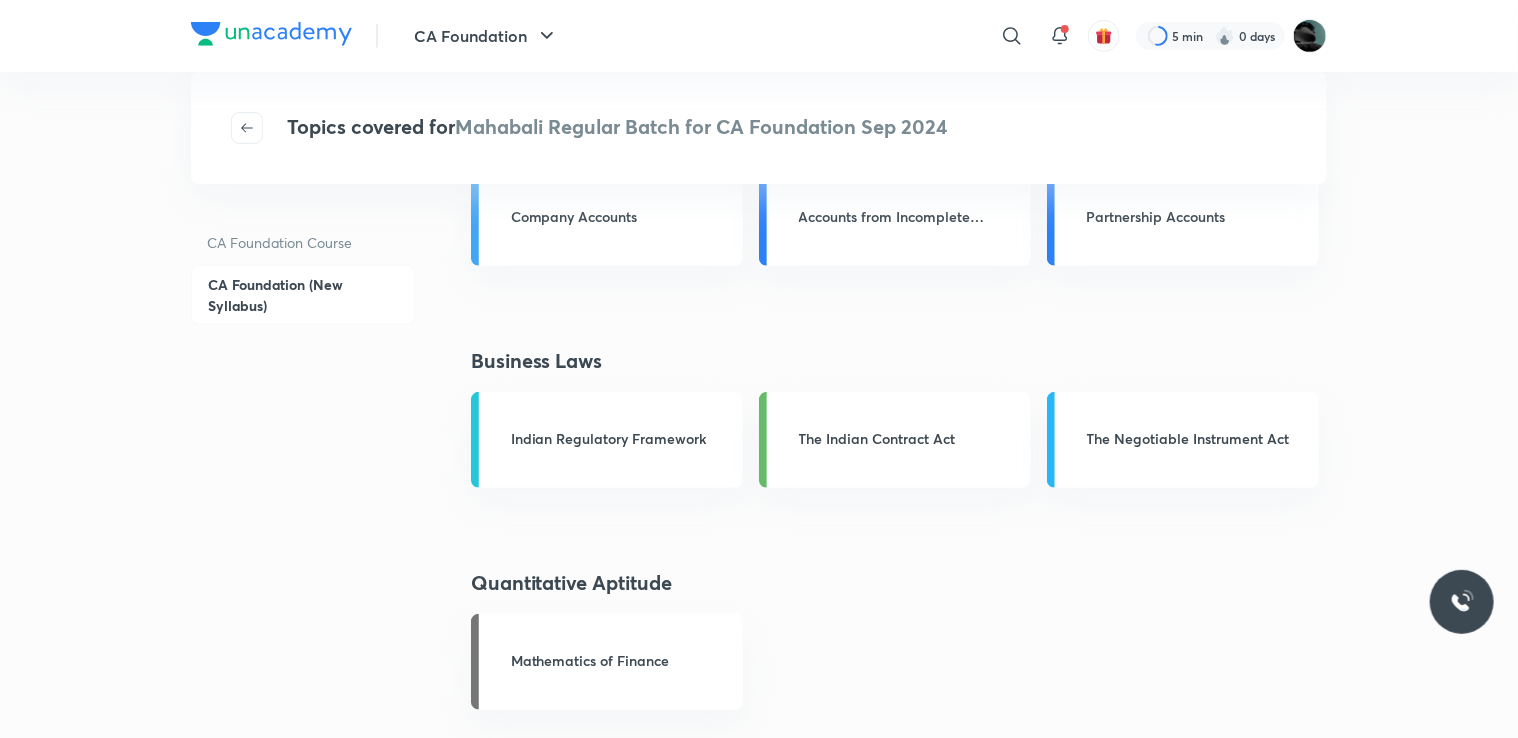 scroll, scrollTop: 518, scrollLeft: 0, axis: vertical 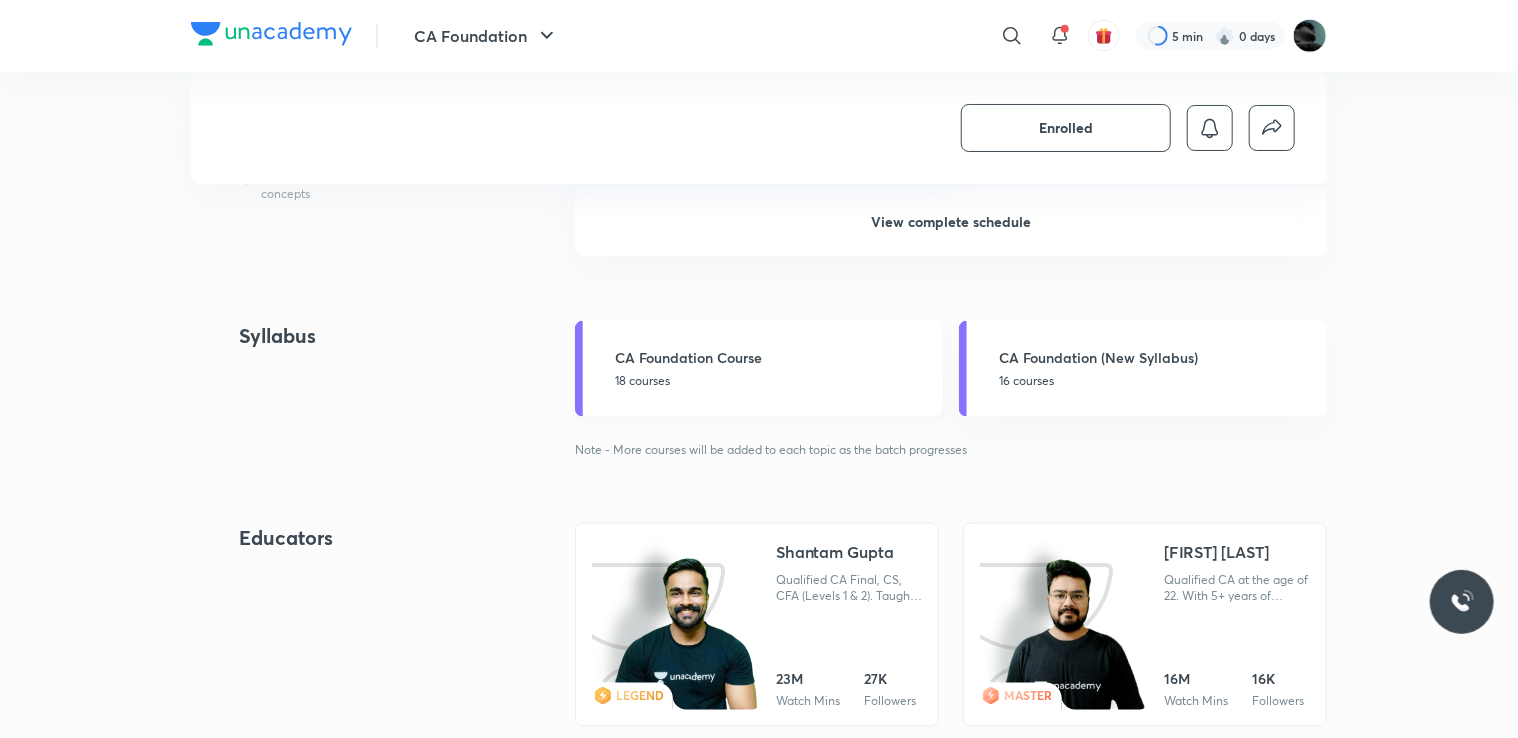 click on "18 courses" at bounding box center (773, 381) 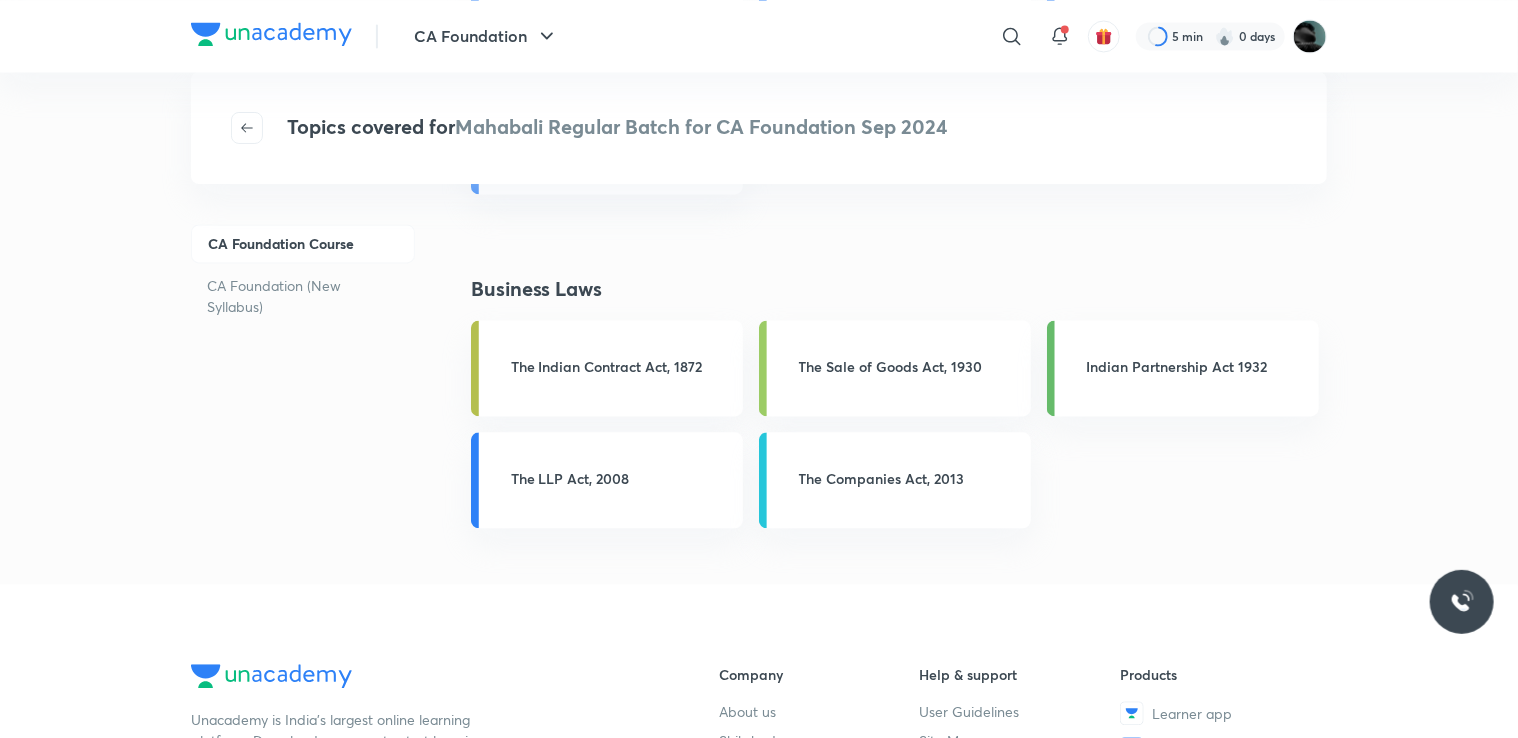scroll, scrollTop: 1960, scrollLeft: 0, axis: vertical 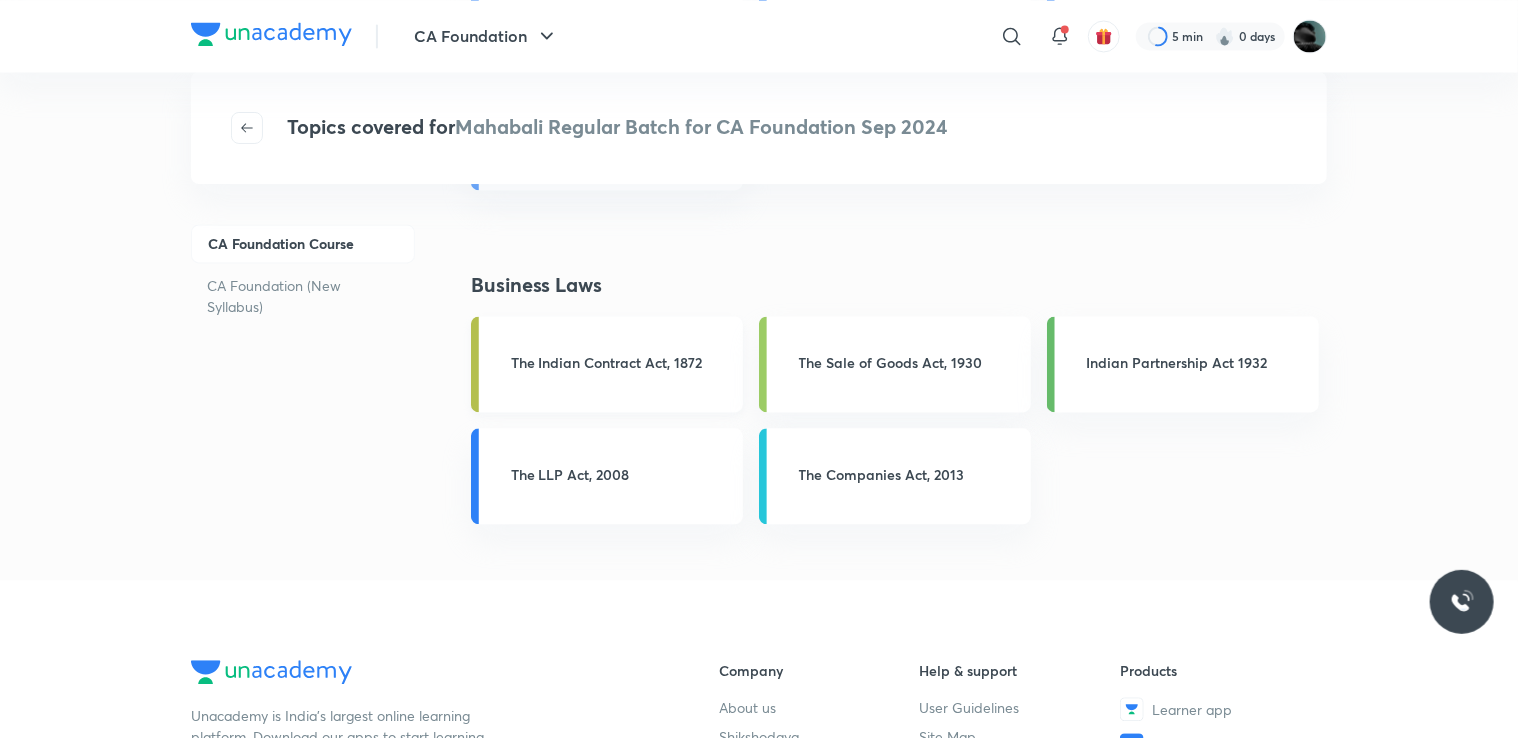 click on "The Indian Contract Act, 1872" at bounding box center [621, 362] 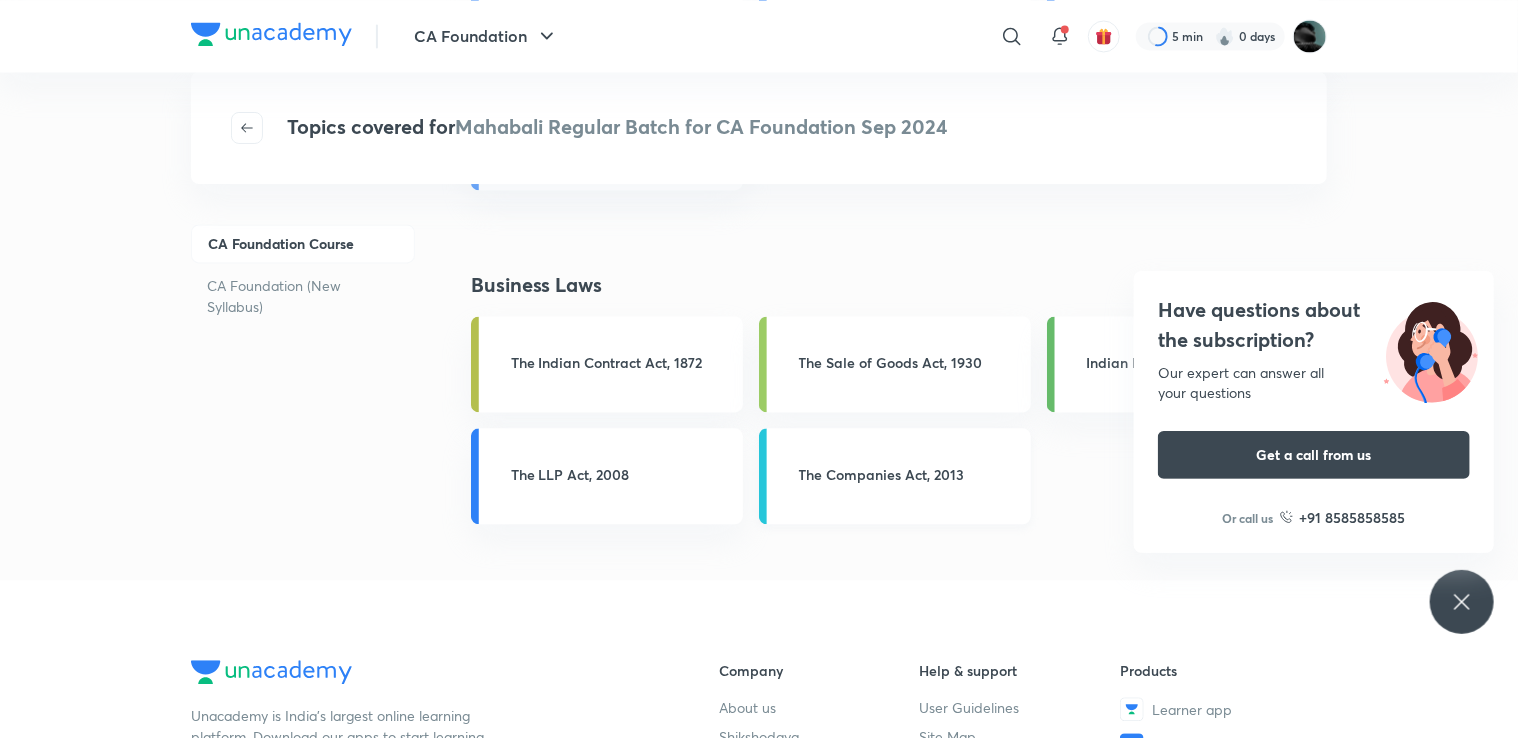 click on "The Companies Act, 2013" at bounding box center (909, 474) 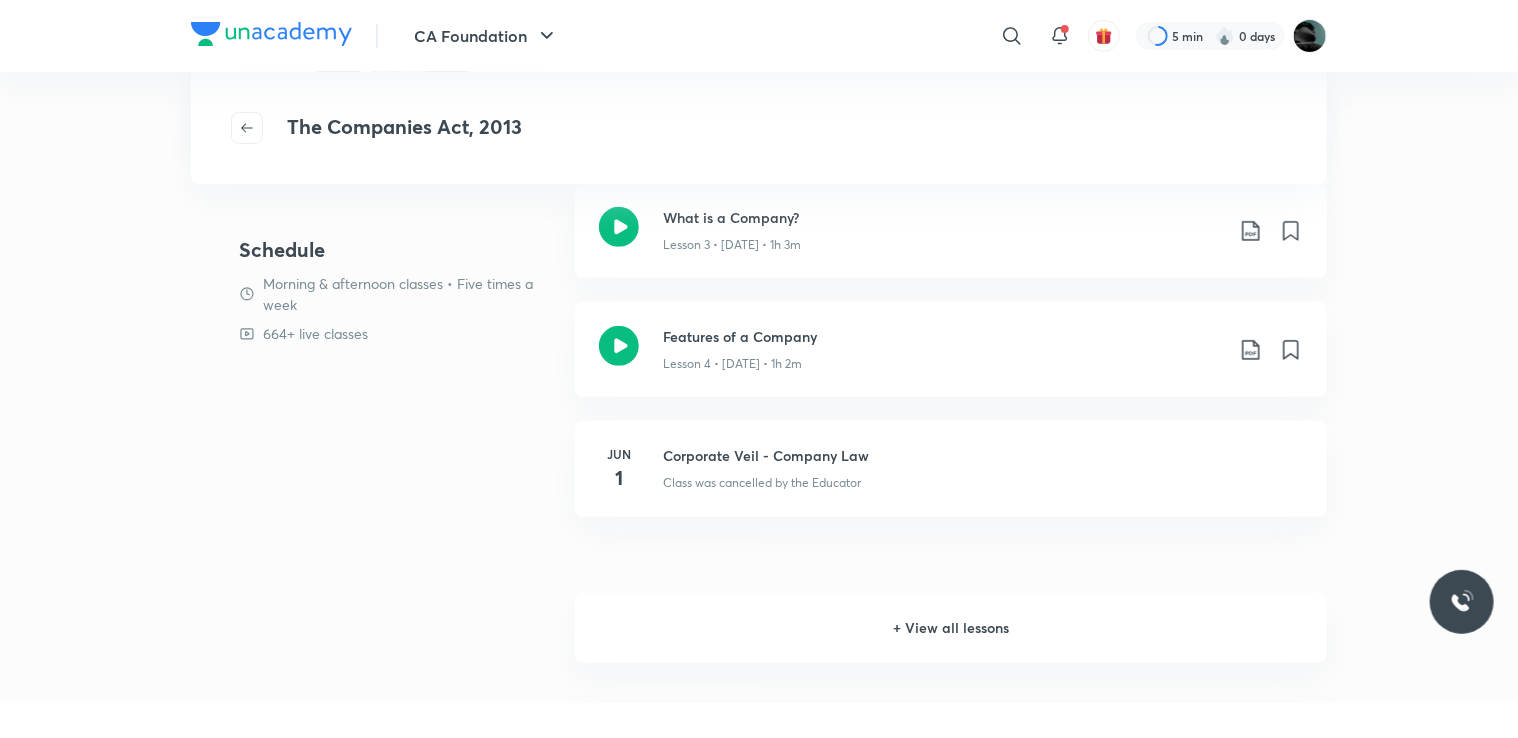 scroll, scrollTop: 347, scrollLeft: 0, axis: vertical 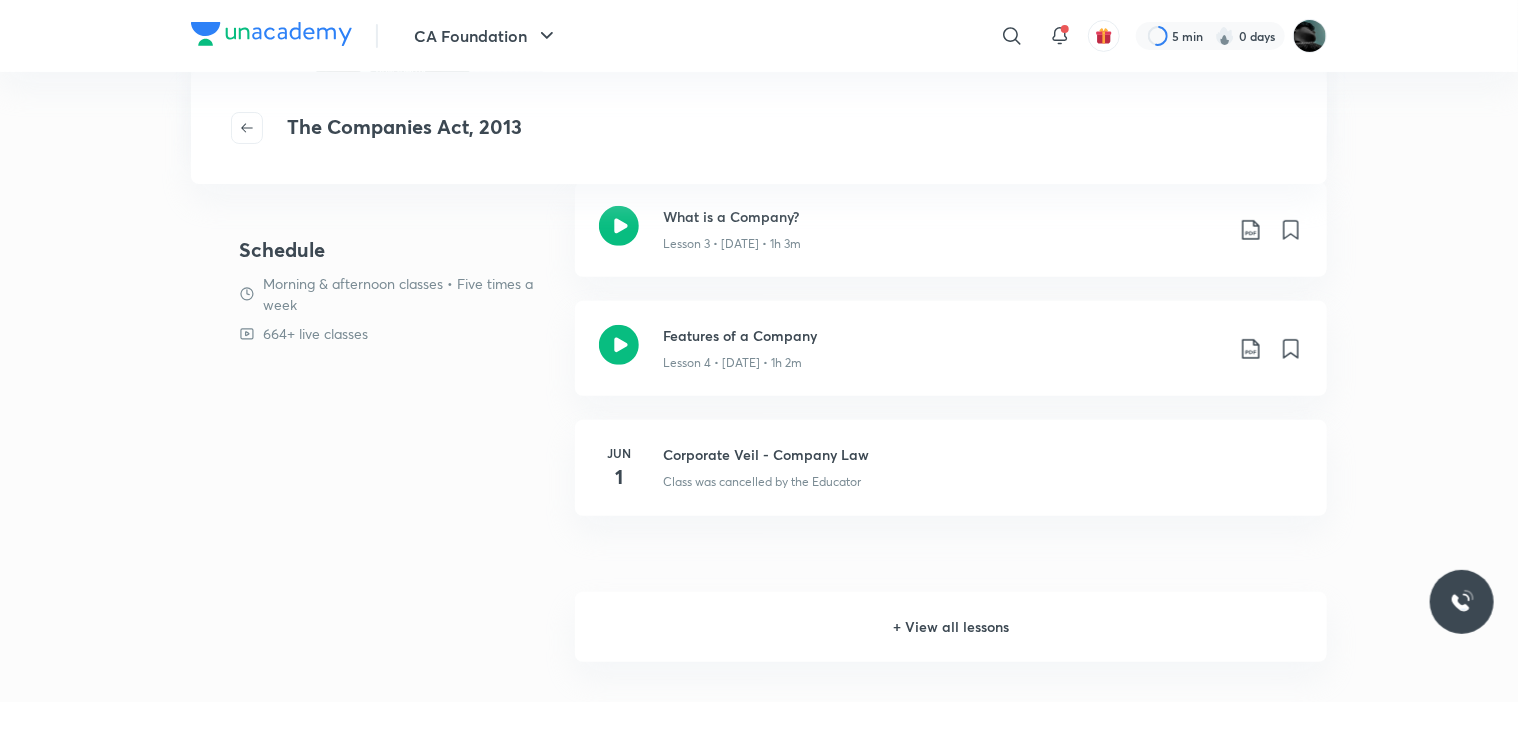 click on "+ View all lessons" at bounding box center [951, 627] 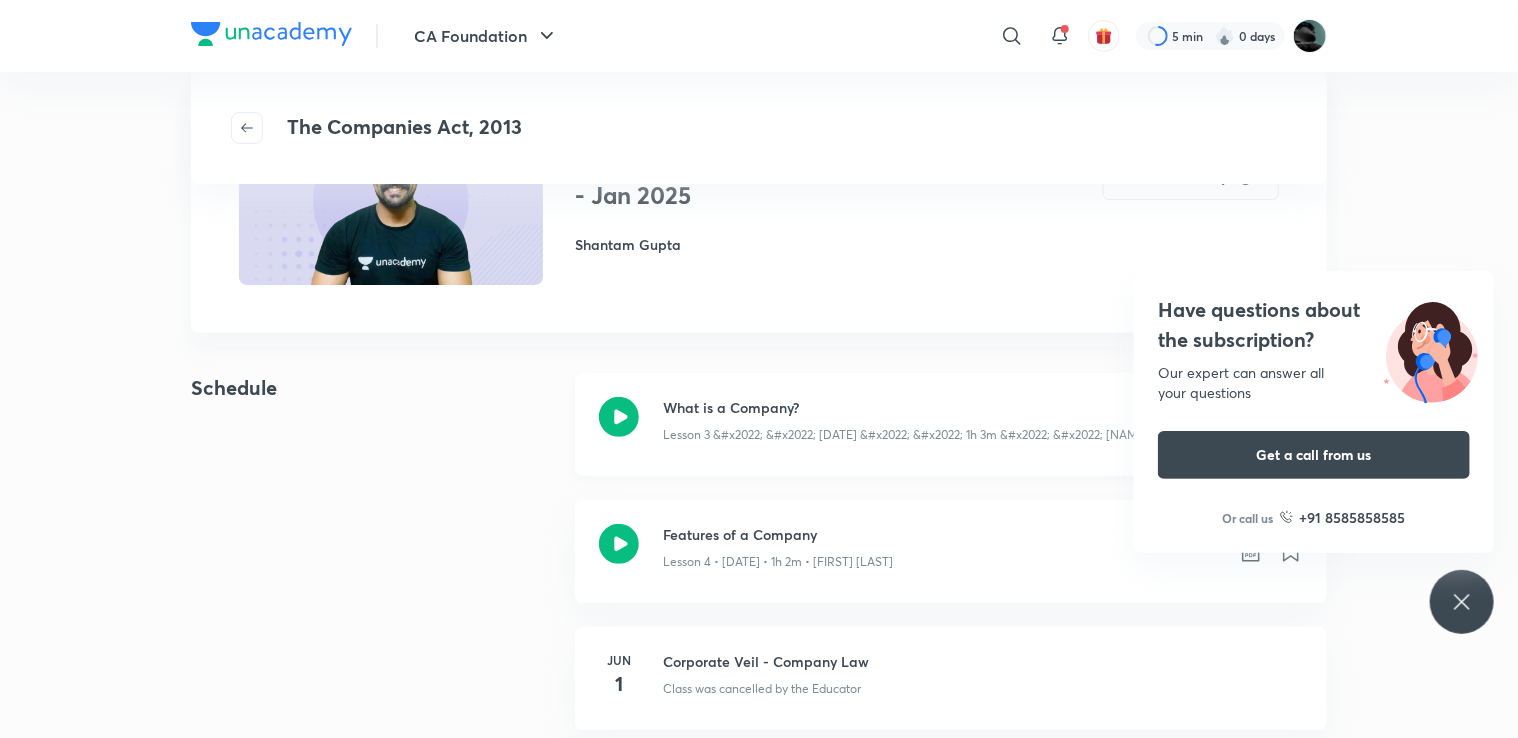 scroll, scrollTop: 0, scrollLeft: 0, axis: both 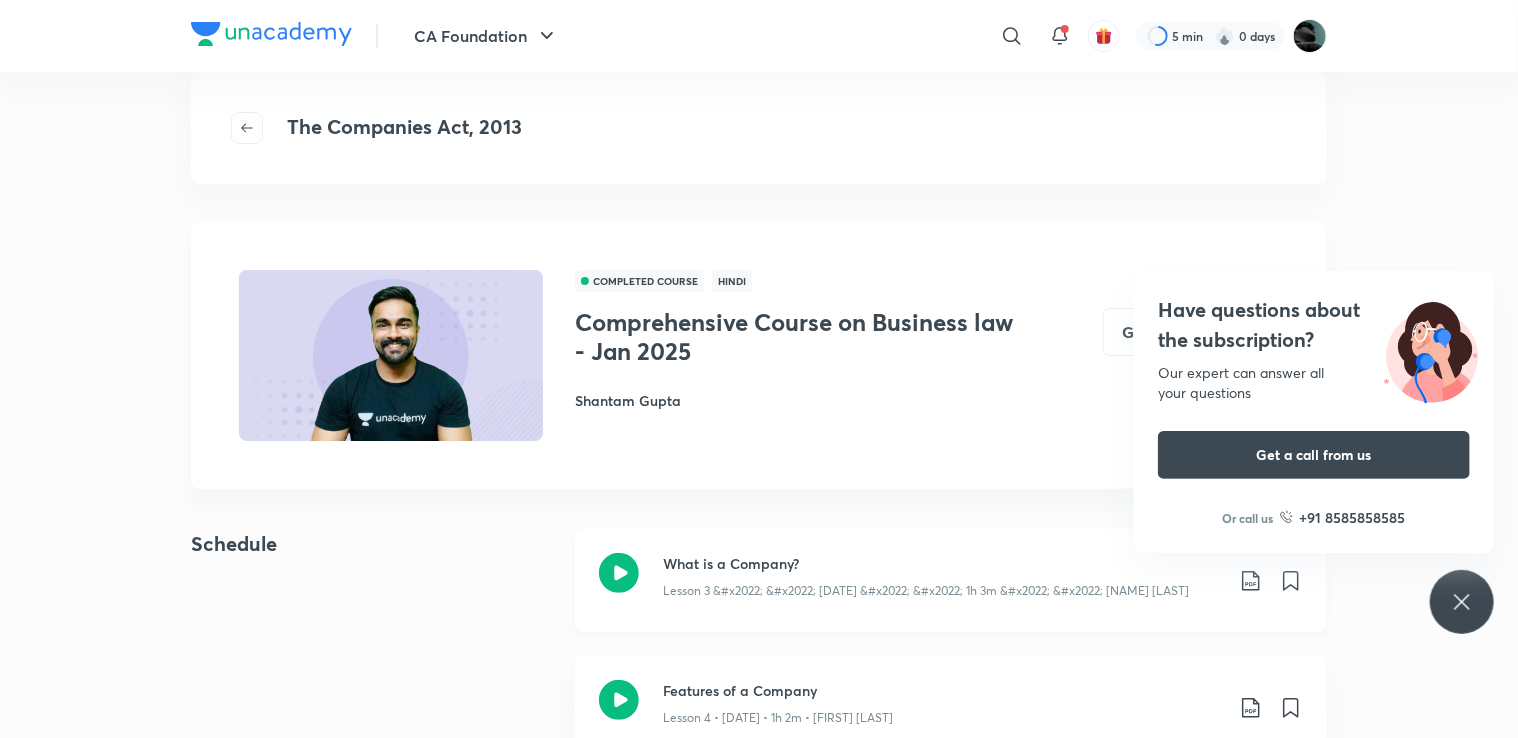 click 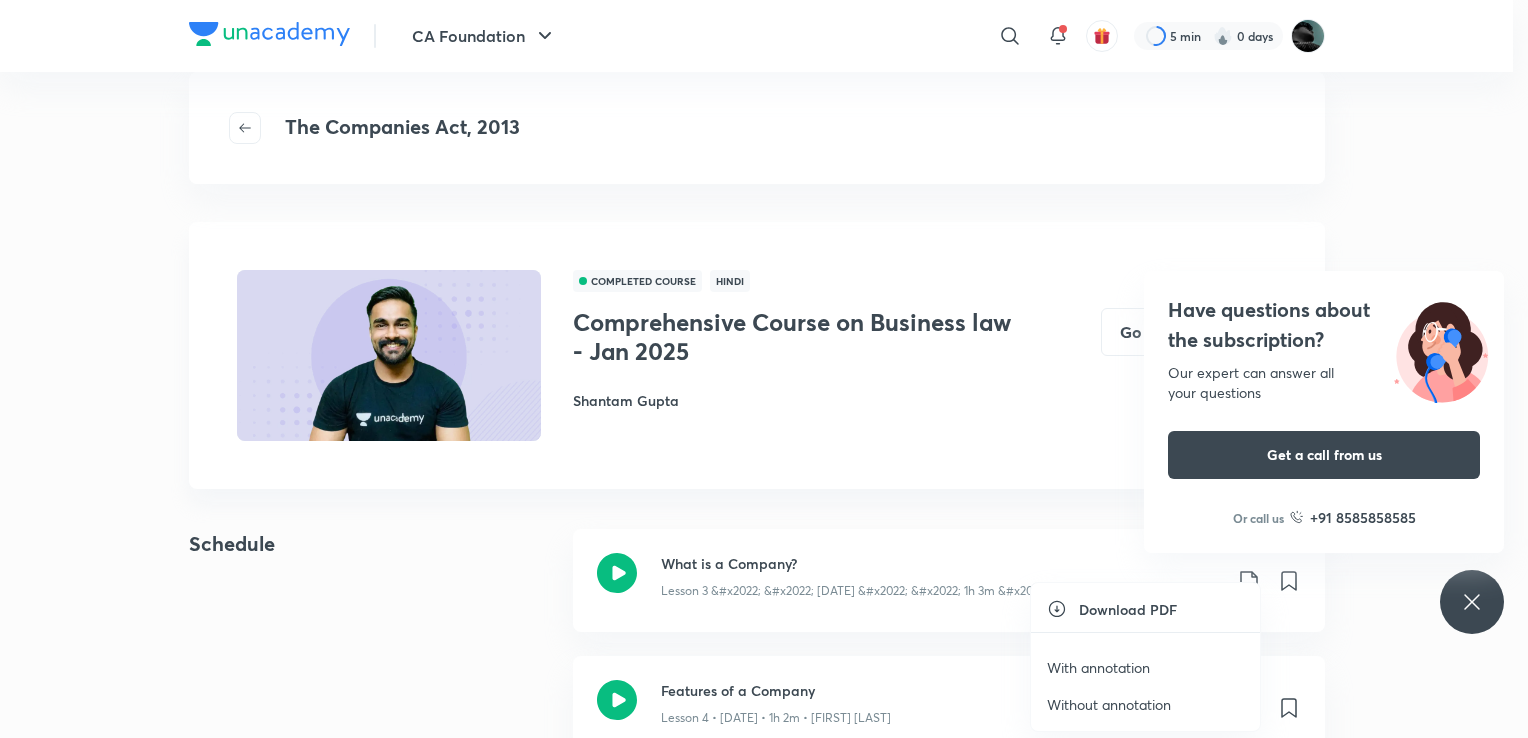 click on "Without annotation" at bounding box center [1109, 704] 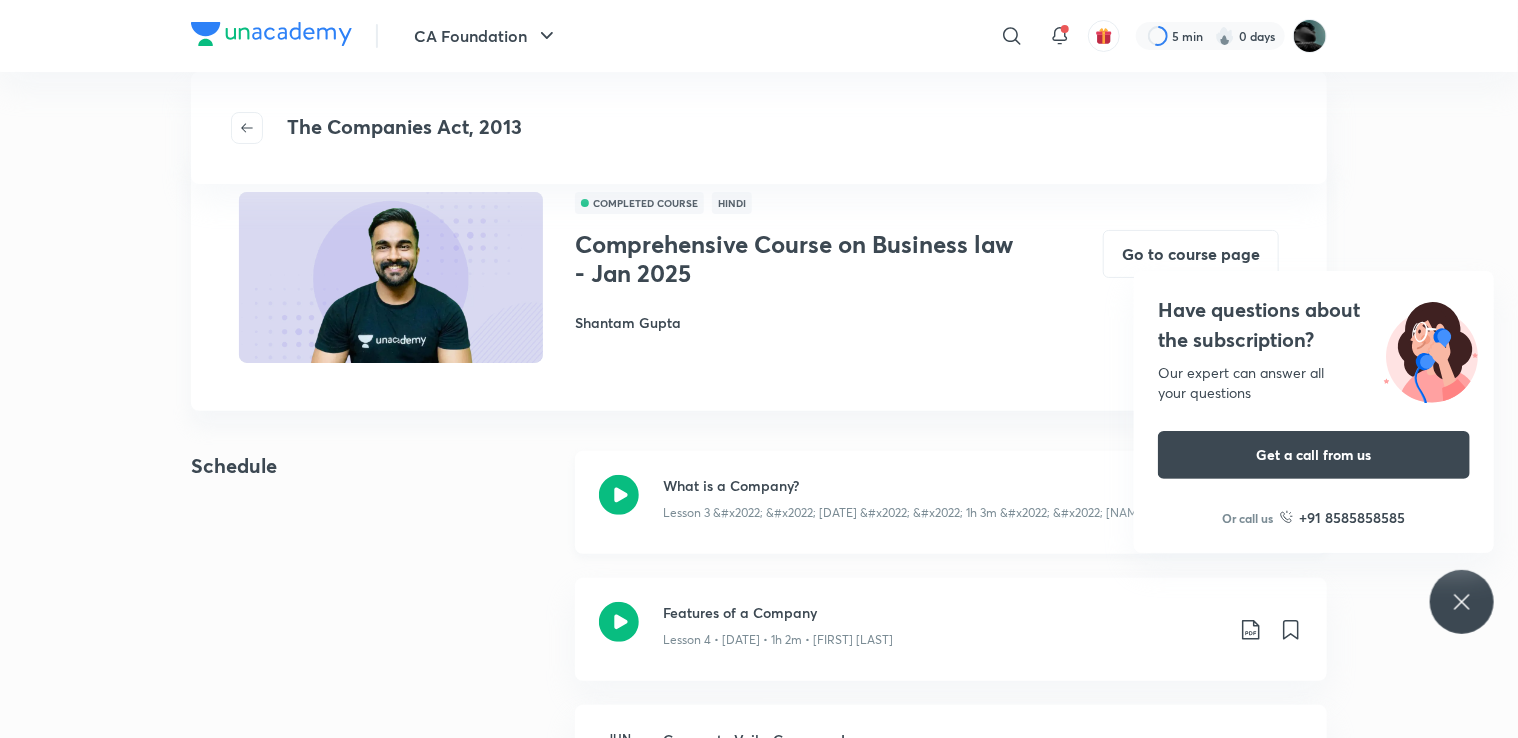 scroll, scrollTop: 76, scrollLeft: 0, axis: vertical 